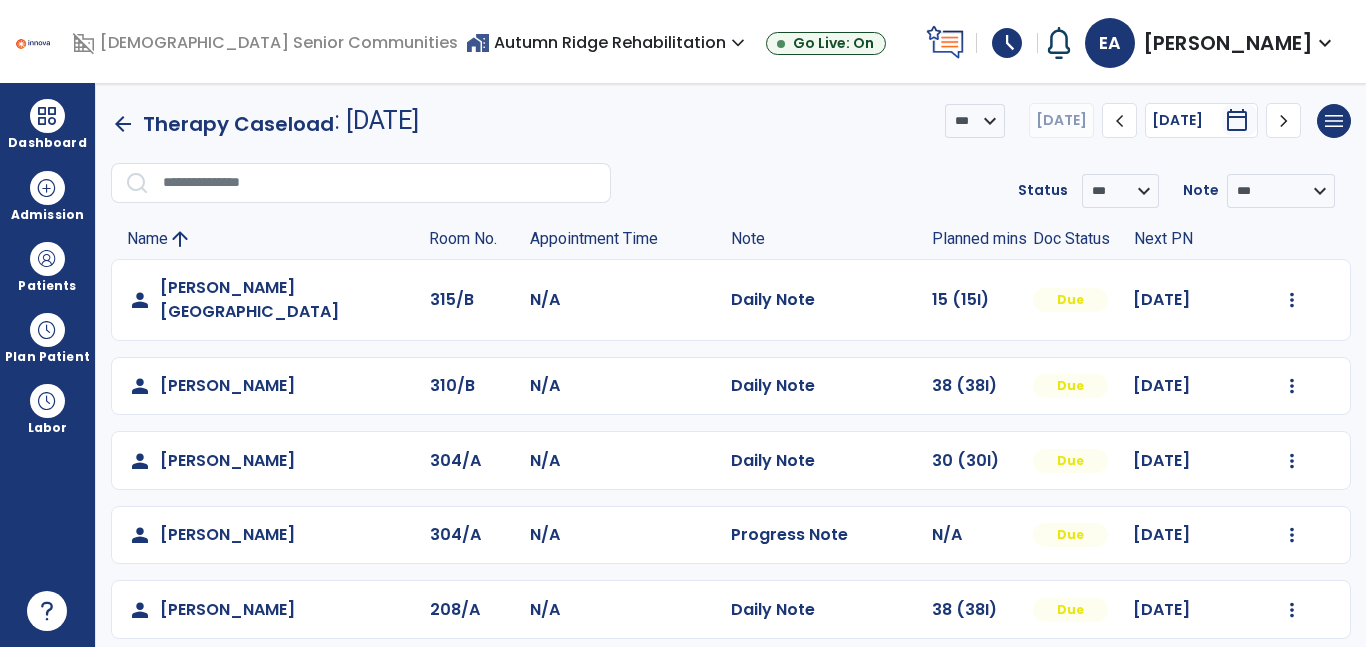 scroll, scrollTop: 0, scrollLeft: 0, axis: both 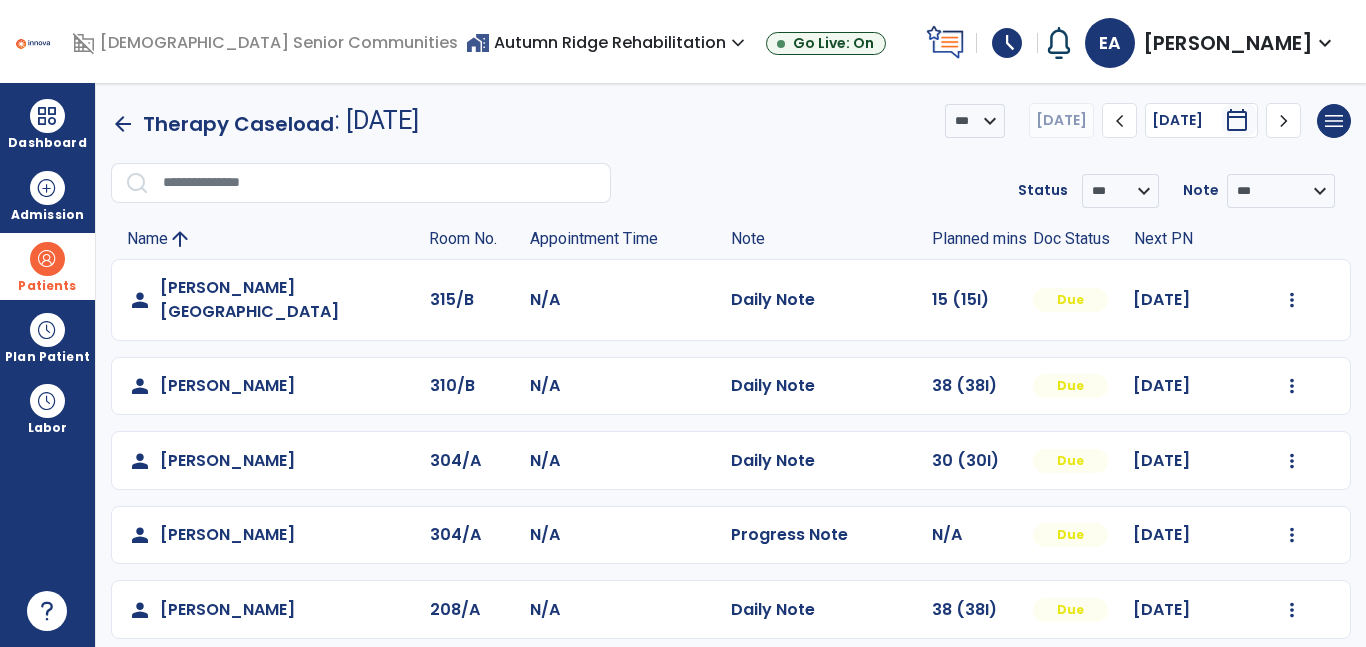 click at bounding box center (47, 259) 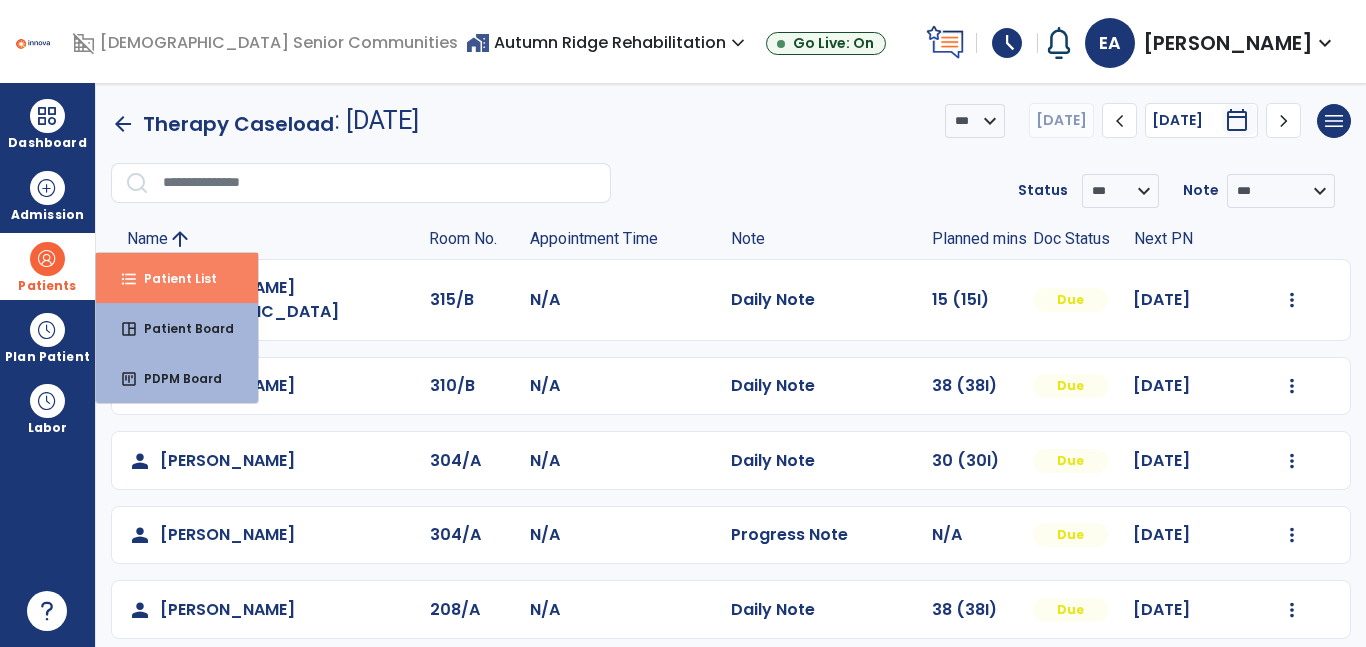 click on "format_list_bulleted  Patient List" at bounding box center (177, 278) 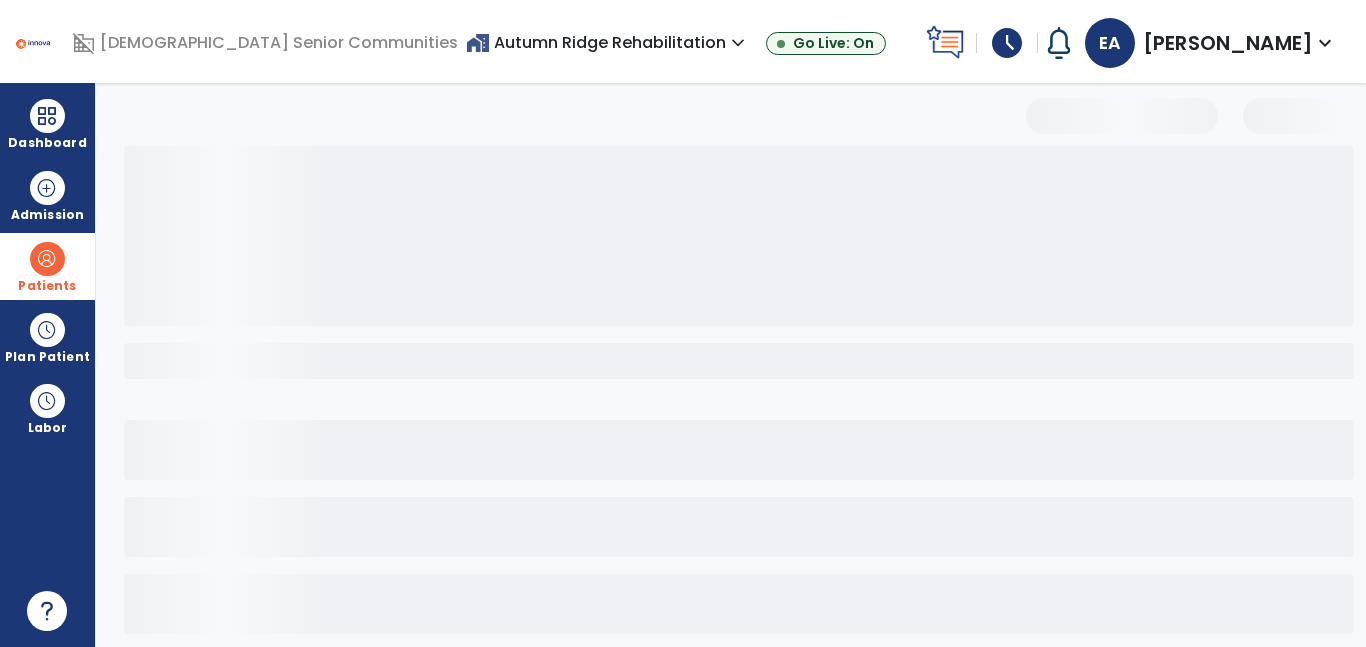 select on "***" 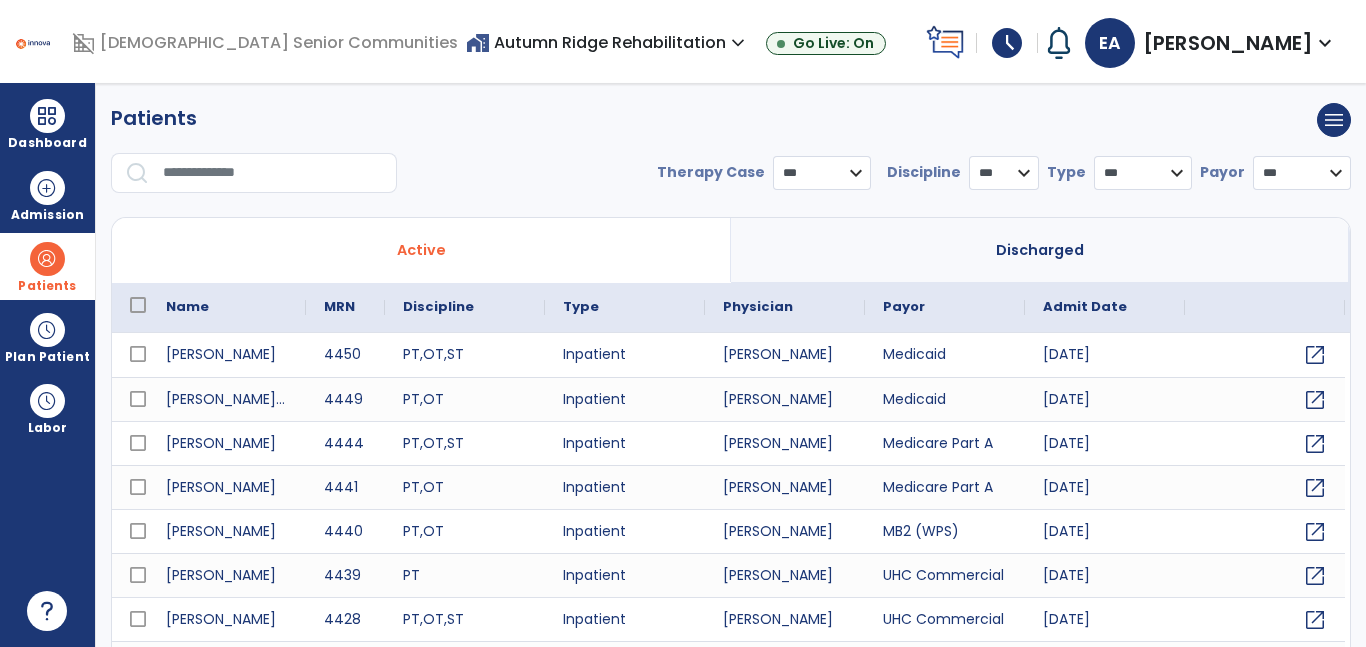 click at bounding box center (273, 173) 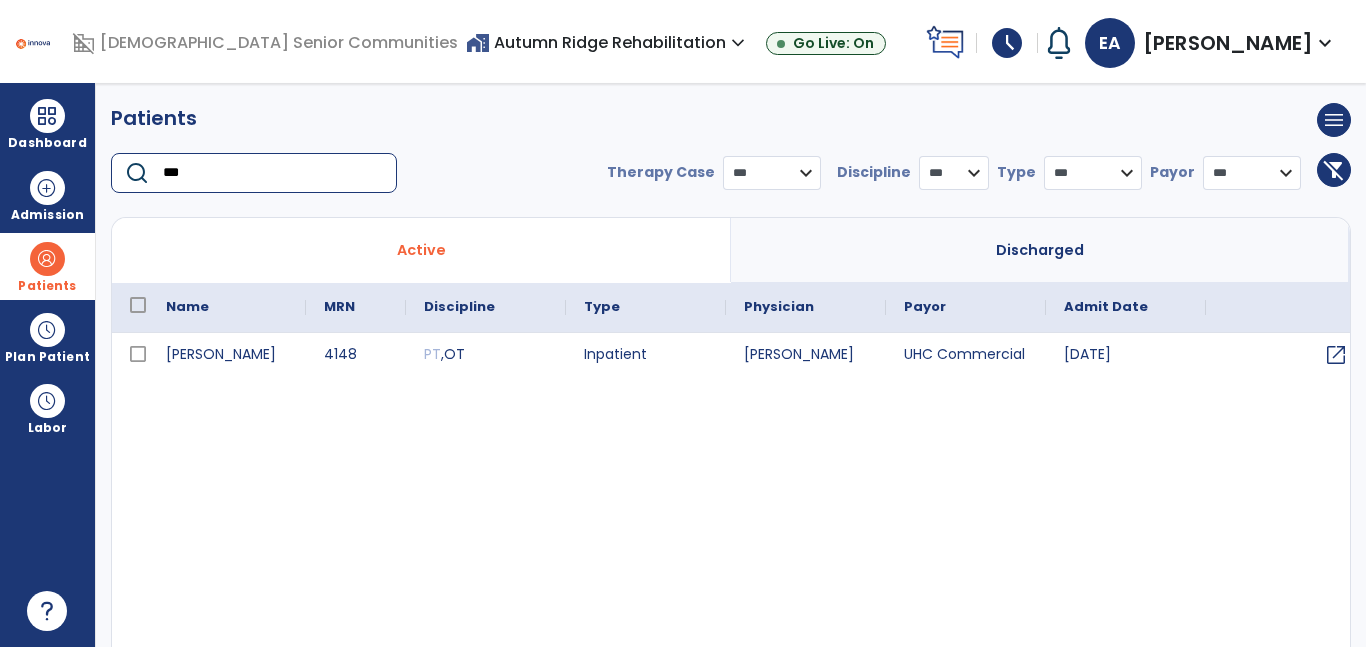 type on "***" 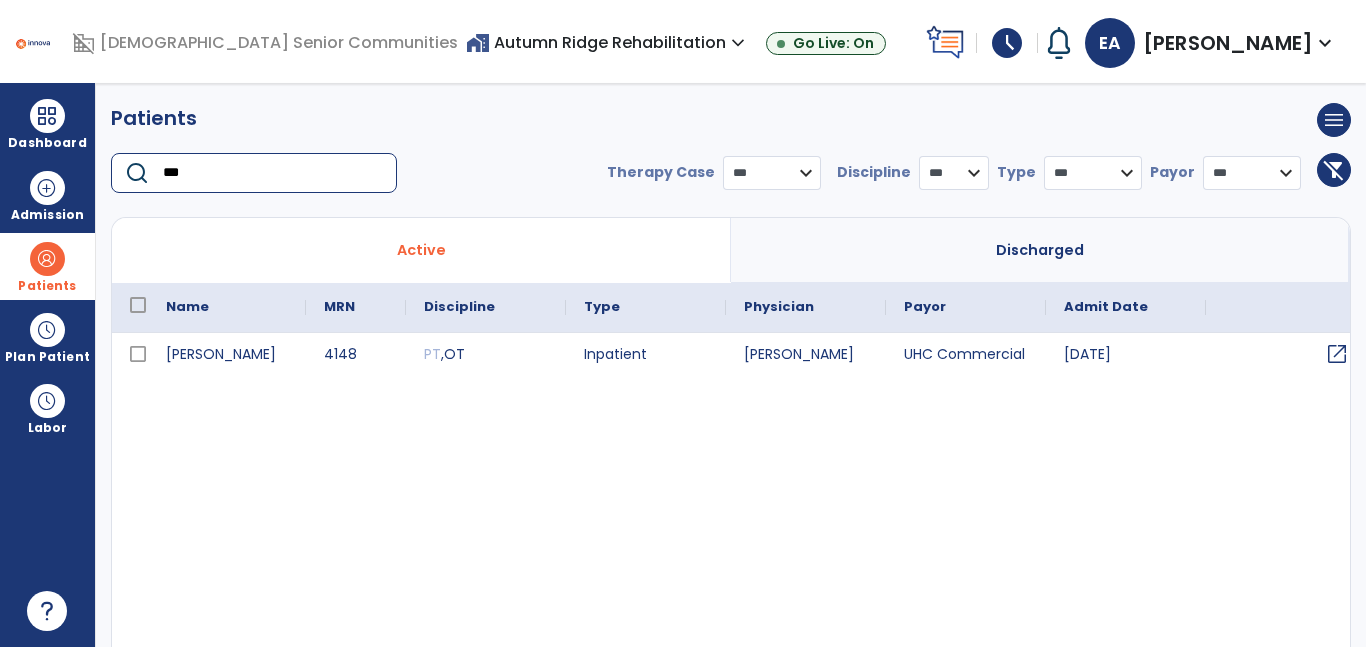 click on "open_in_new" at bounding box center (1337, 354) 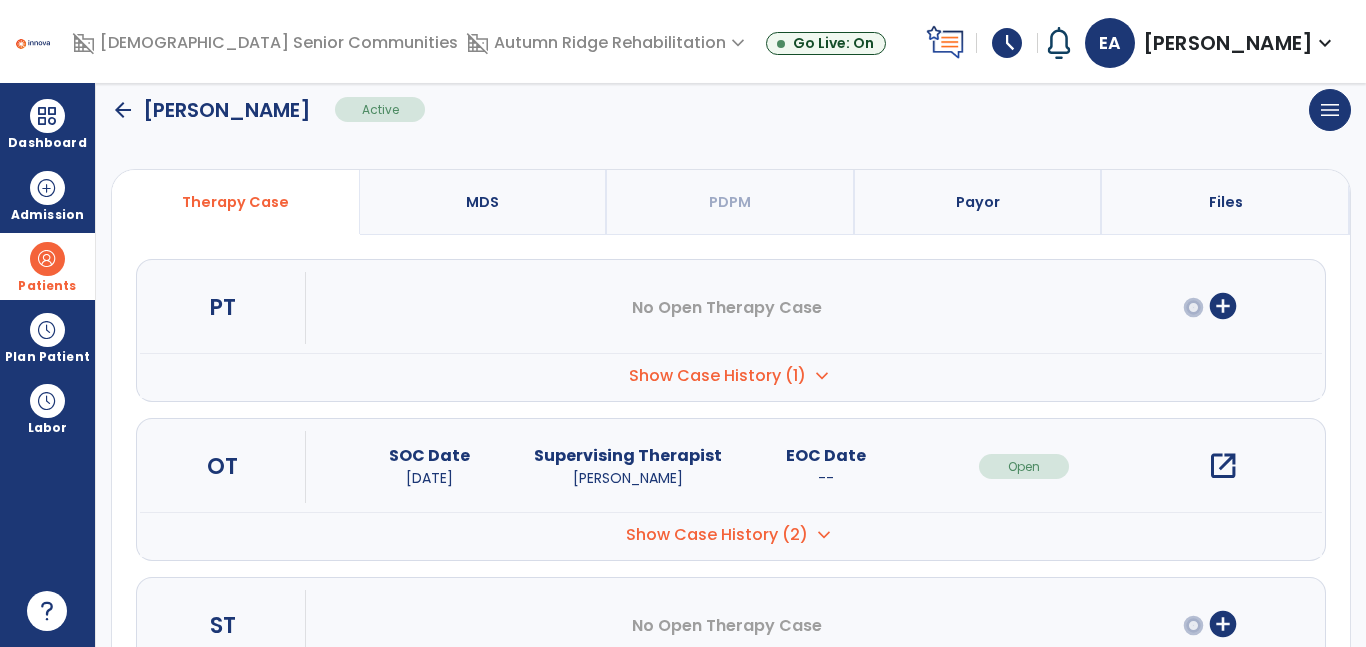 scroll, scrollTop: 128, scrollLeft: 0, axis: vertical 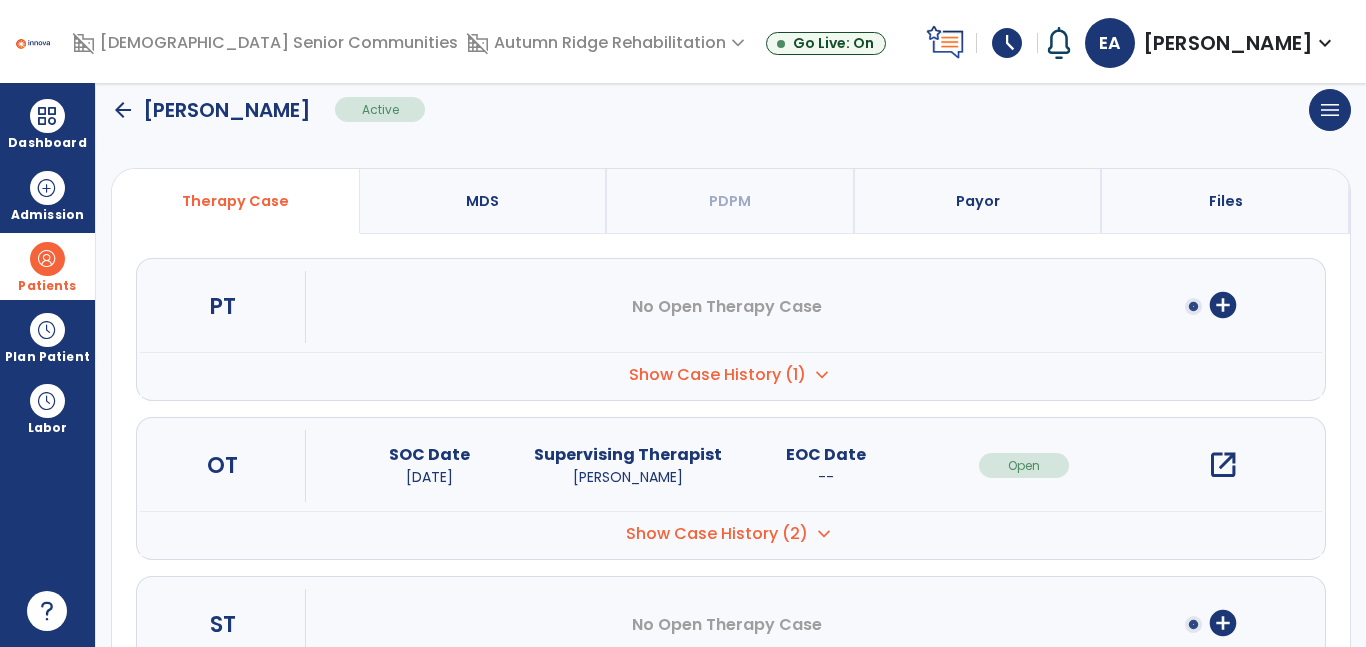 click on "open_in_new" at bounding box center (1223, 465) 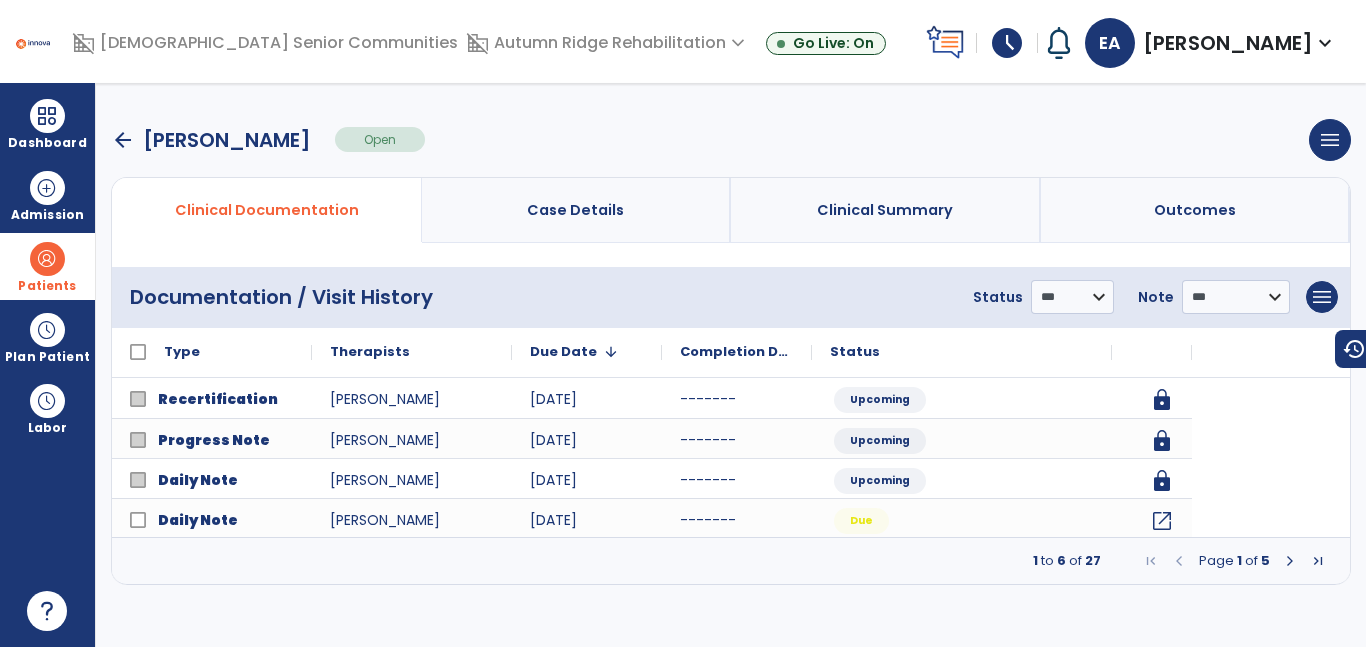 scroll, scrollTop: 0, scrollLeft: 0, axis: both 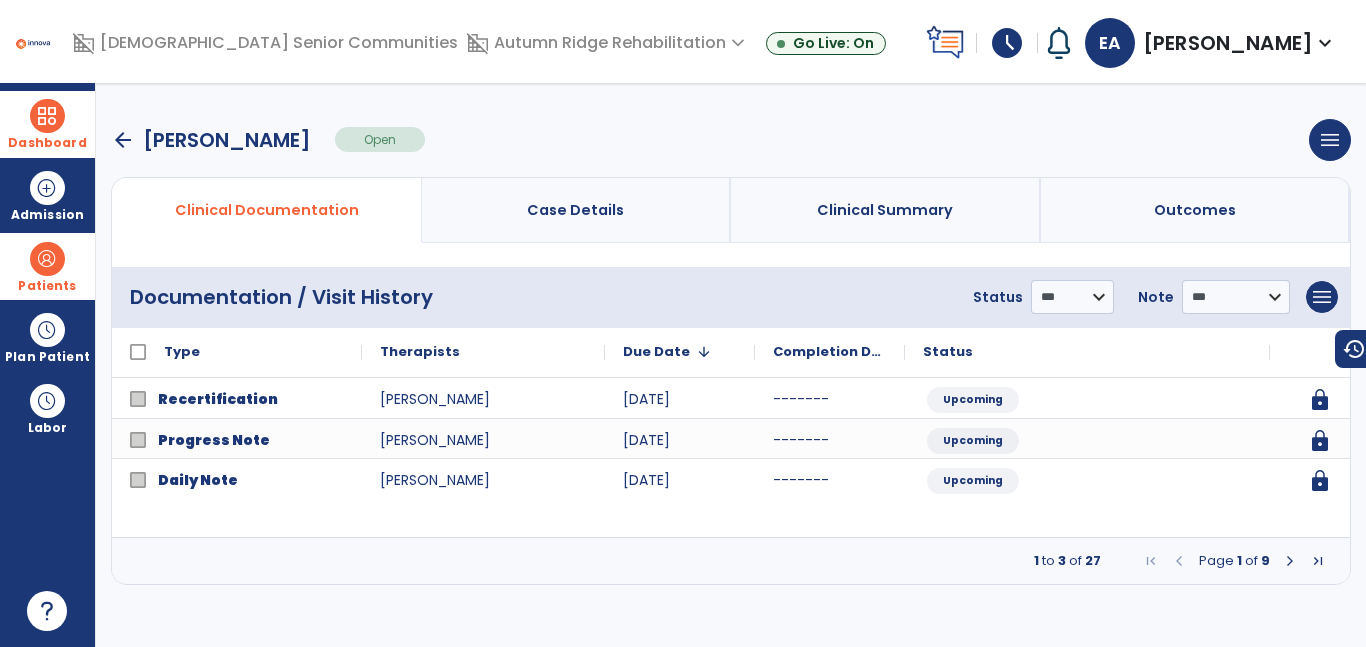 click at bounding box center (47, 116) 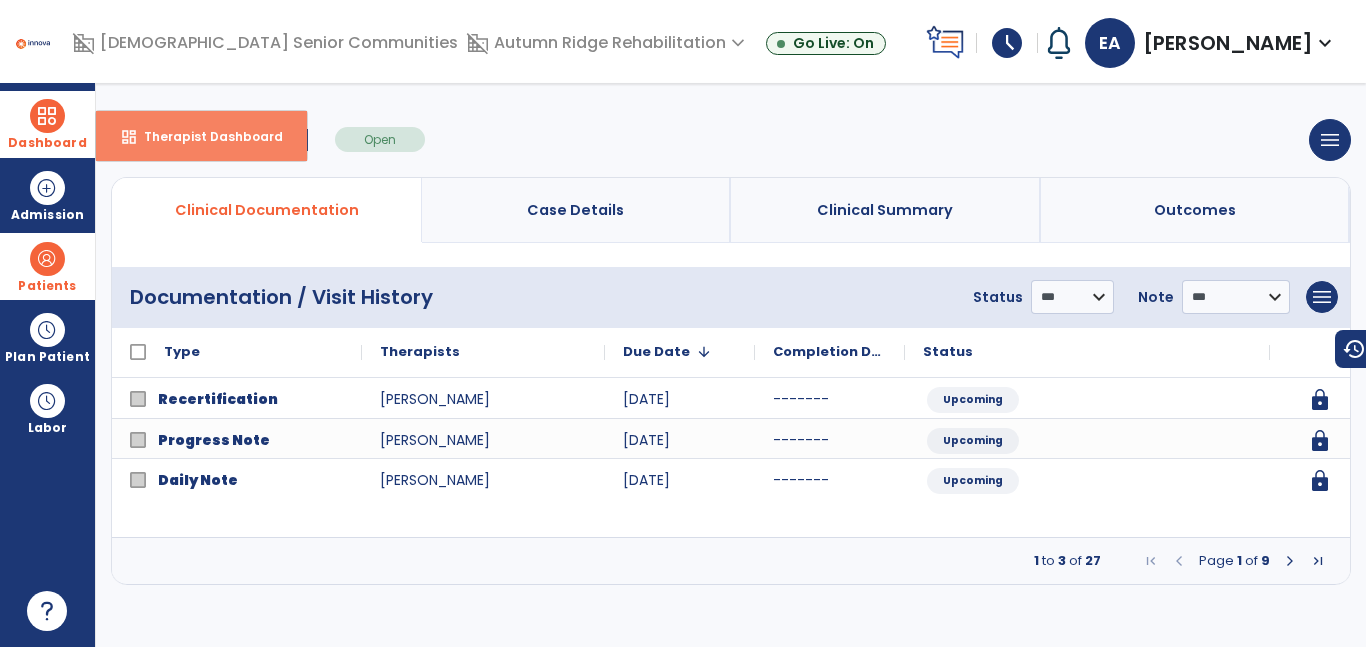 click on "dashboard  Therapist Dashboard" at bounding box center (201, 136) 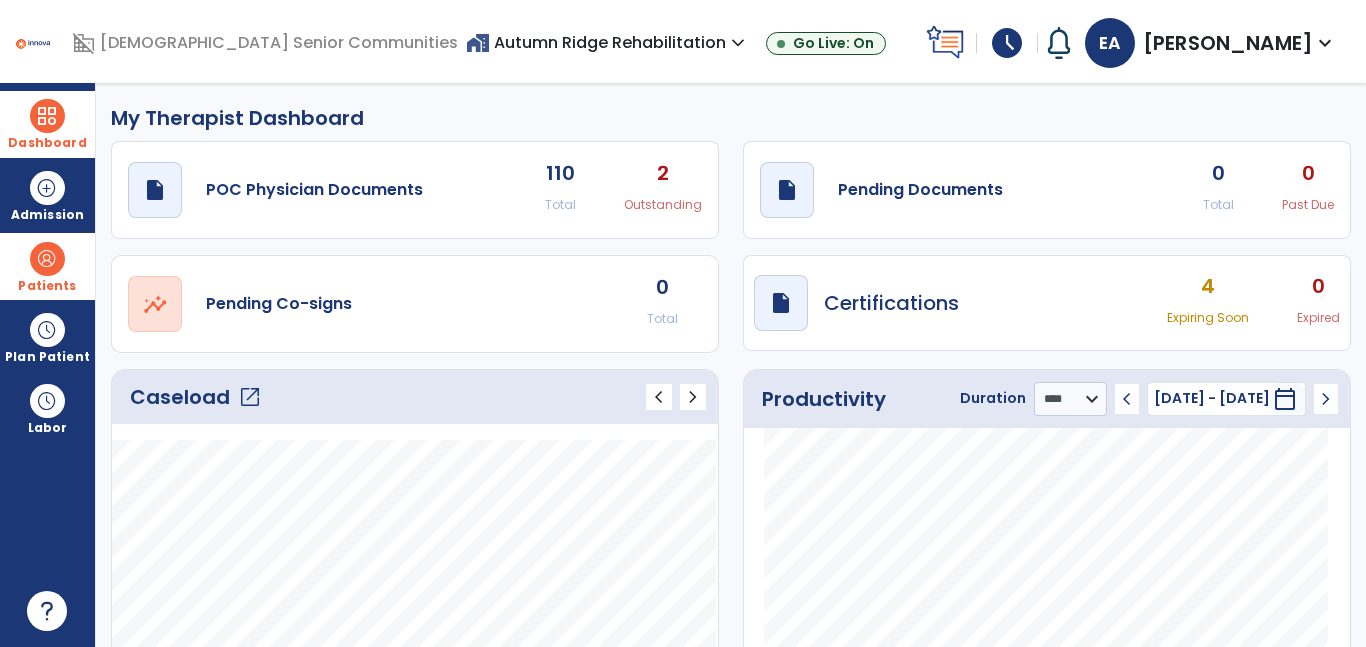 click on "open_in_new" 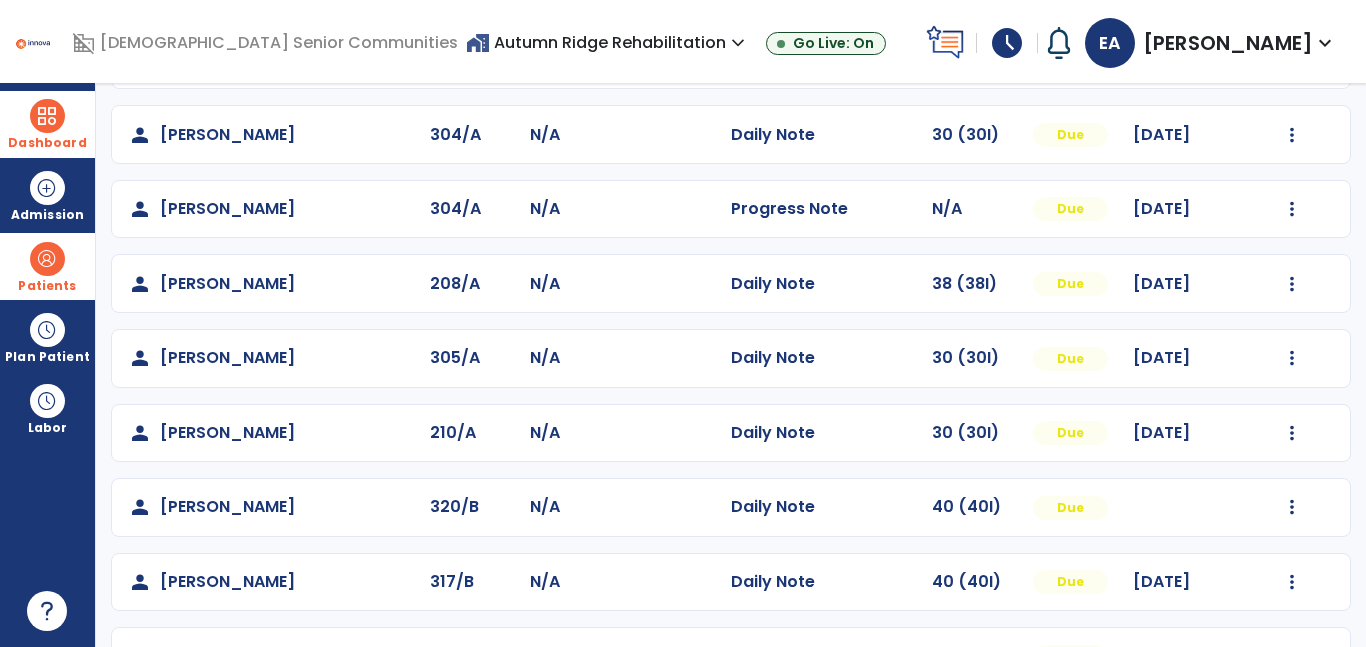 scroll, scrollTop: 365, scrollLeft: 0, axis: vertical 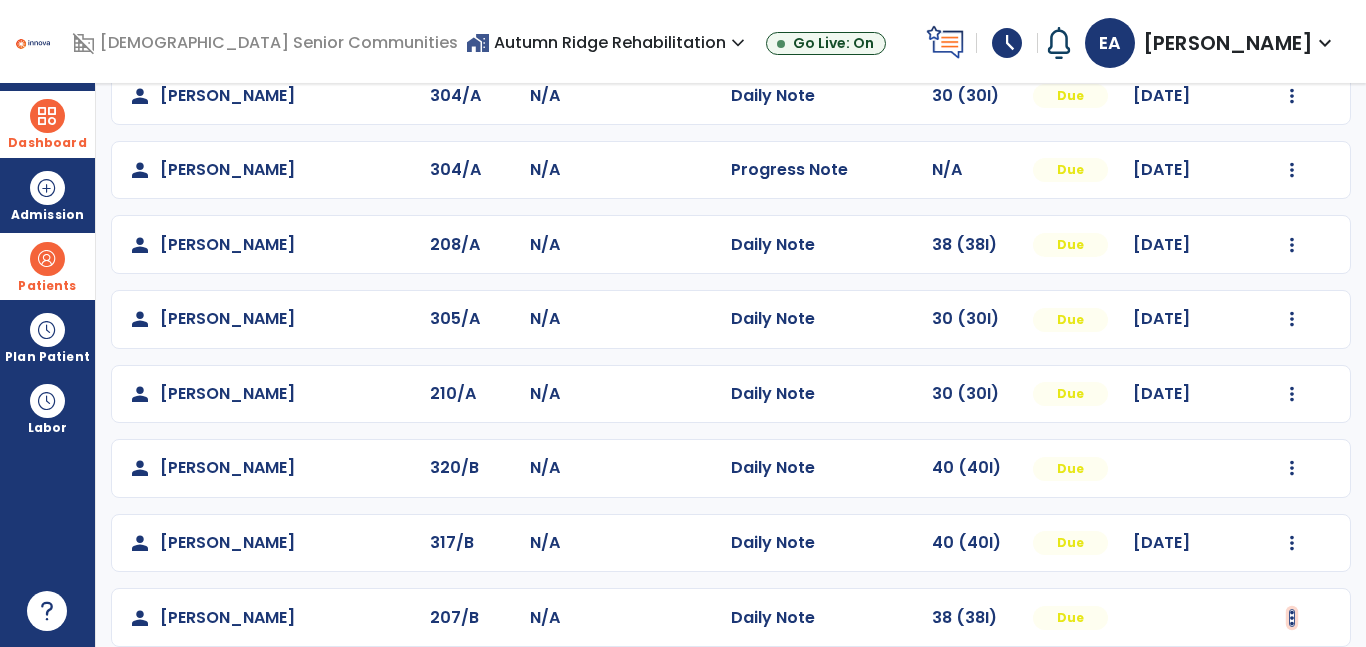 click at bounding box center (1292, -65) 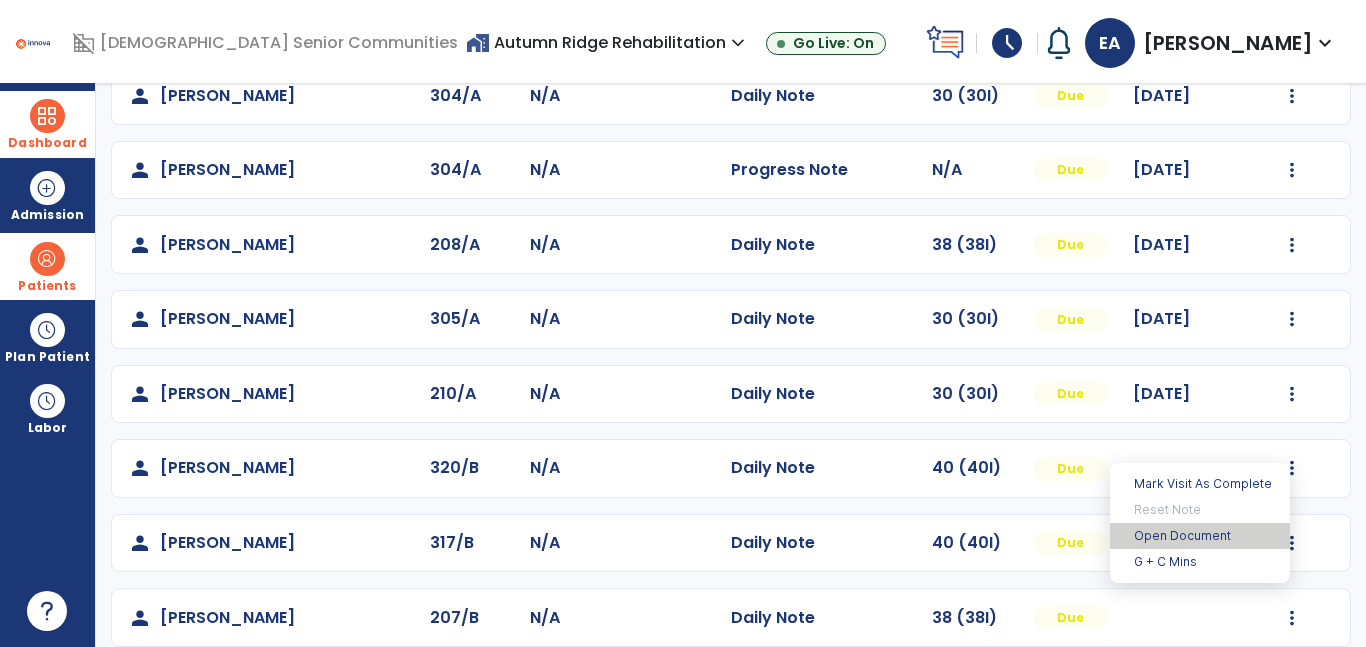 click on "Open Document" at bounding box center (1200, 536) 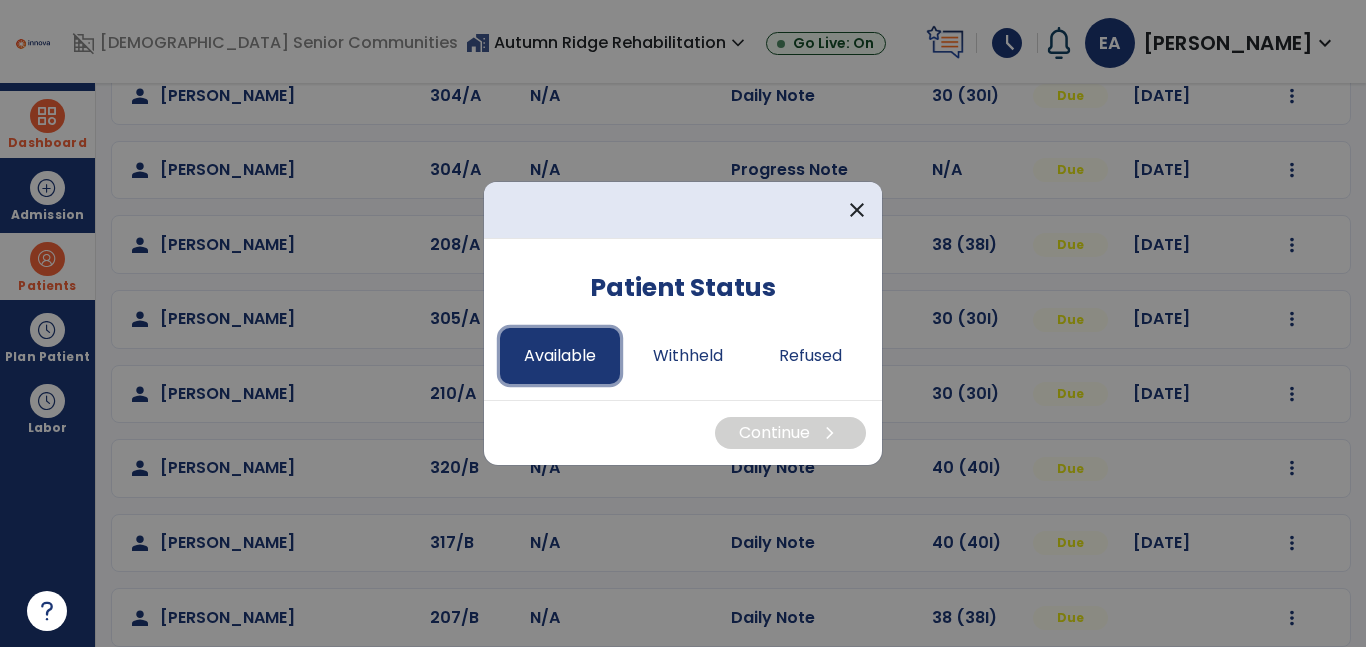 click on "Available" at bounding box center [560, 356] 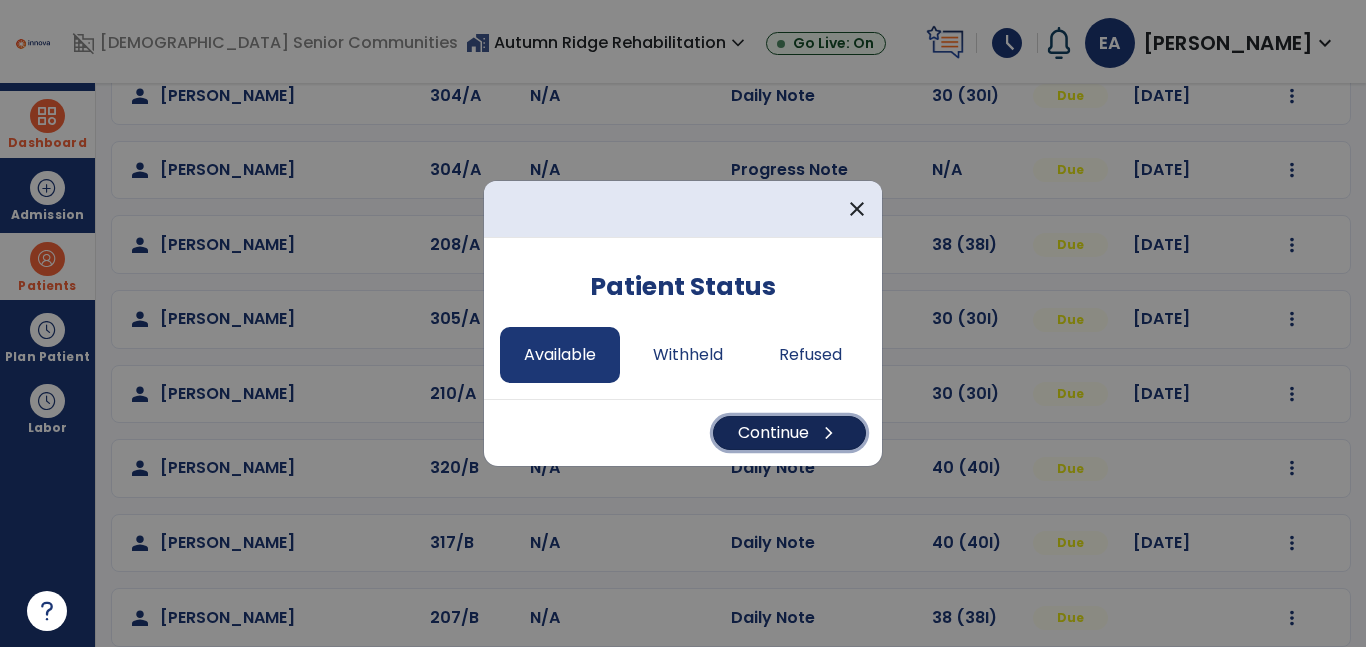 click on "chevron_right" at bounding box center (829, 433) 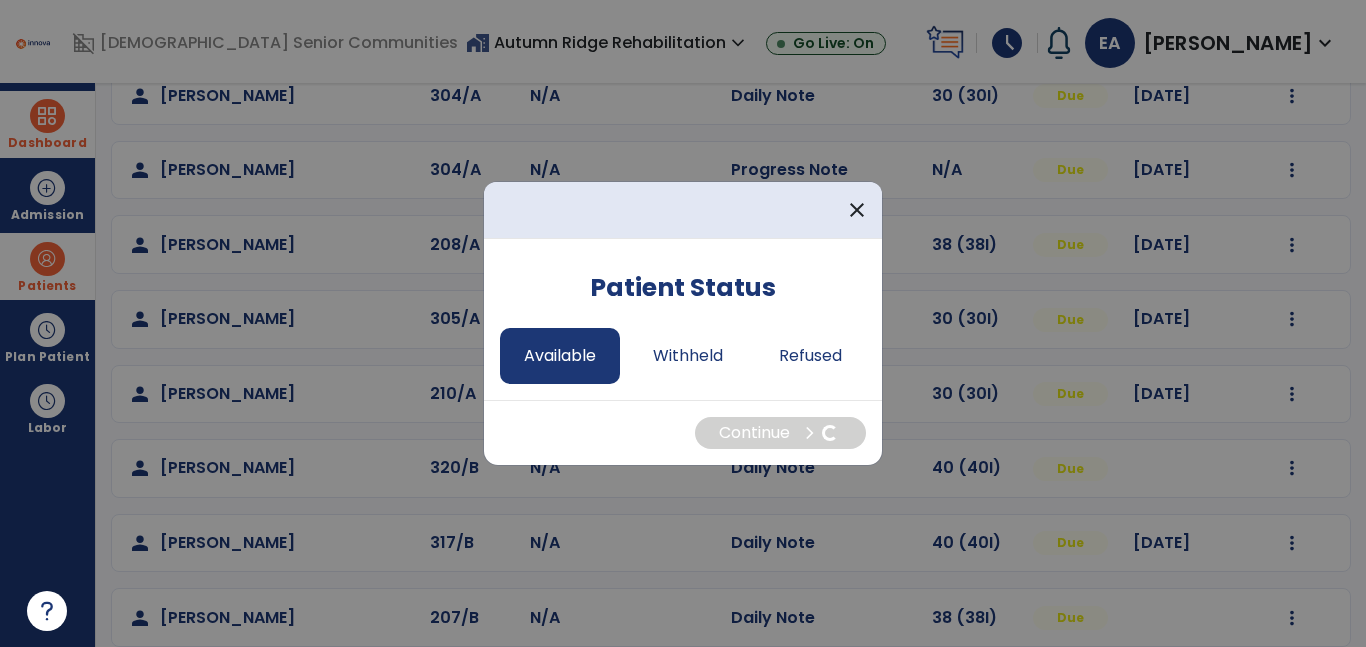 select on "*" 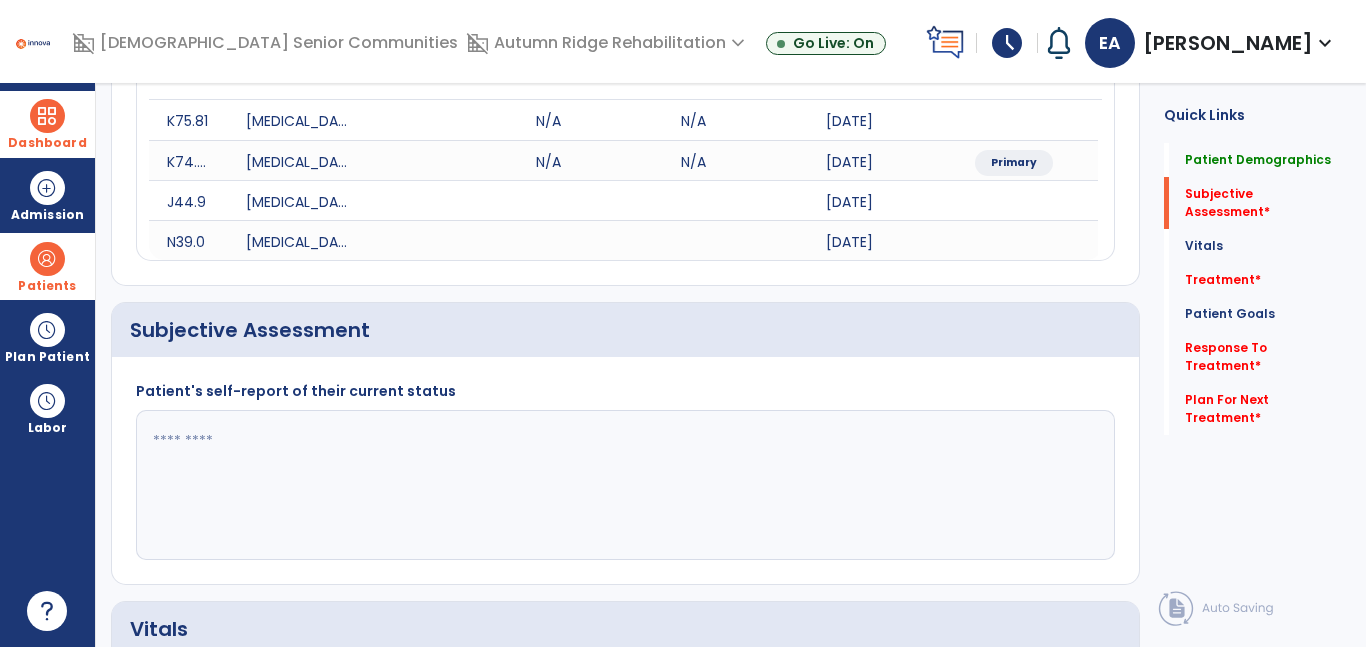 click 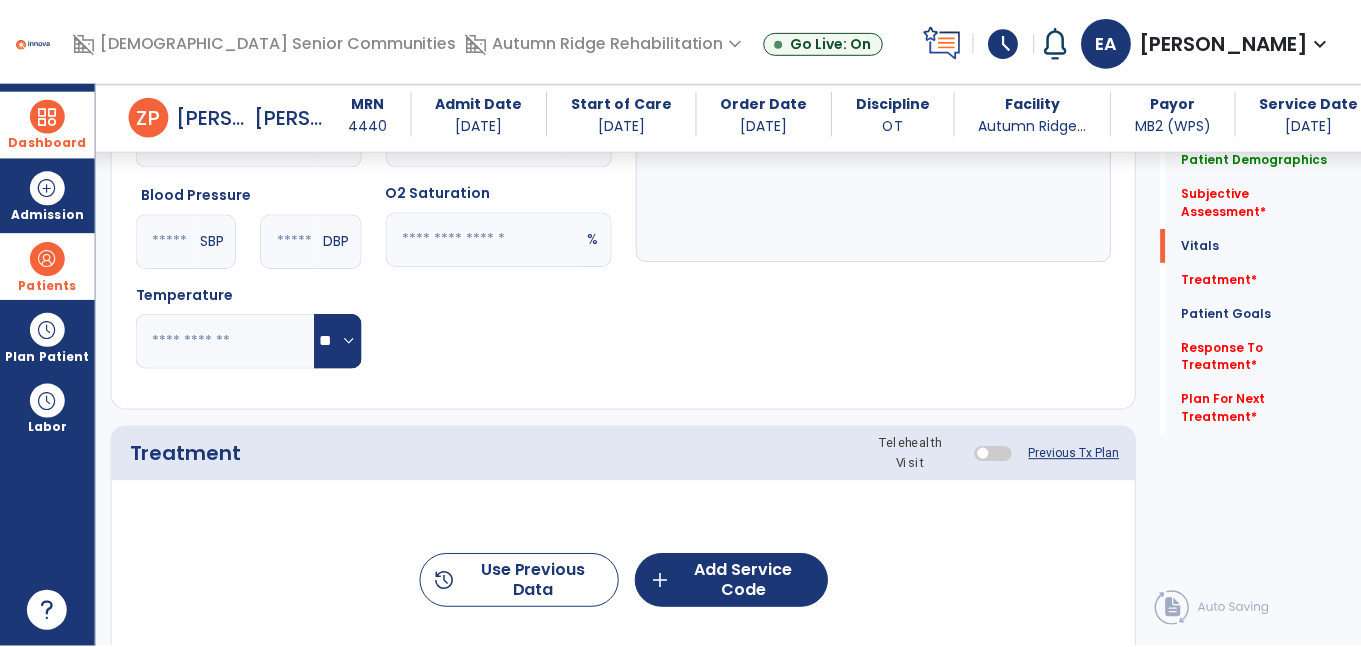 scroll, scrollTop: 957, scrollLeft: 0, axis: vertical 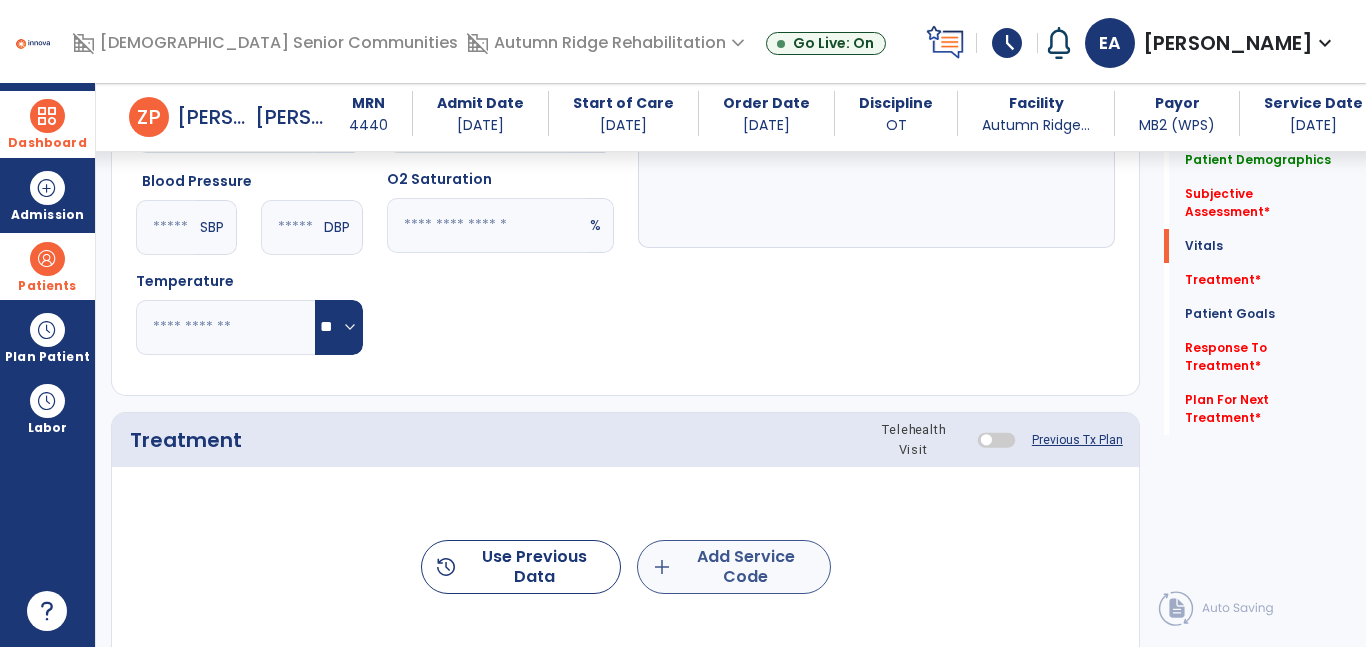 type on "****" 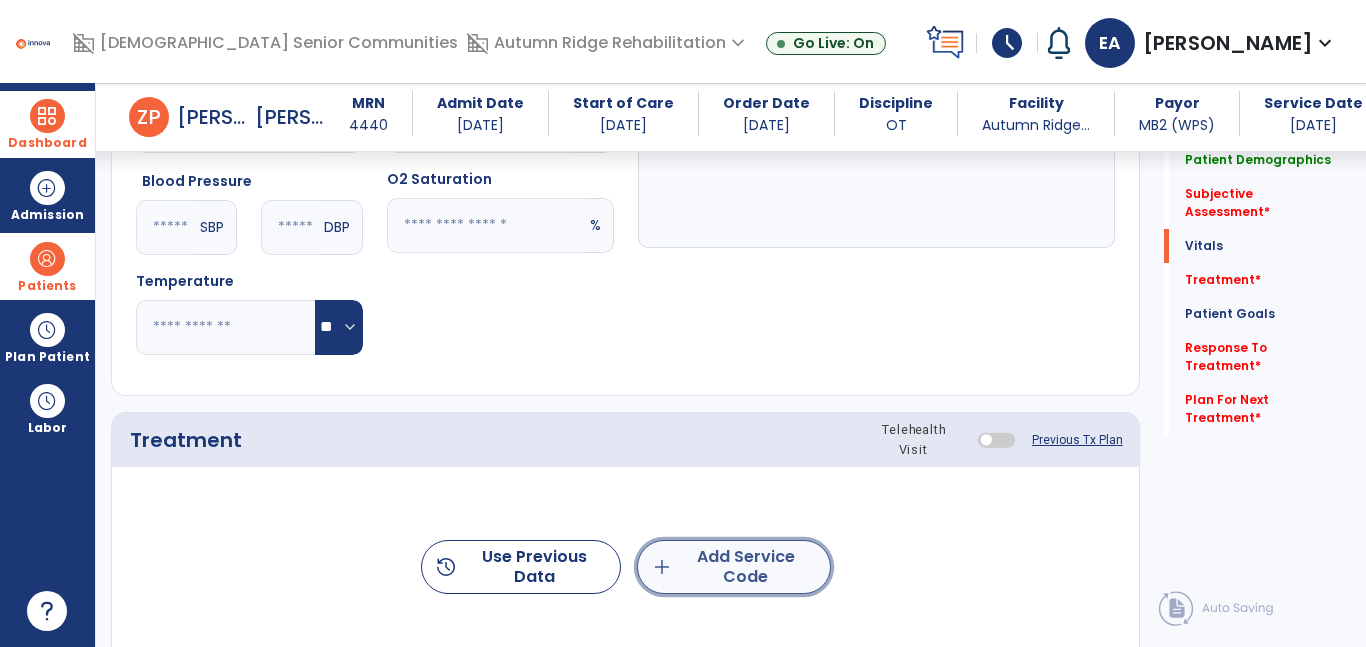 click on "add  Add Service Code" 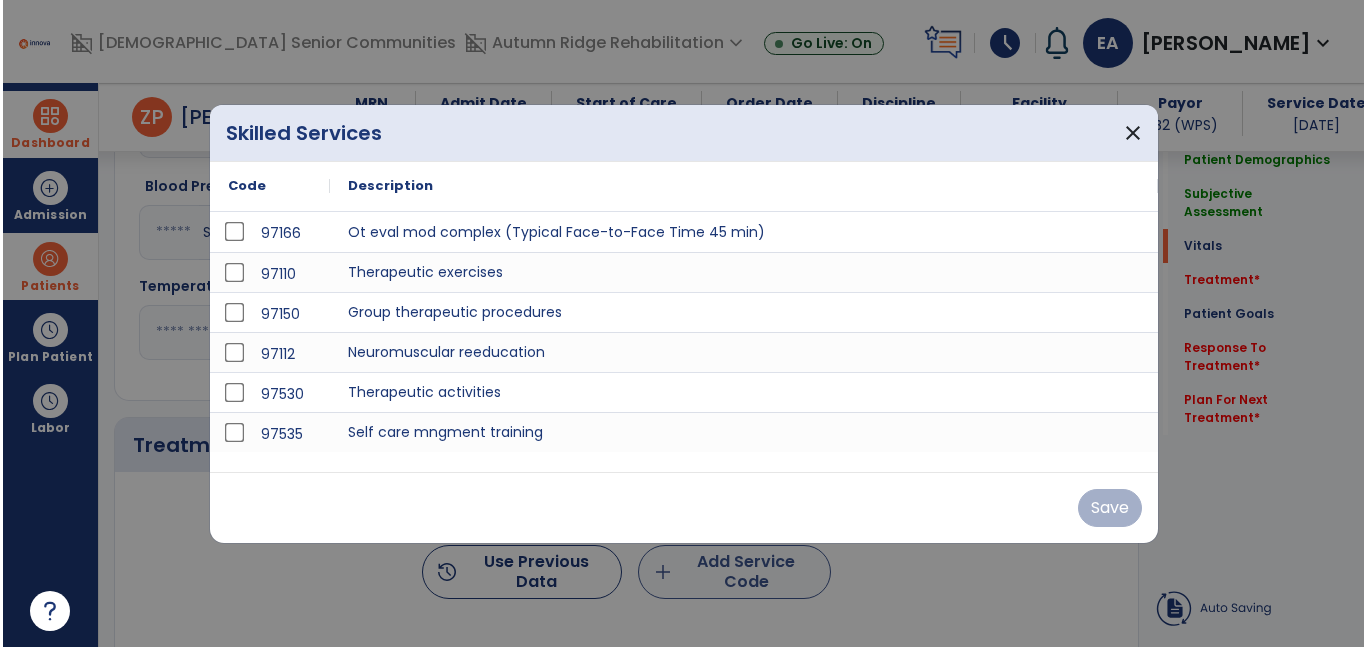 scroll, scrollTop: 957, scrollLeft: 0, axis: vertical 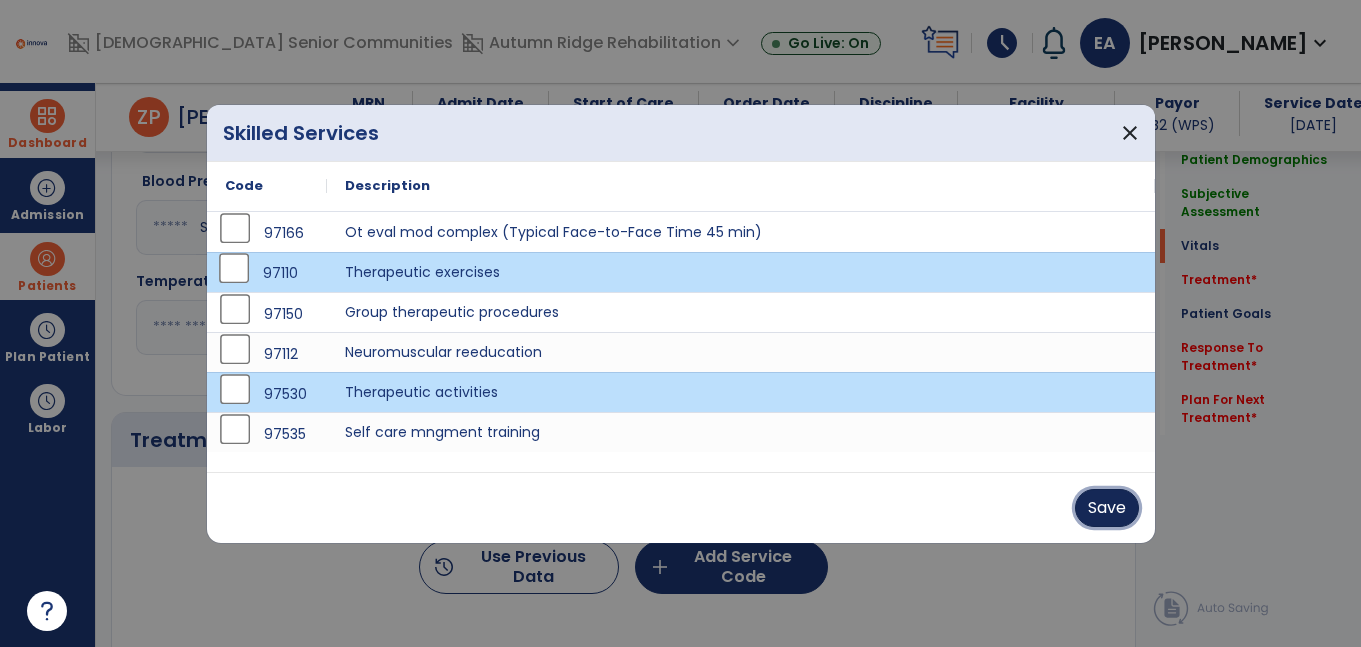 click on "Save" at bounding box center (1107, 508) 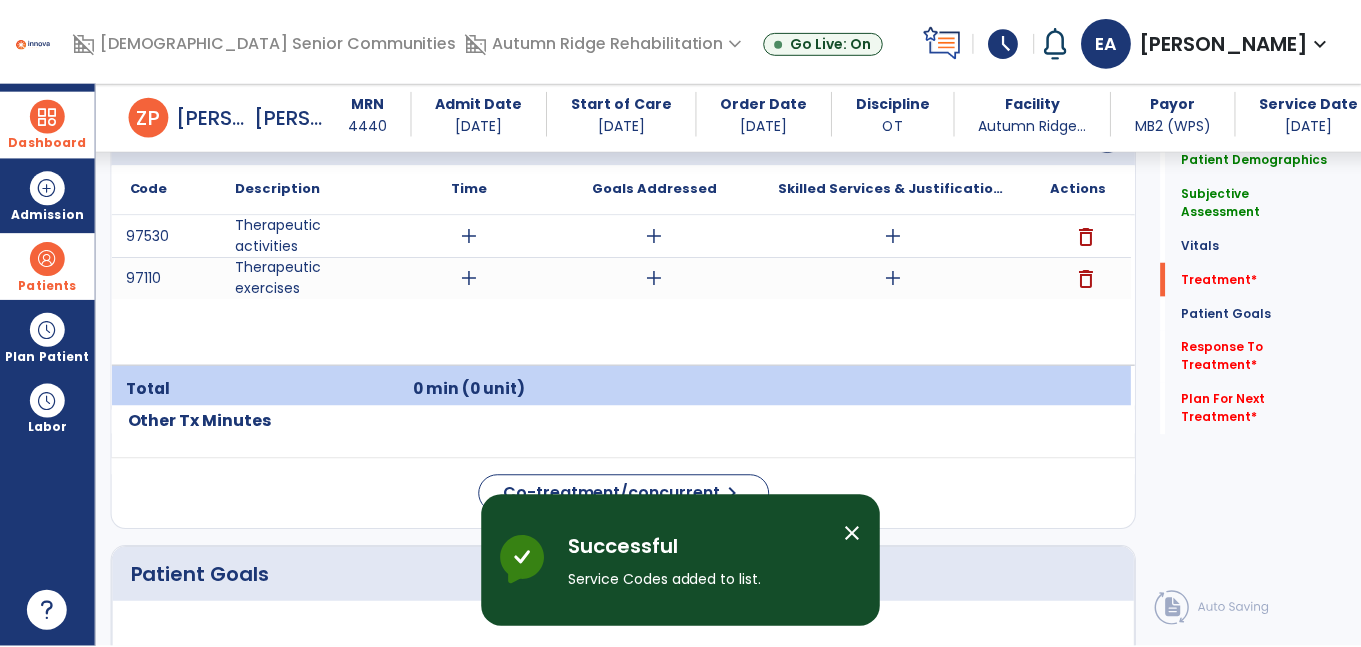 scroll, scrollTop: 1263, scrollLeft: 0, axis: vertical 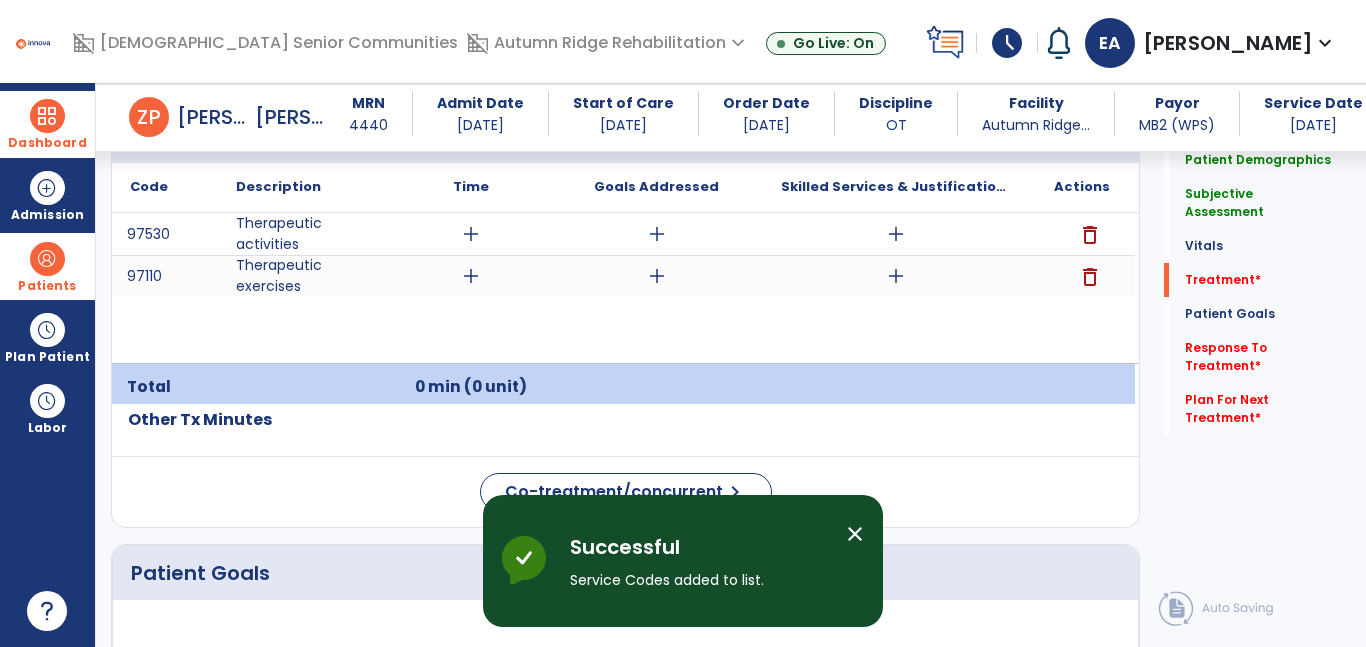 click on "add" at bounding box center (471, 276) 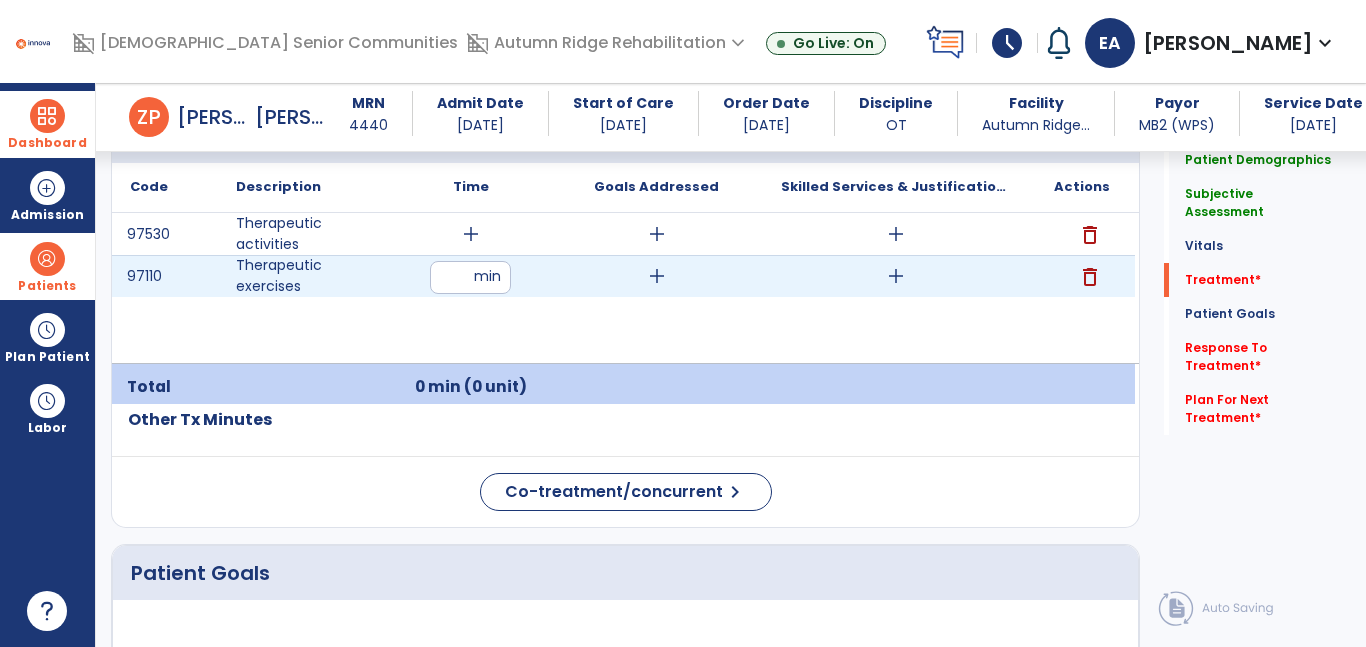 type on "**" 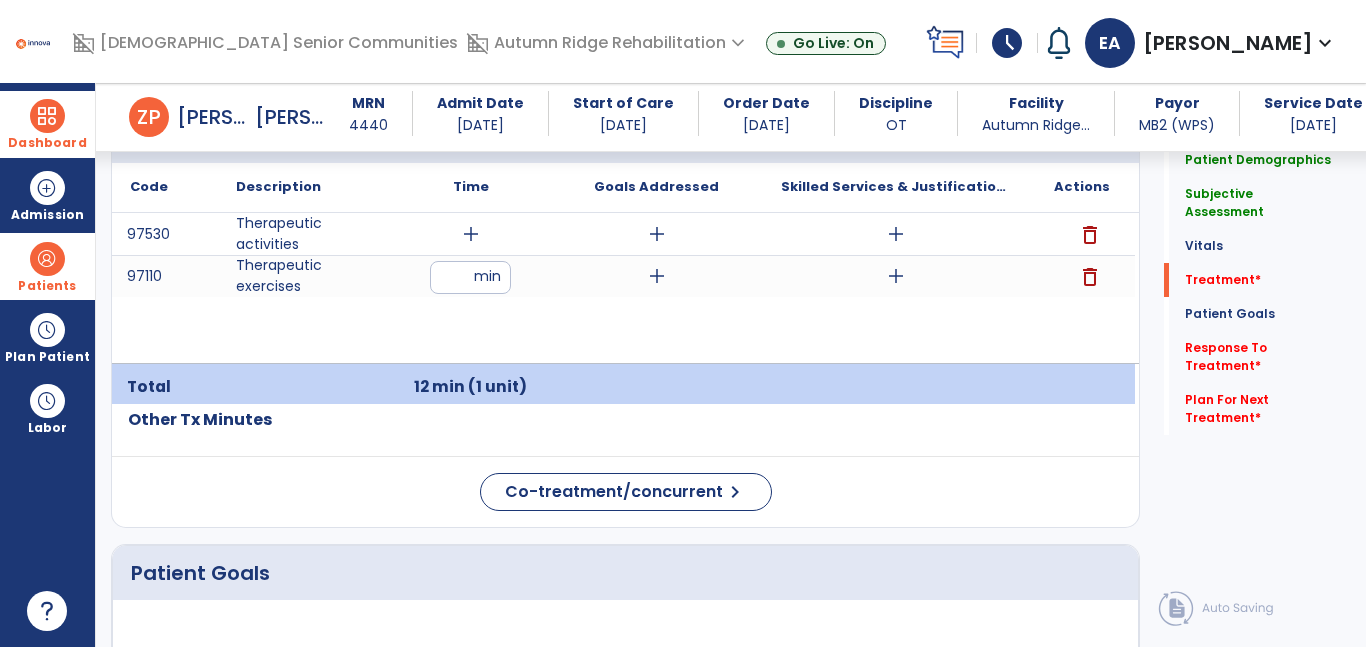 click on "add" at bounding box center [471, 234] 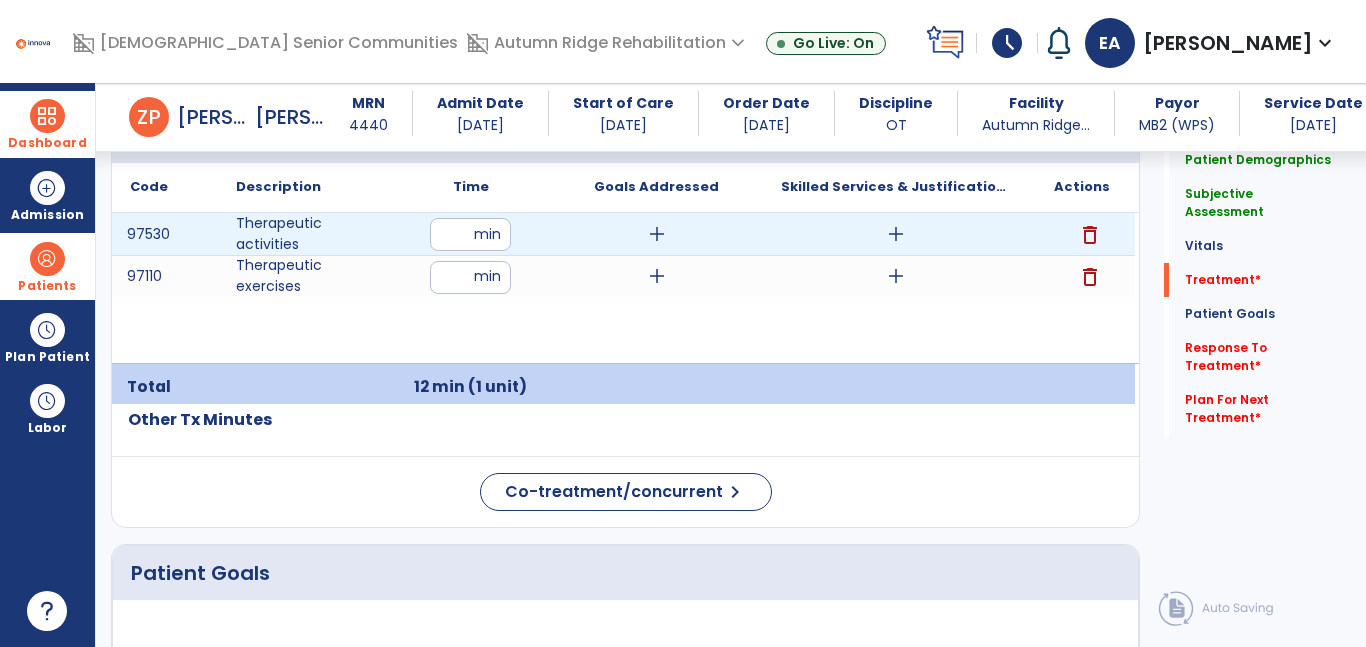 type on "**" 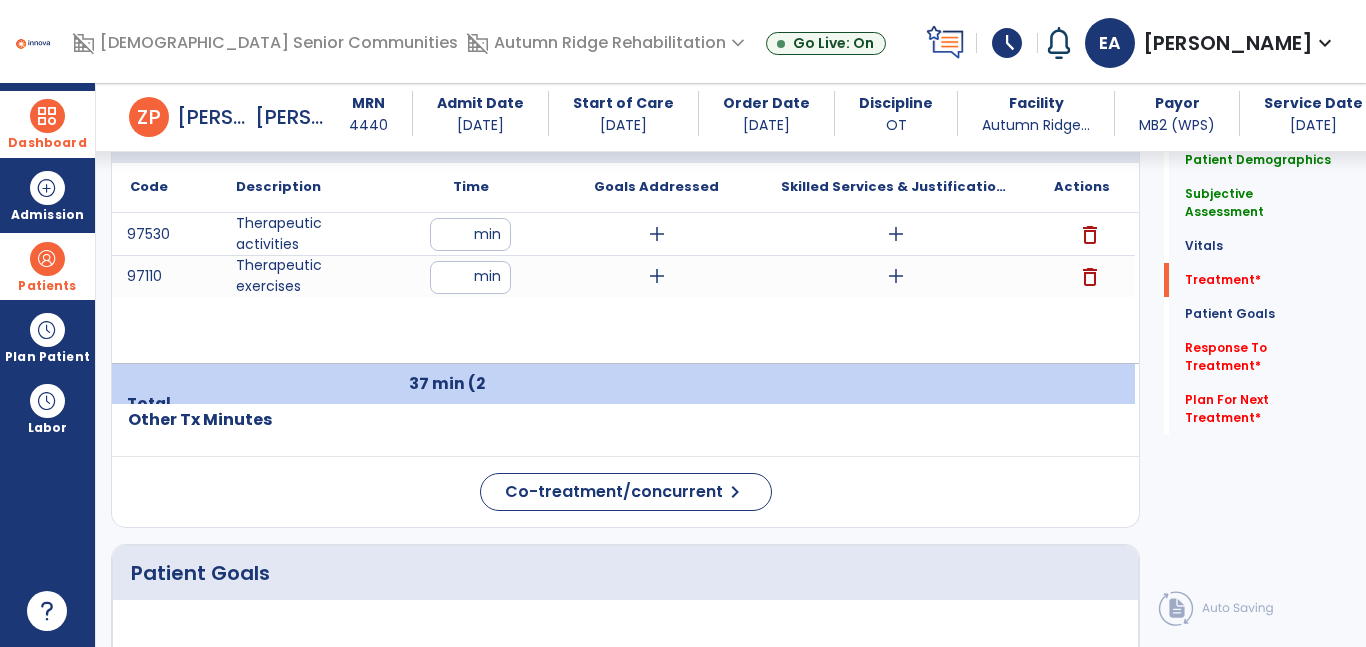 click on "**" at bounding box center (470, 234) 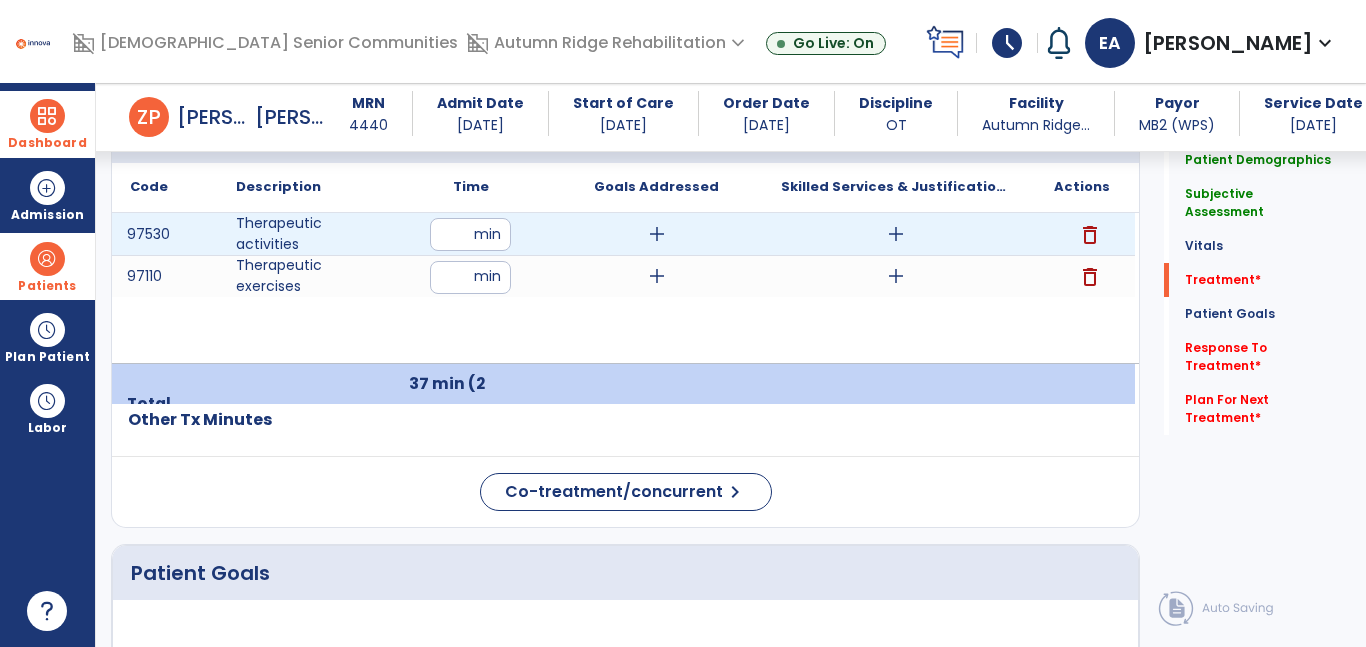 type on "**" 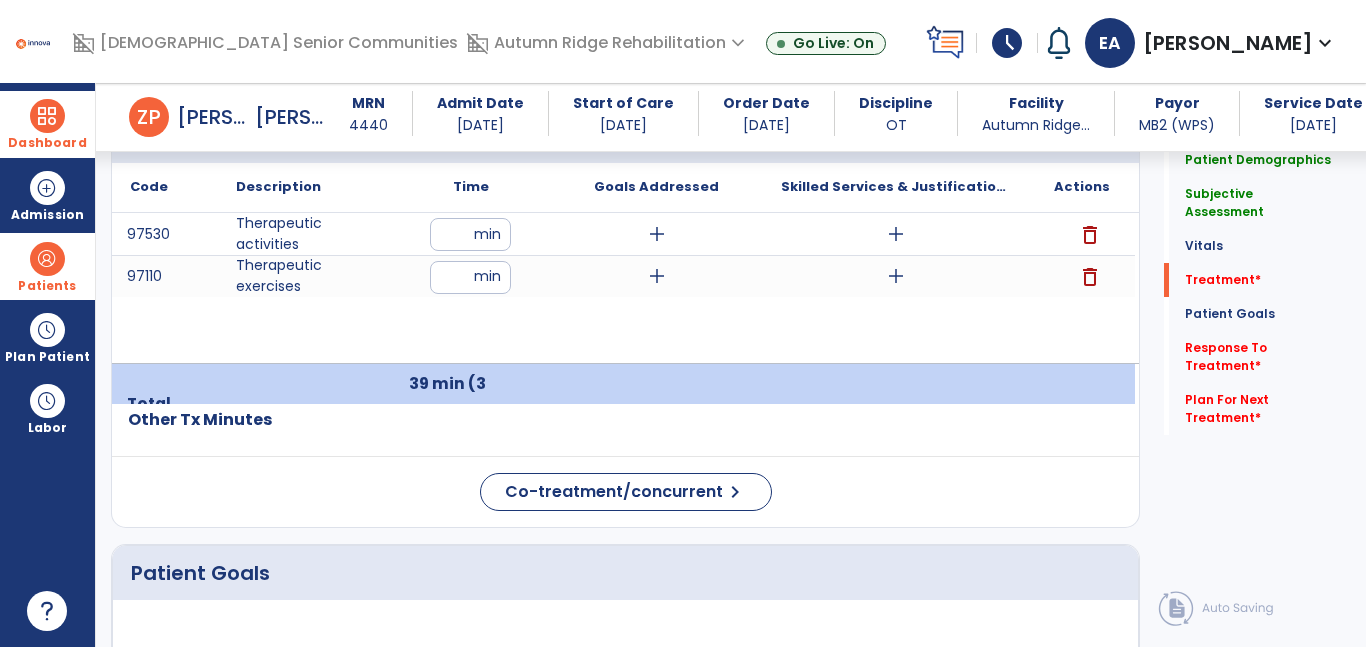 click on "add" at bounding box center [896, 276] 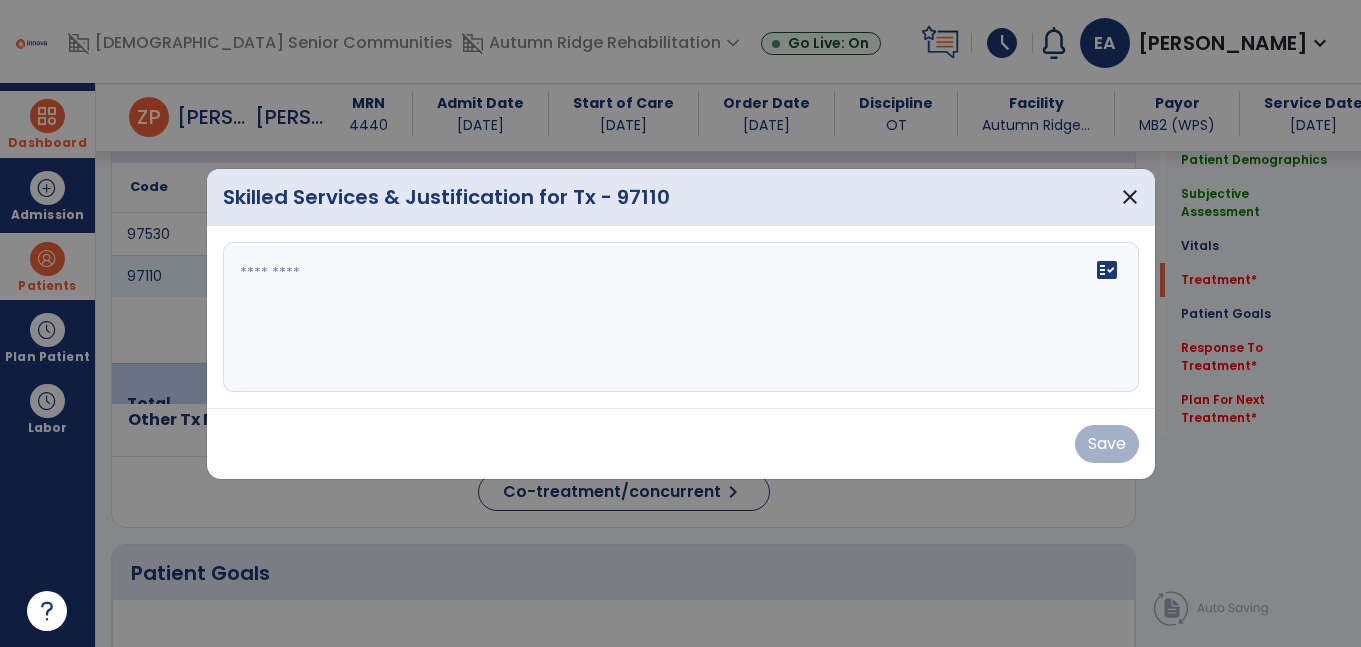 scroll, scrollTop: 1263, scrollLeft: 0, axis: vertical 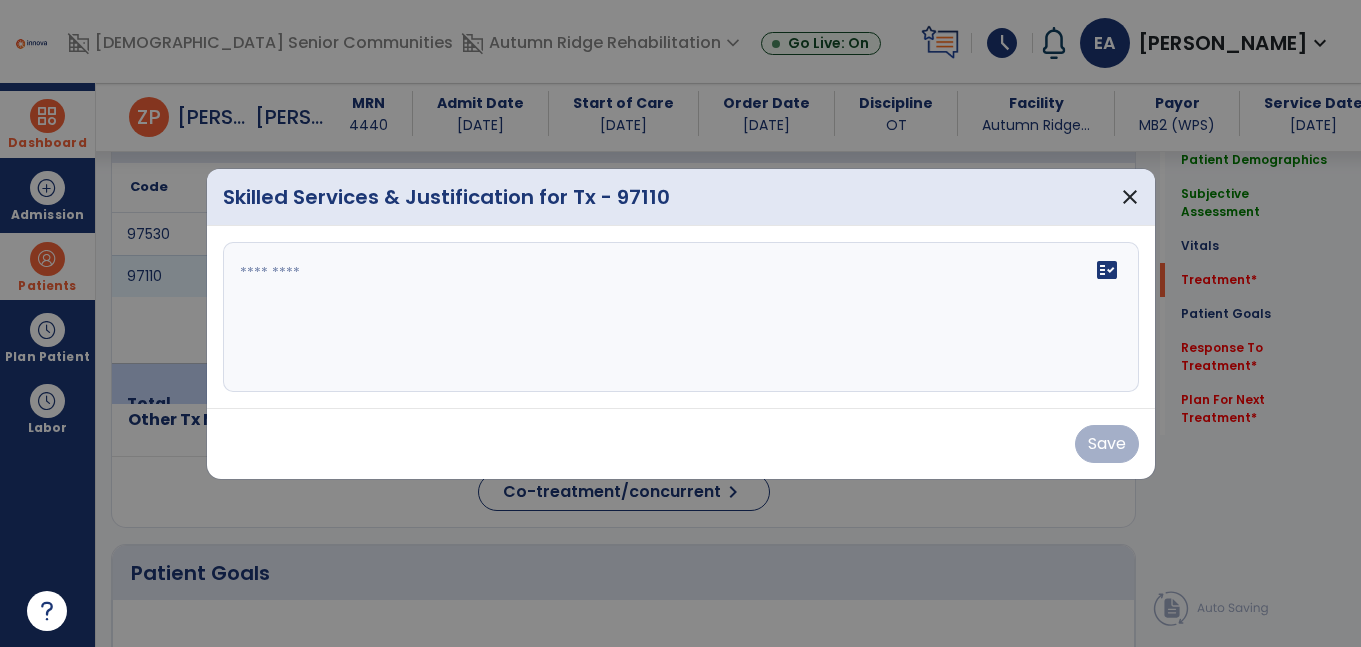 click on "fact_check" at bounding box center (681, 317) 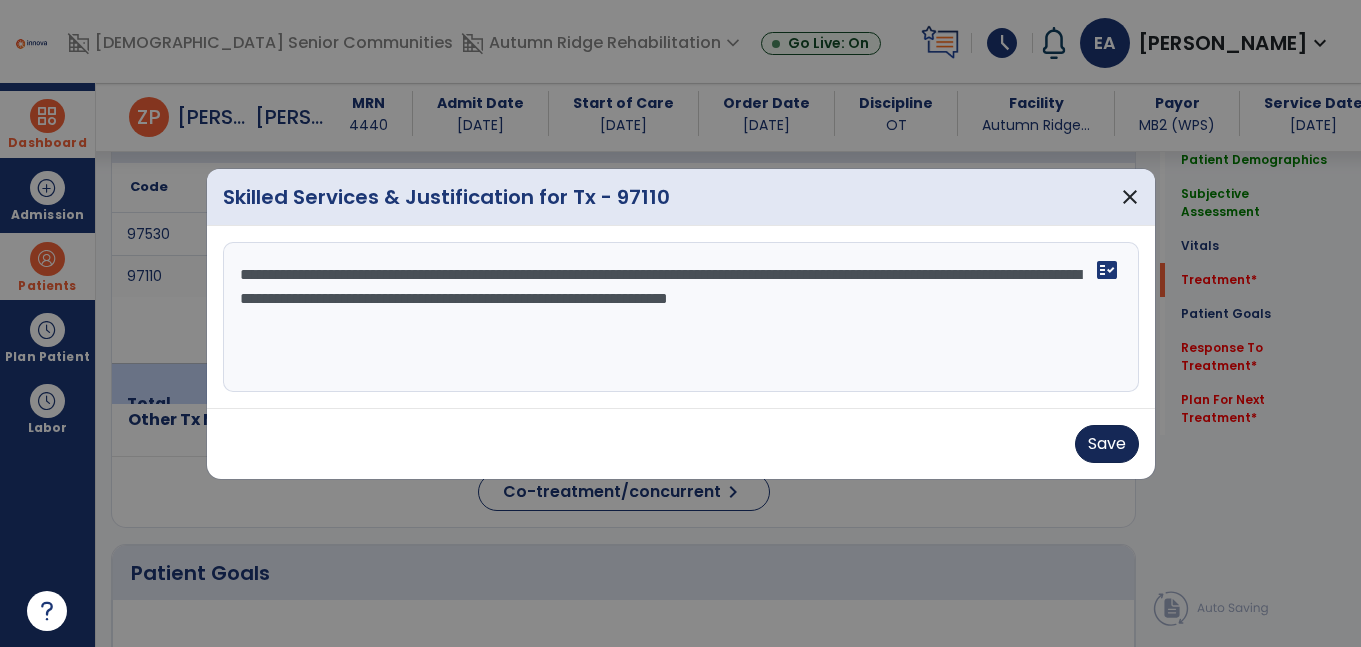 type on "**********" 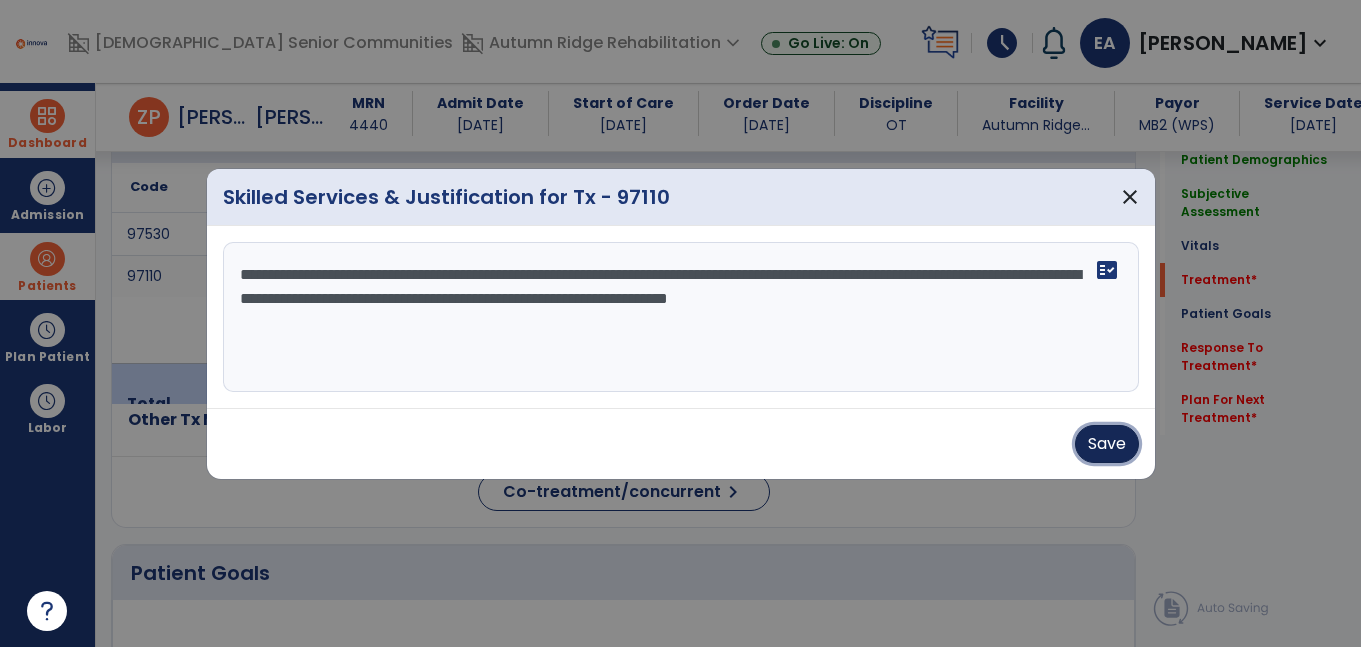 click on "Save" at bounding box center [1107, 444] 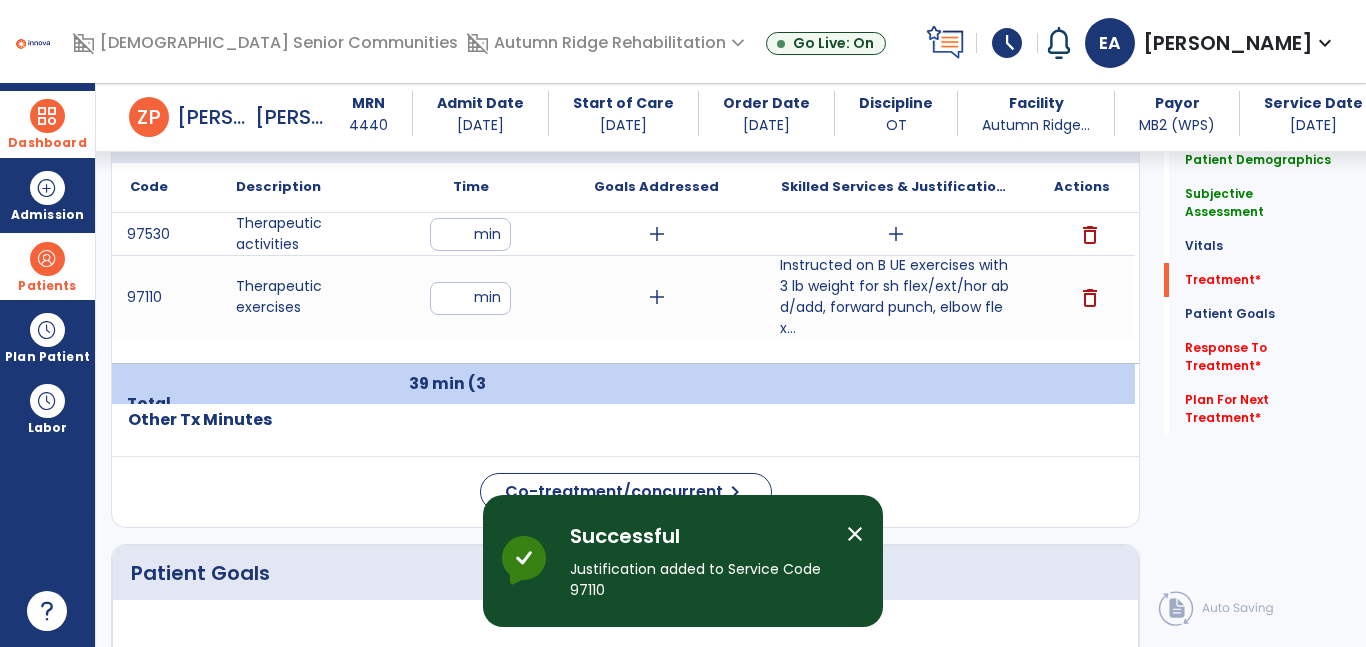 click on "add" at bounding box center (896, 234) 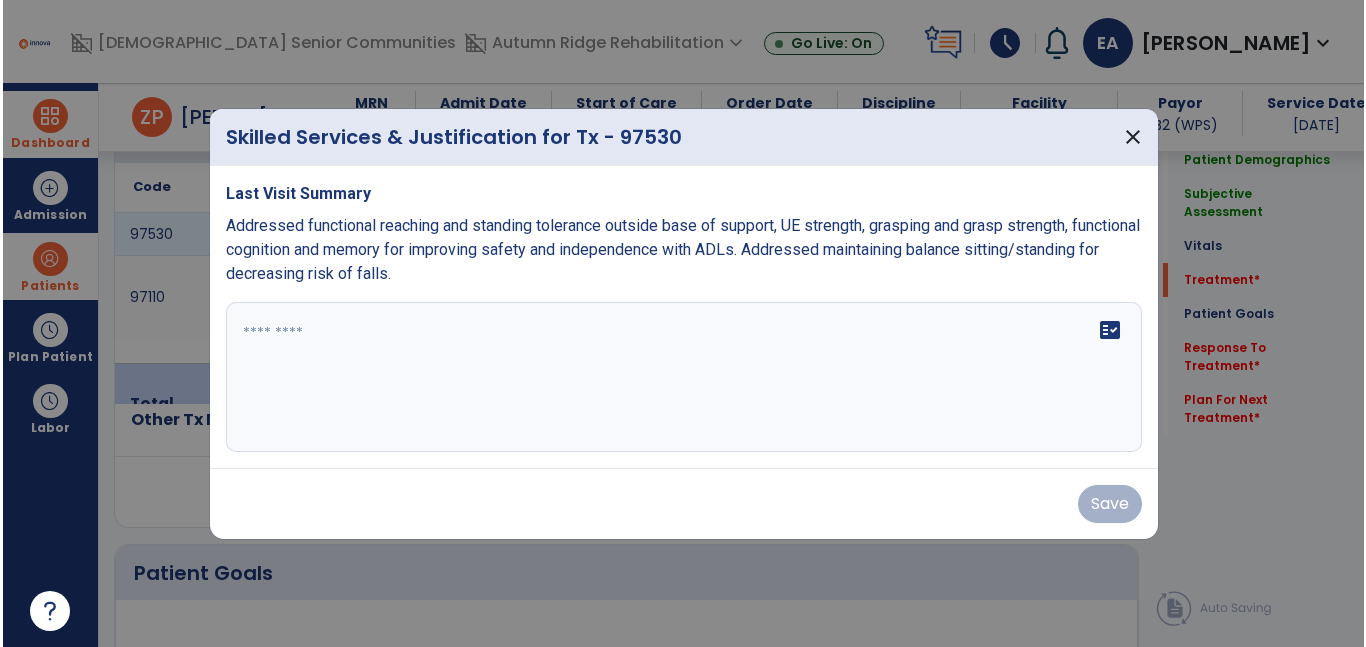 scroll, scrollTop: 1263, scrollLeft: 0, axis: vertical 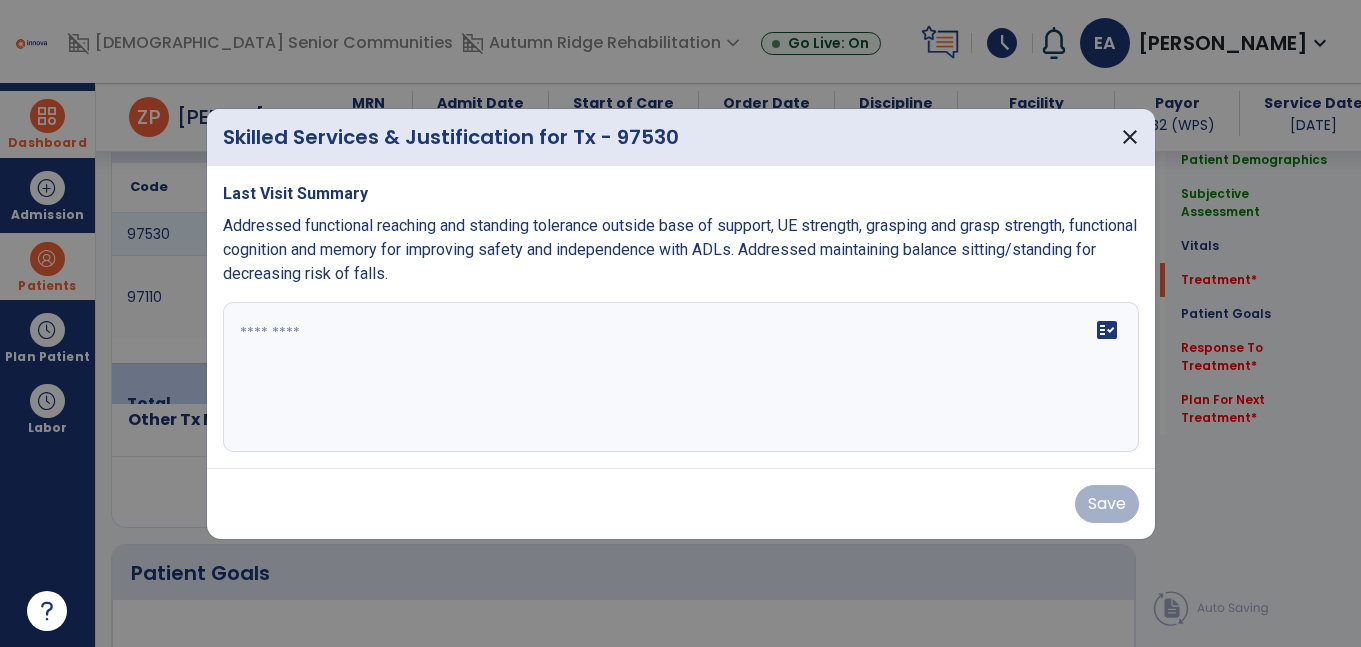 click at bounding box center [681, 377] 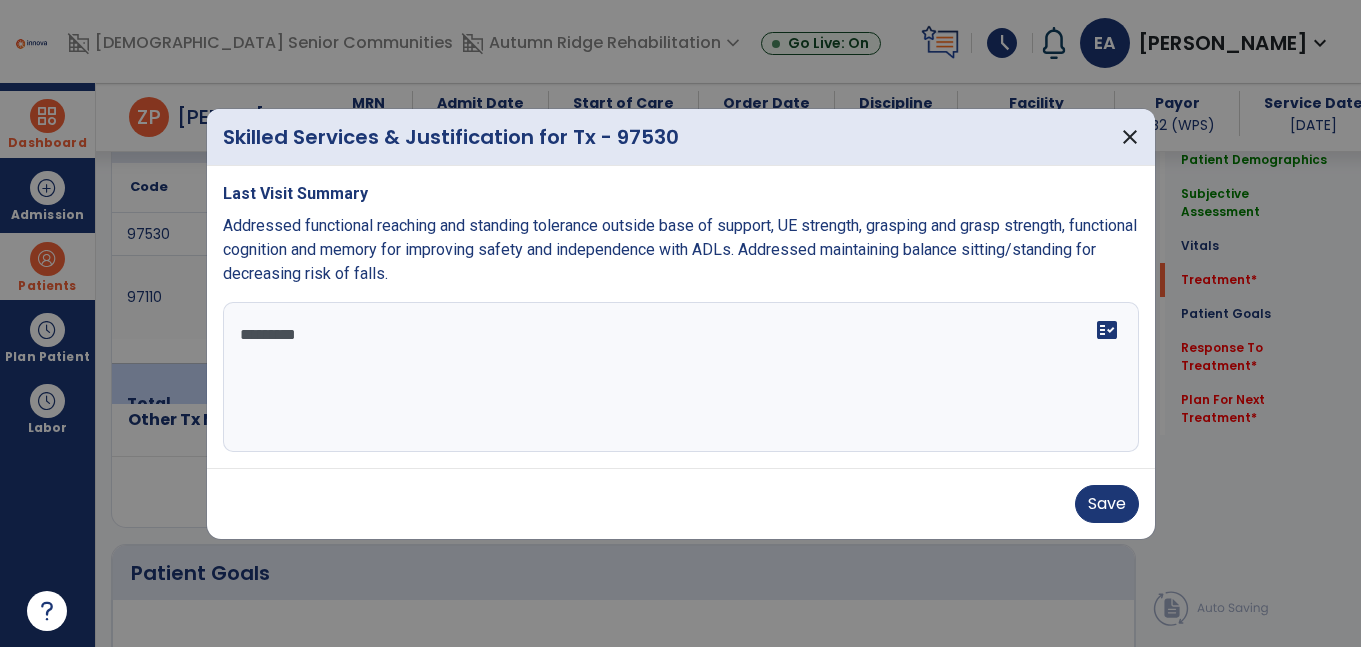 type on "**********" 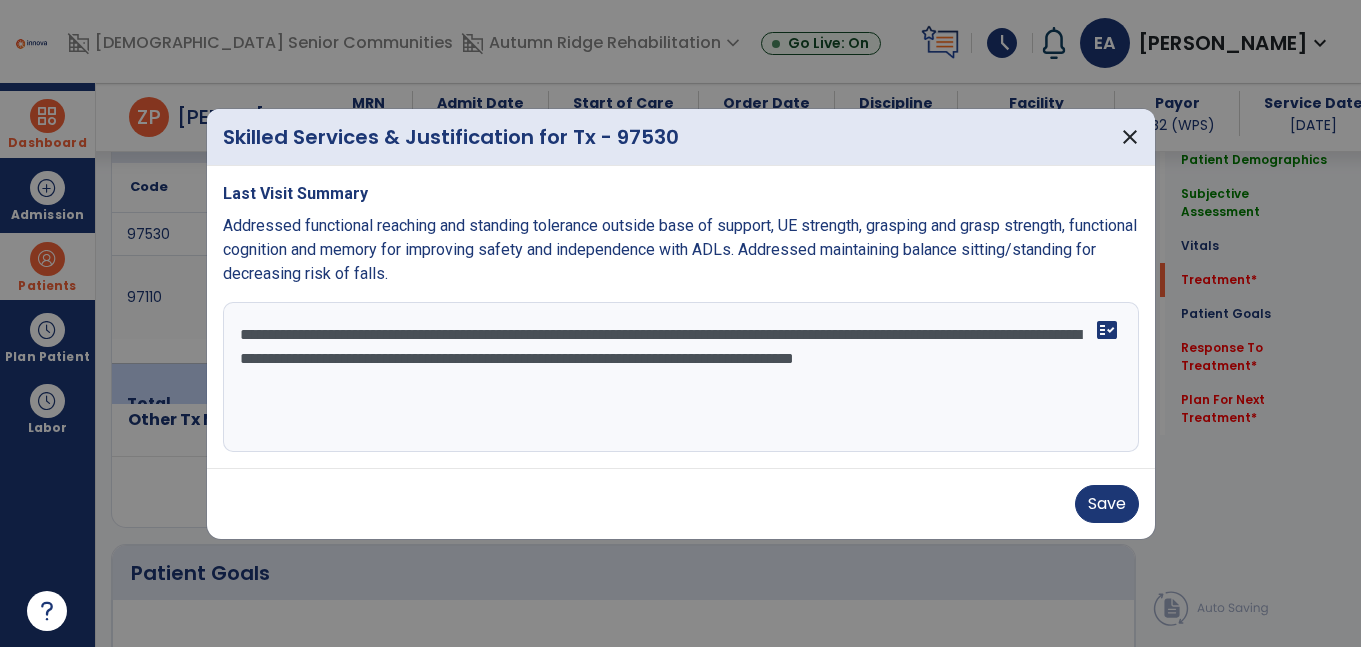 type on "**********" 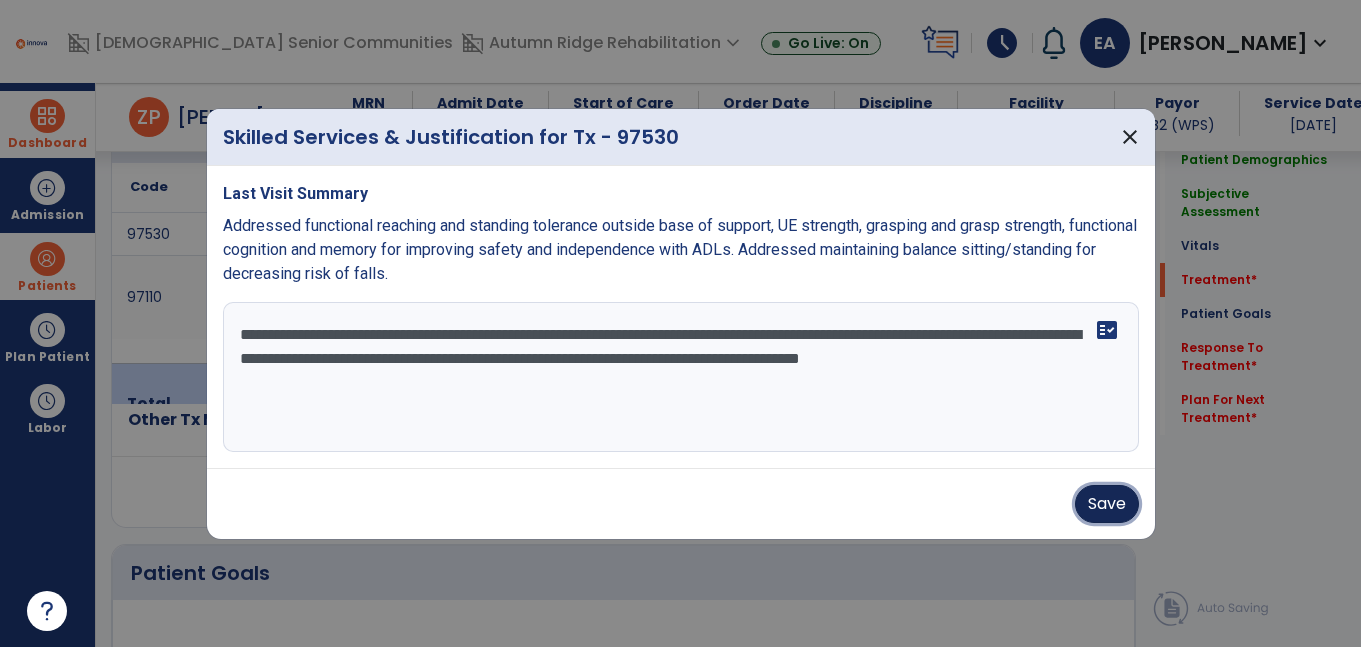 click on "Save" at bounding box center (1107, 504) 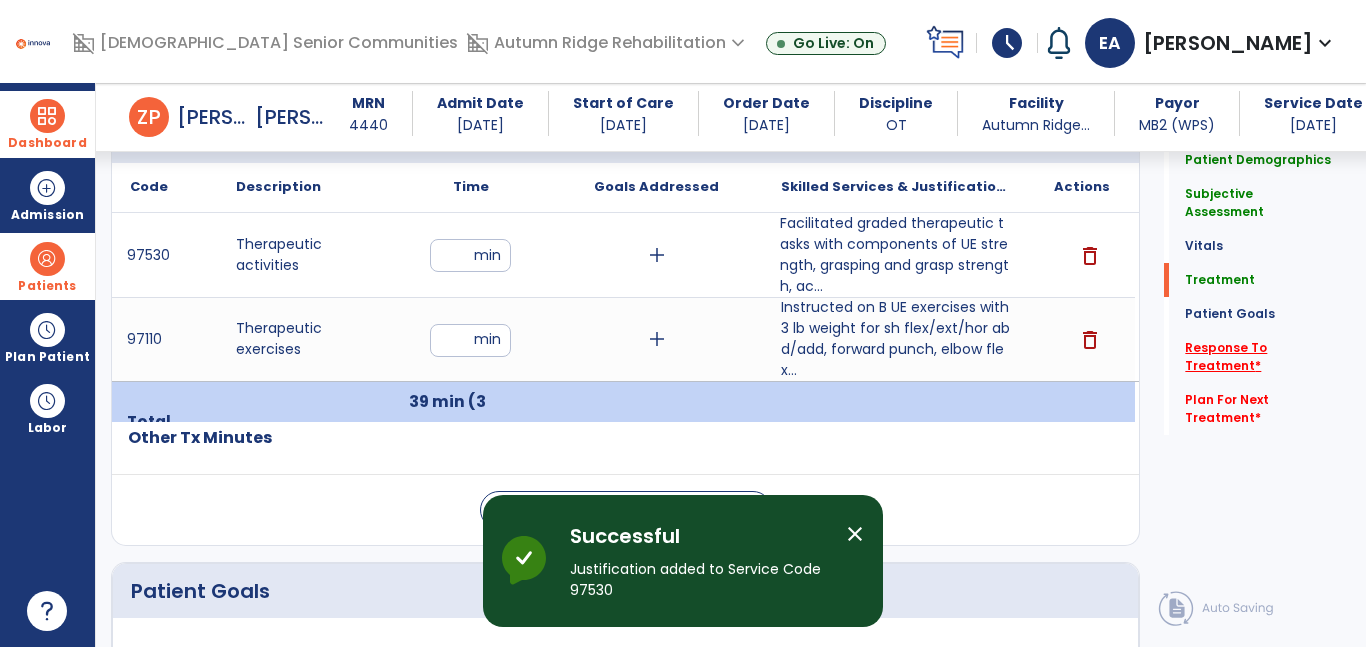 click on "Response To Treatment   *" 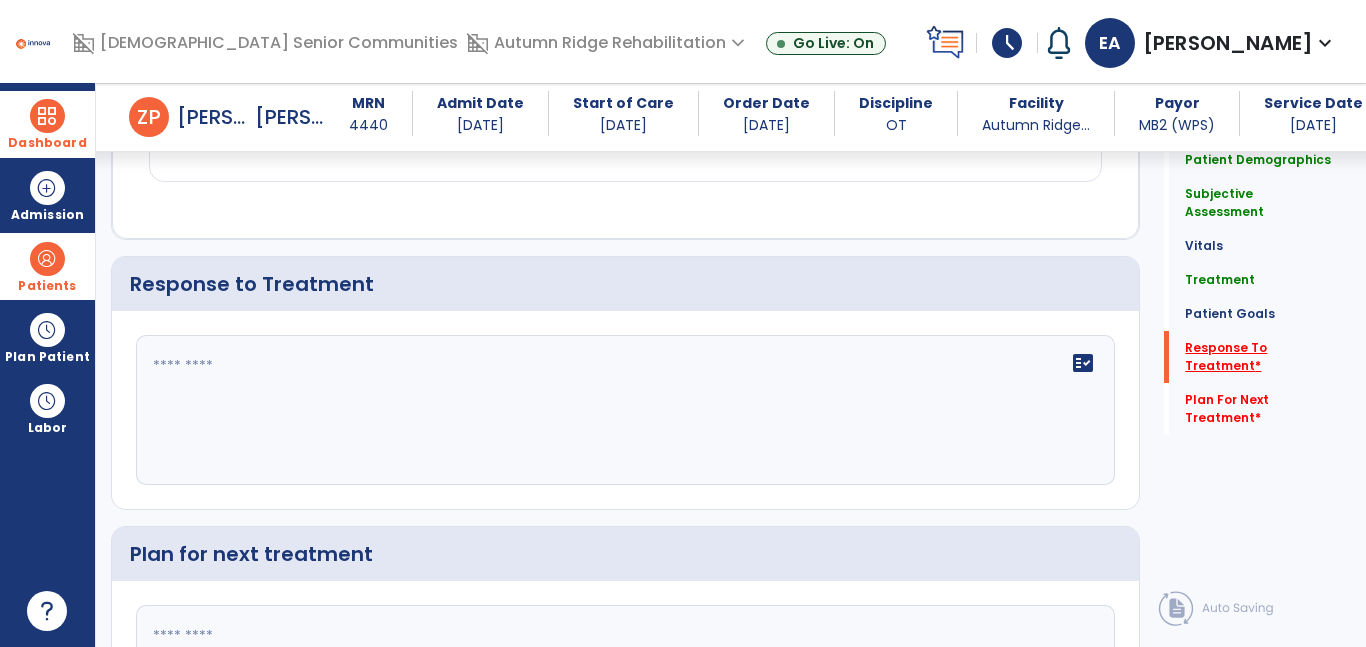 scroll, scrollTop: 3059, scrollLeft: 0, axis: vertical 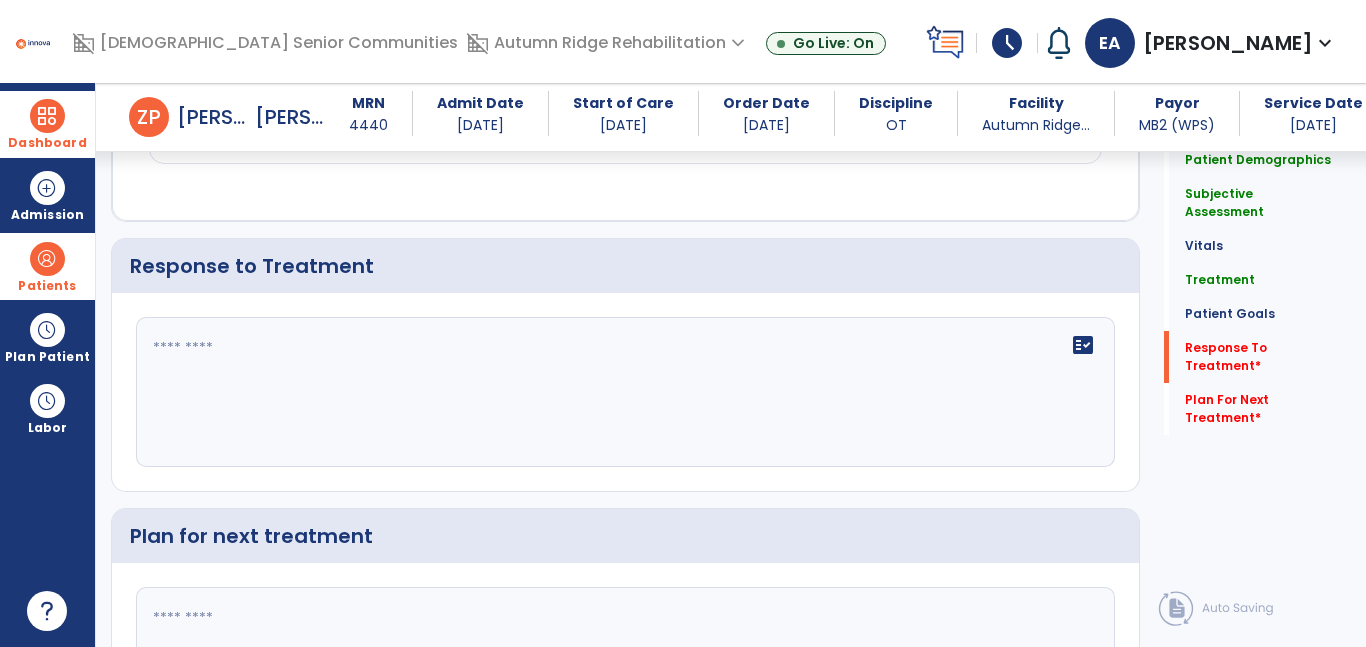 click on "fact_check" 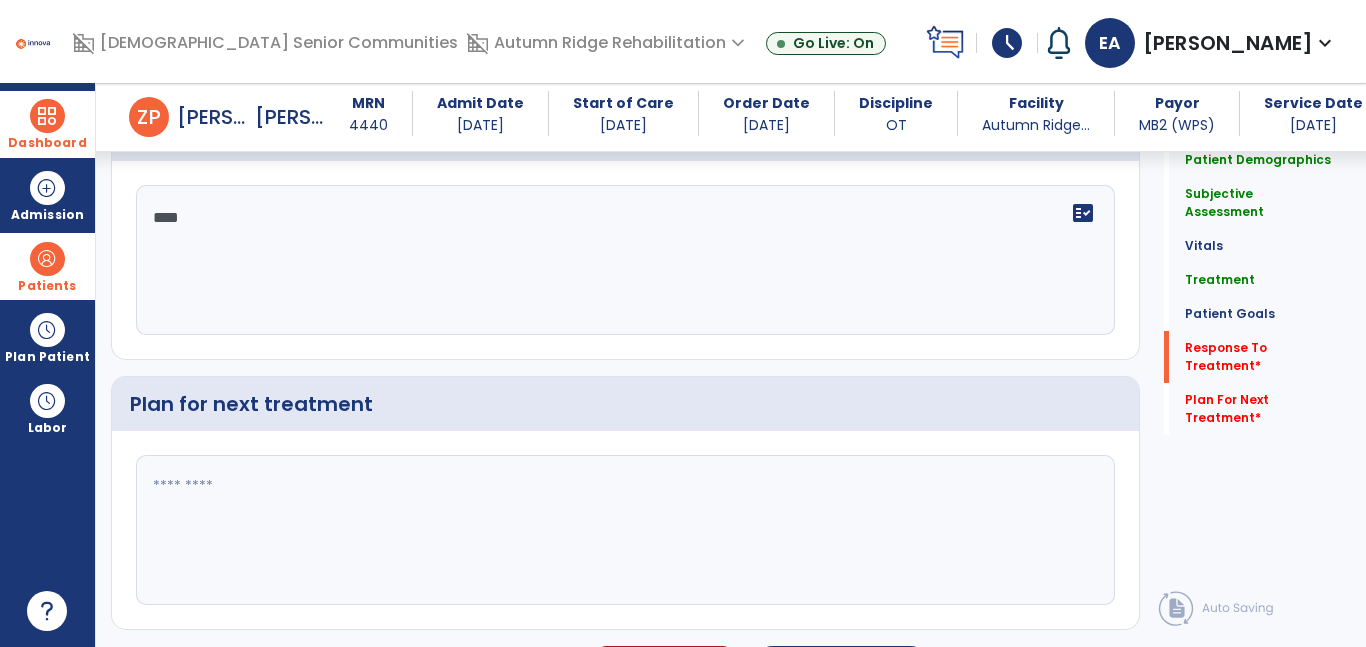 scroll, scrollTop: 3209, scrollLeft: 0, axis: vertical 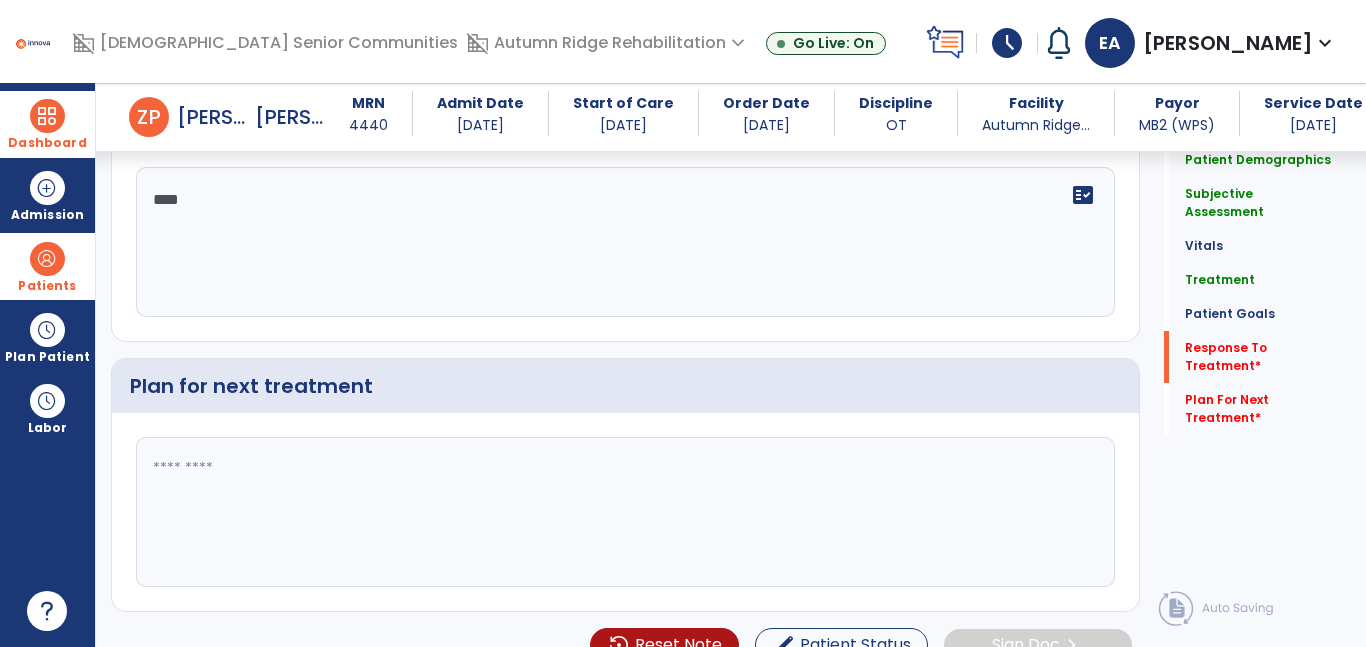 type on "****" 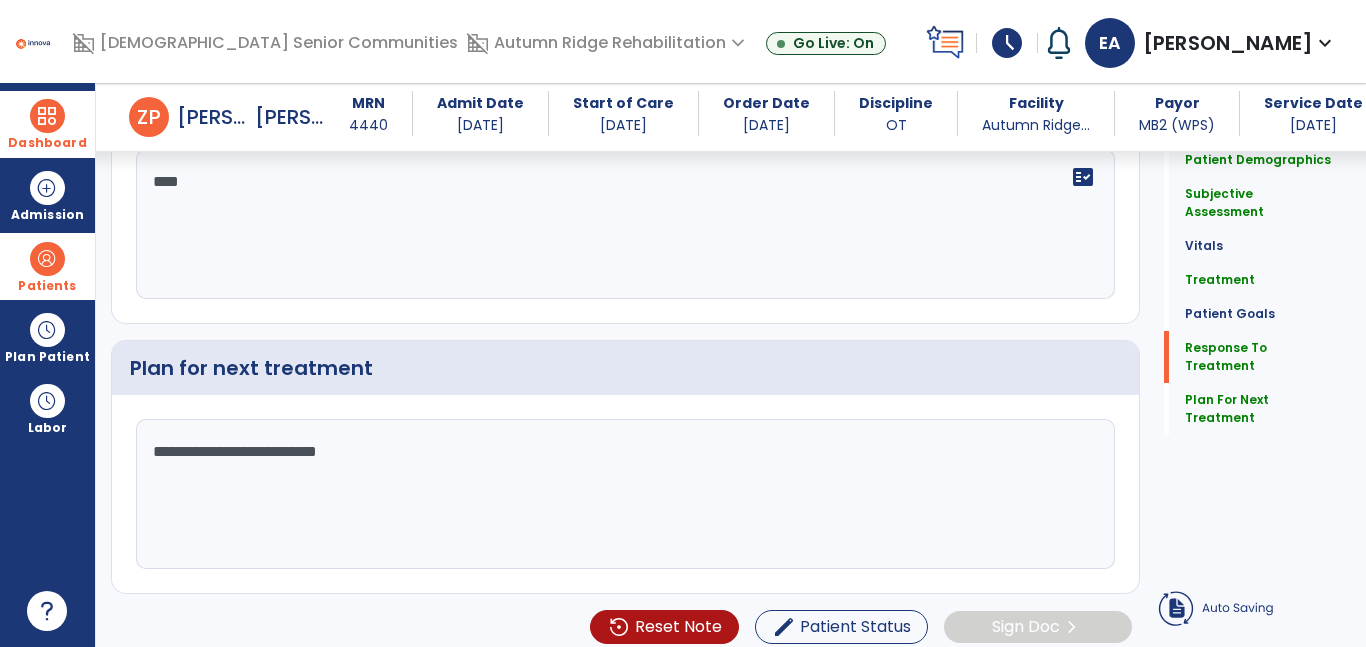 scroll, scrollTop: 3191, scrollLeft: 0, axis: vertical 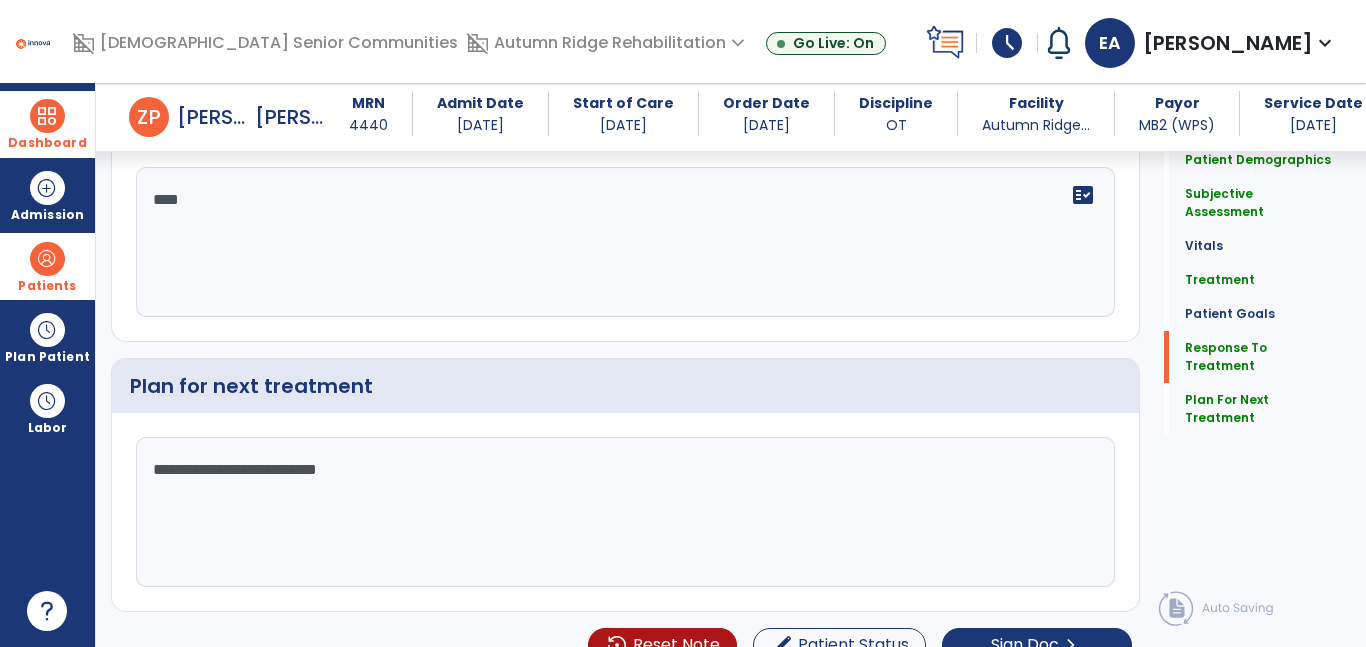 type on "**********" 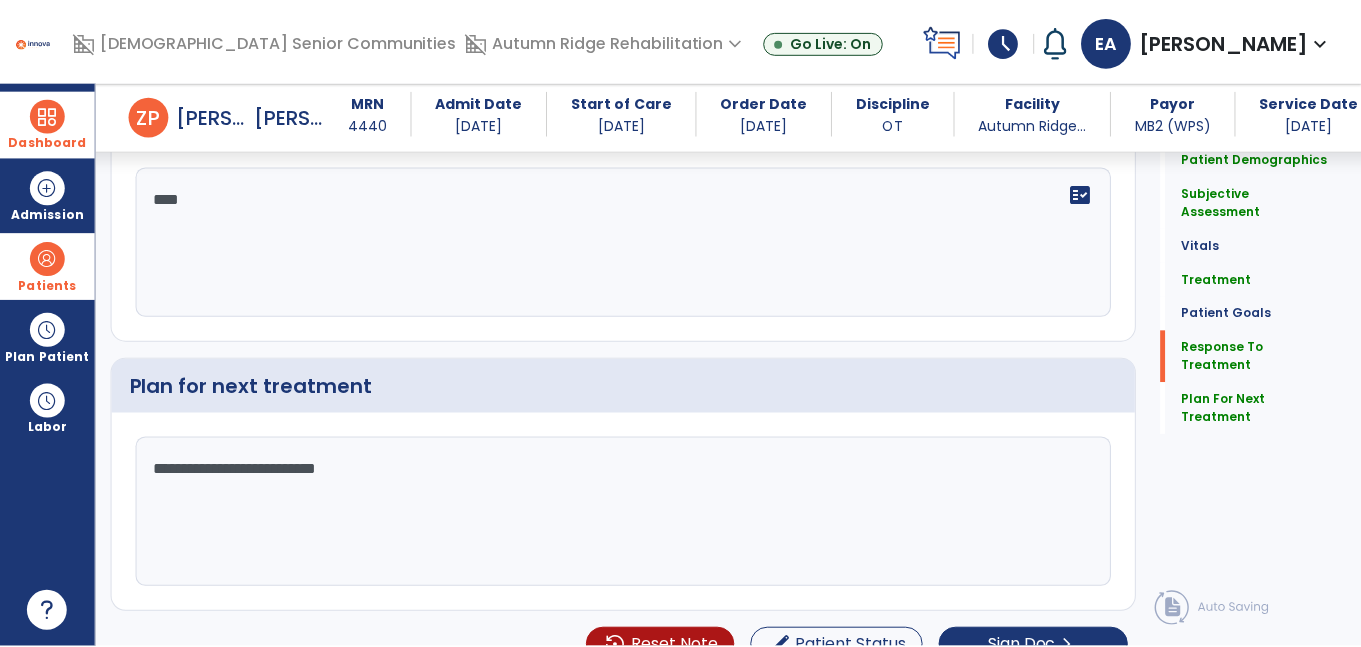 scroll, scrollTop: 3240, scrollLeft: 0, axis: vertical 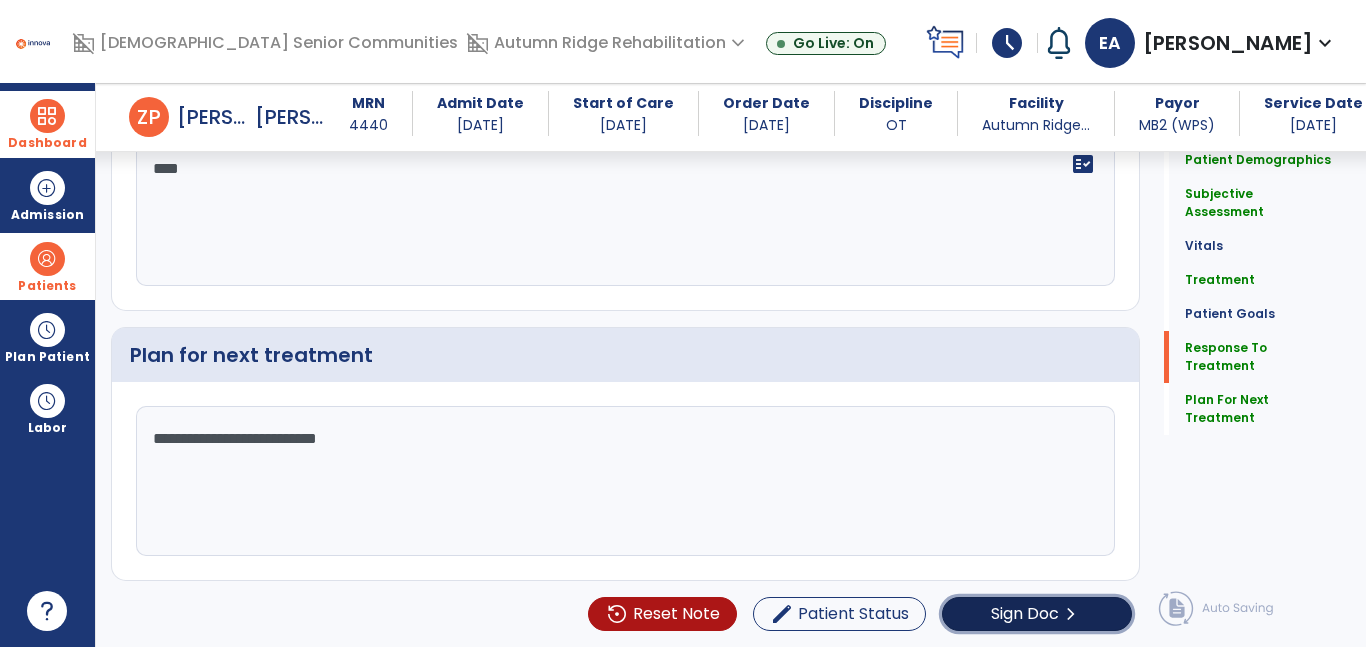 click on "Sign Doc  chevron_right" 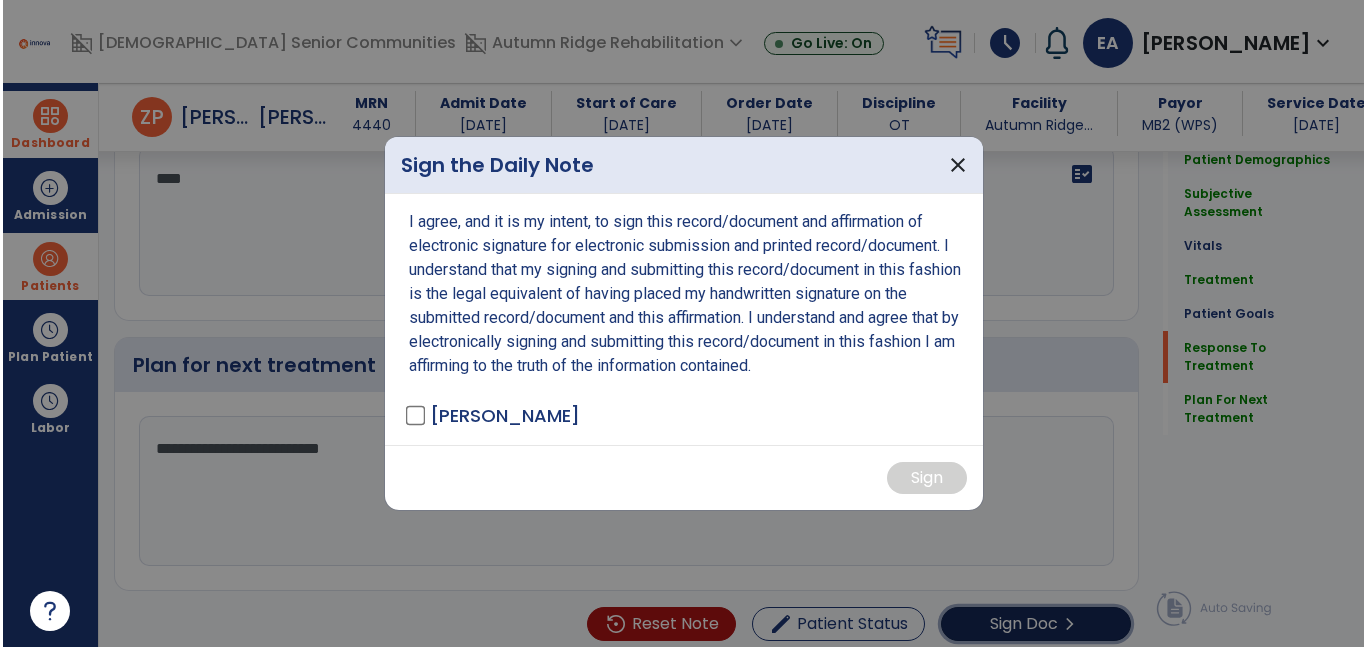 scroll, scrollTop: 3240, scrollLeft: 0, axis: vertical 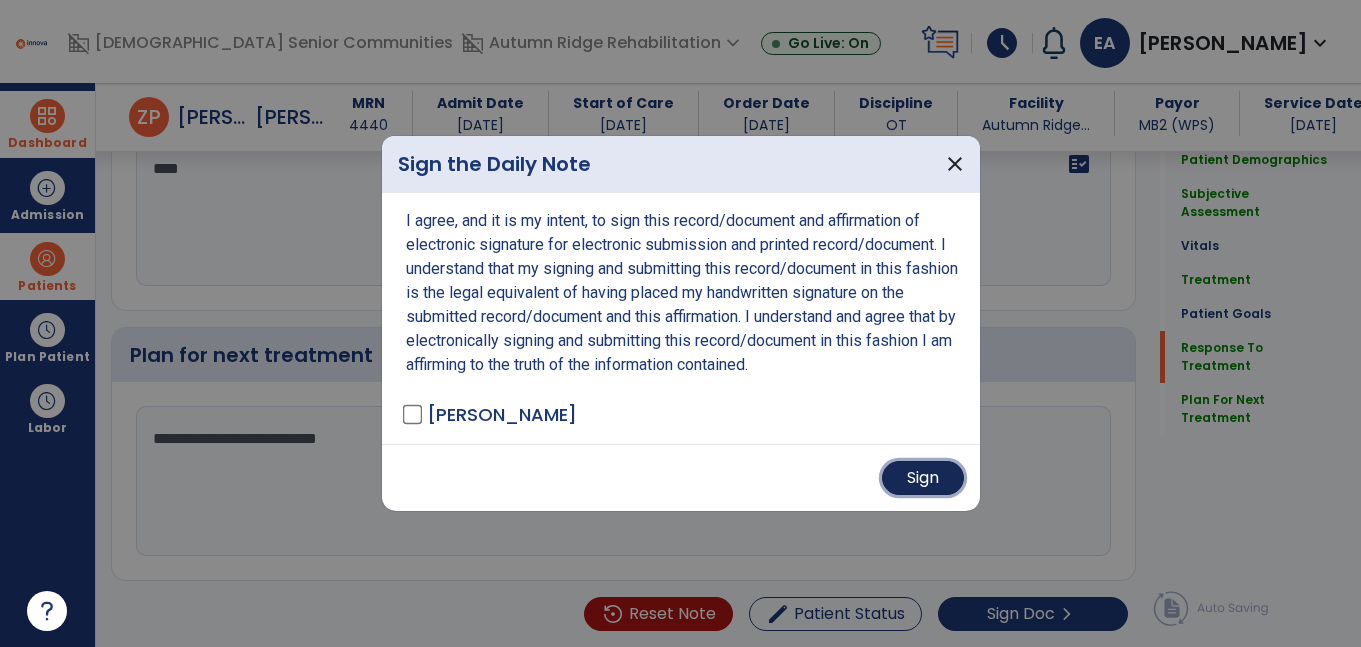 click on "Sign" at bounding box center [923, 478] 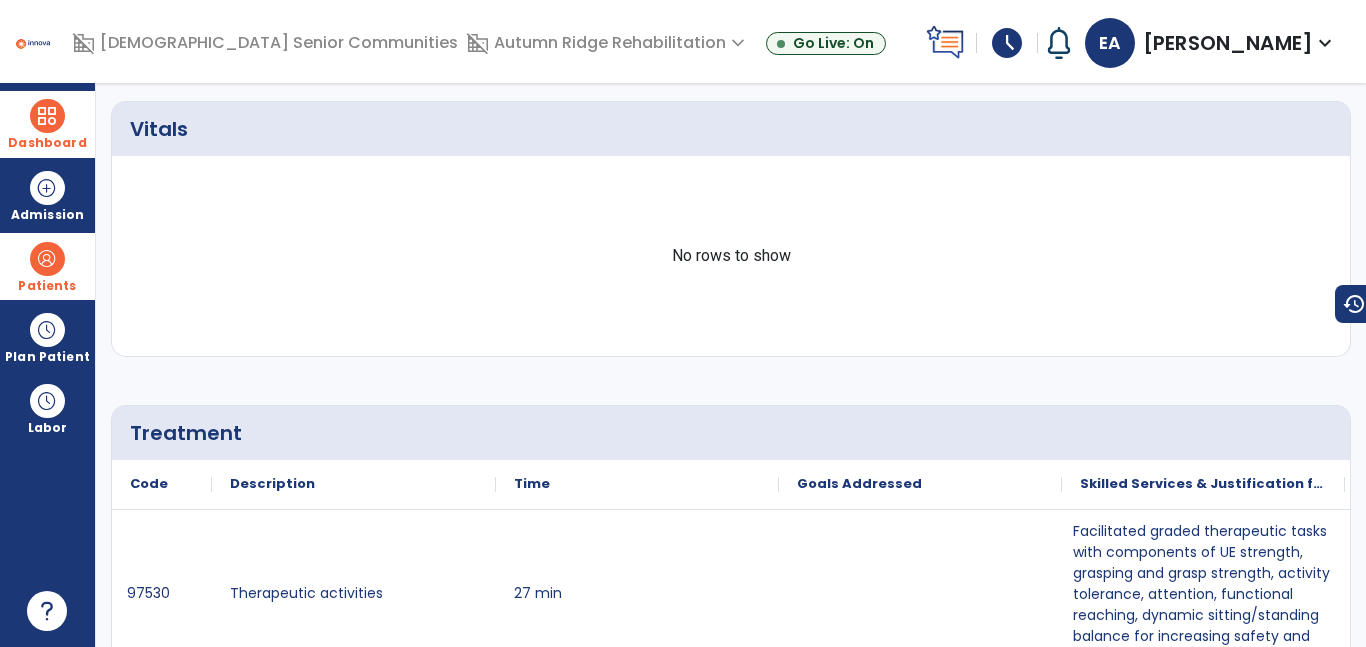 scroll, scrollTop: 0, scrollLeft: 0, axis: both 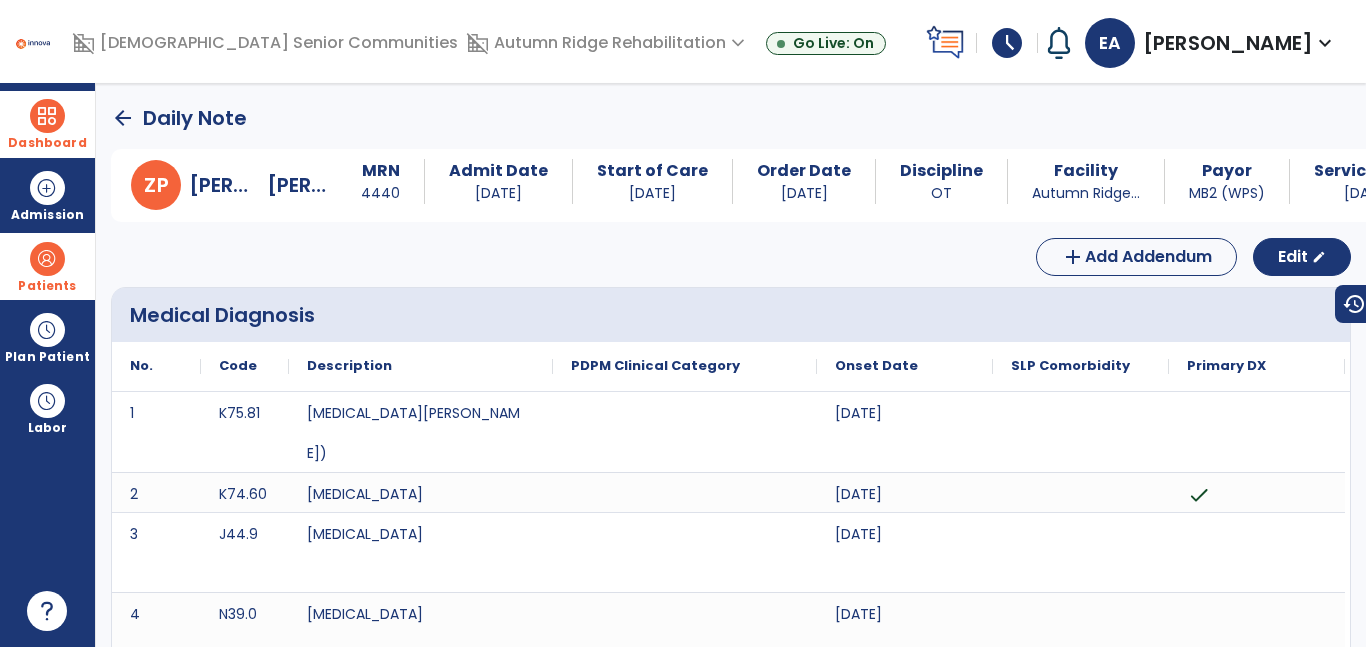 click on "arrow_back" 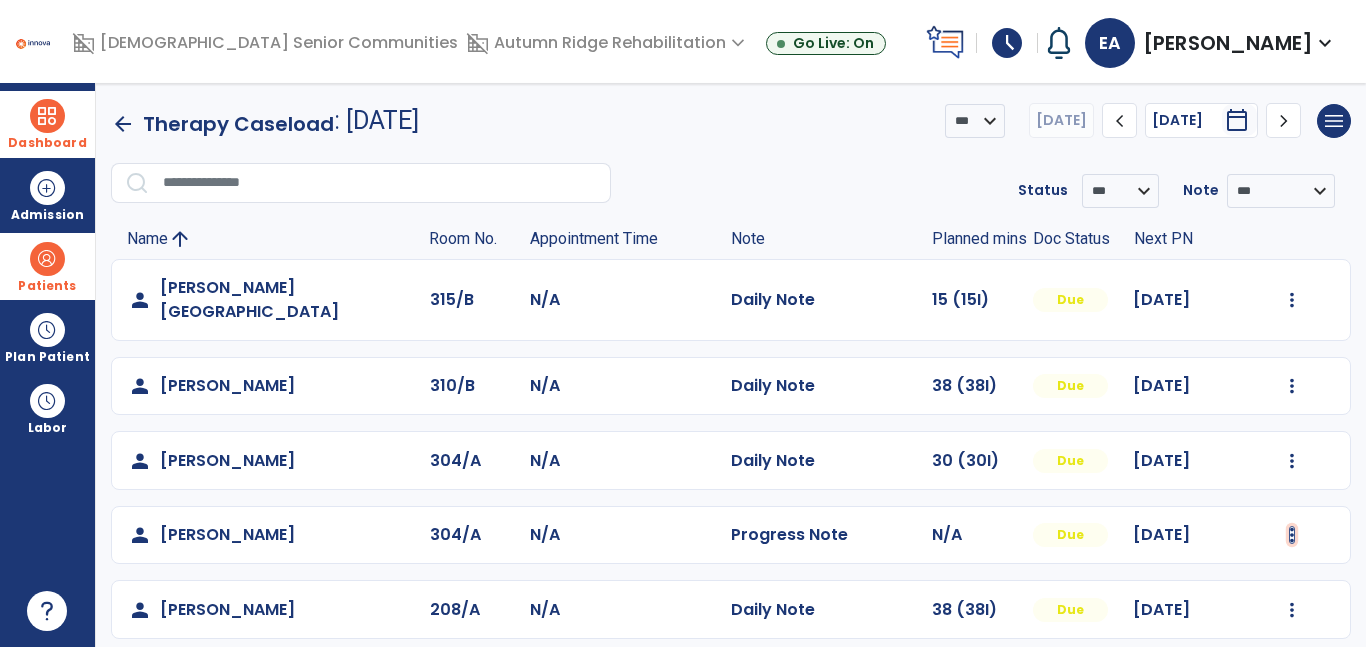 click at bounding box center (1292, 300) 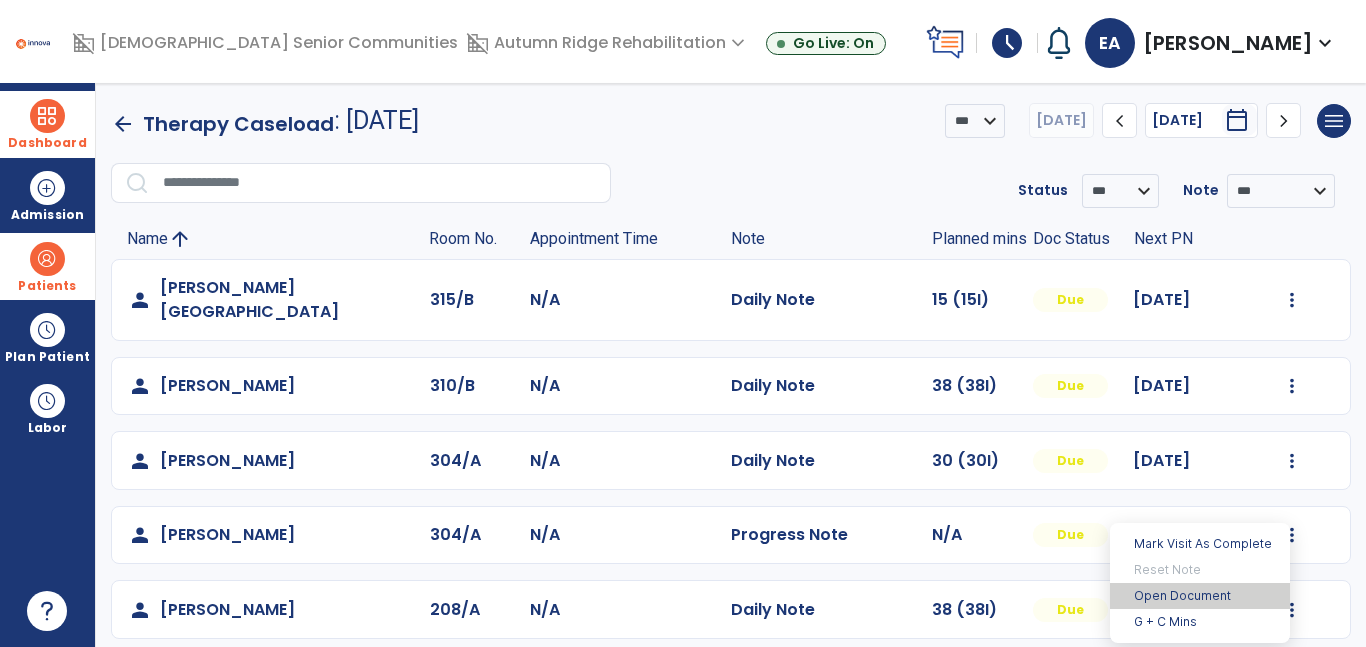 click on "Open Document" at bounding box center (1200, 596) 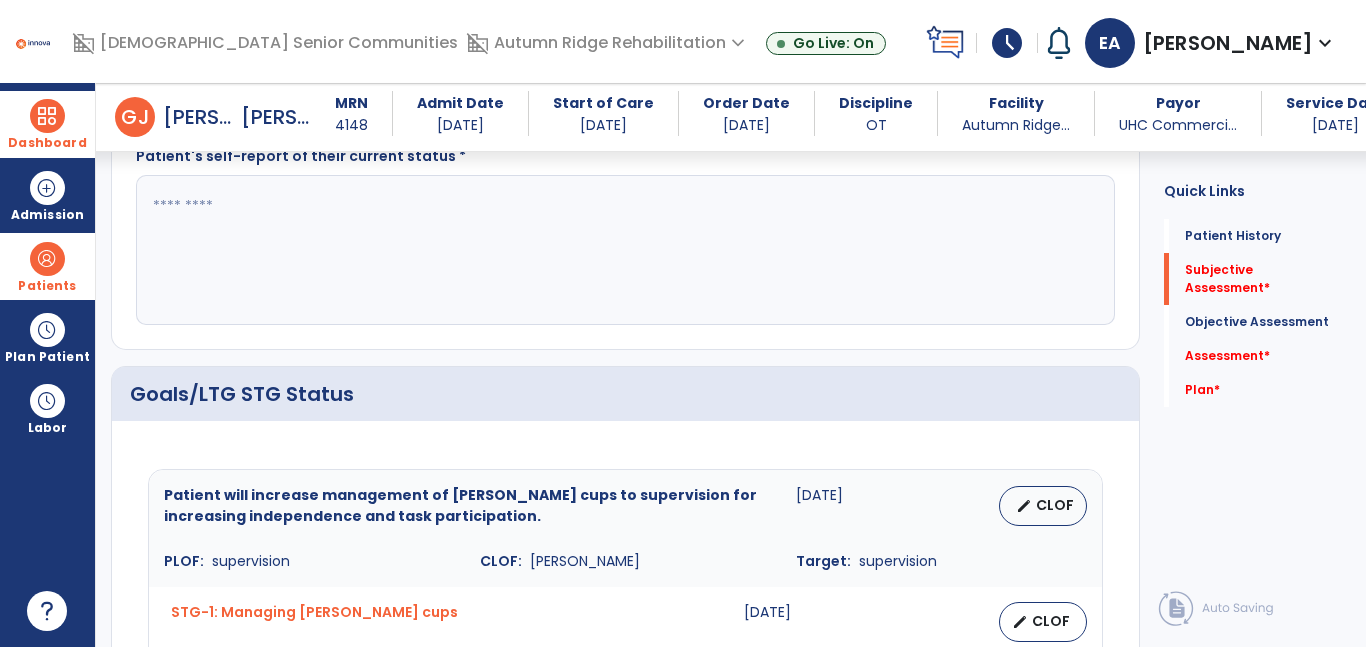 scroll, scrollTop: 504, scrollLeft: 0, axis: vertical 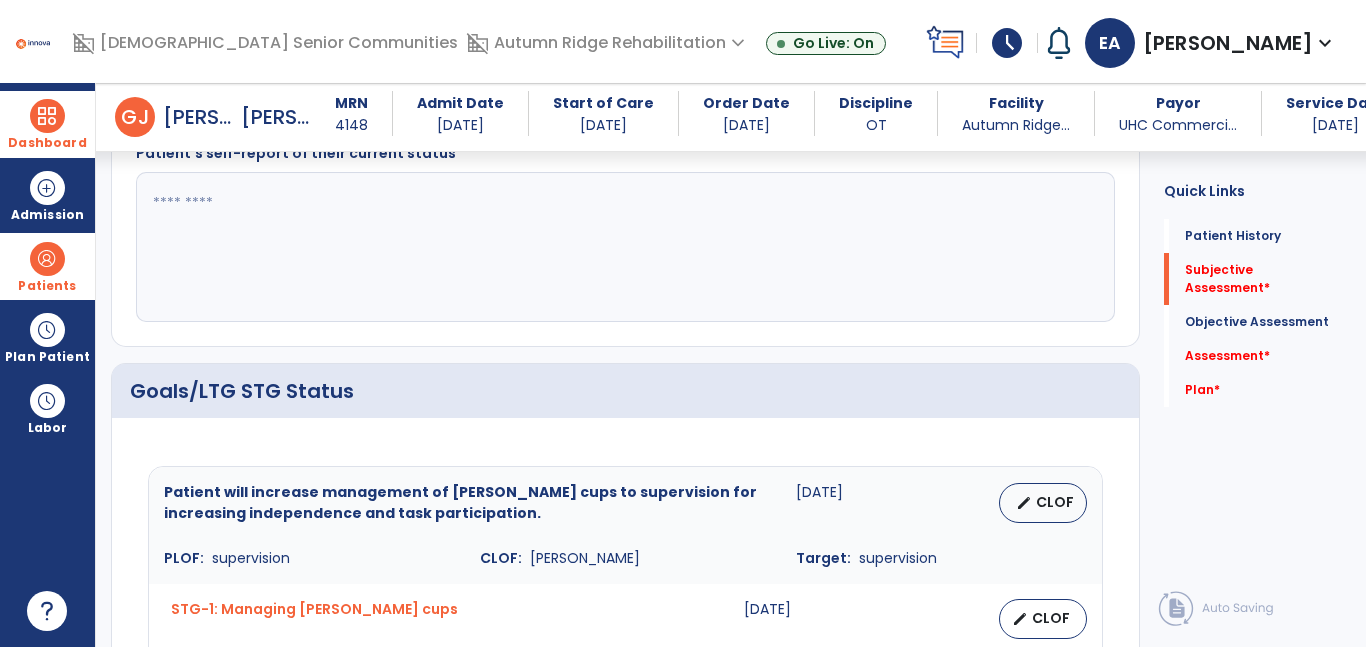 click 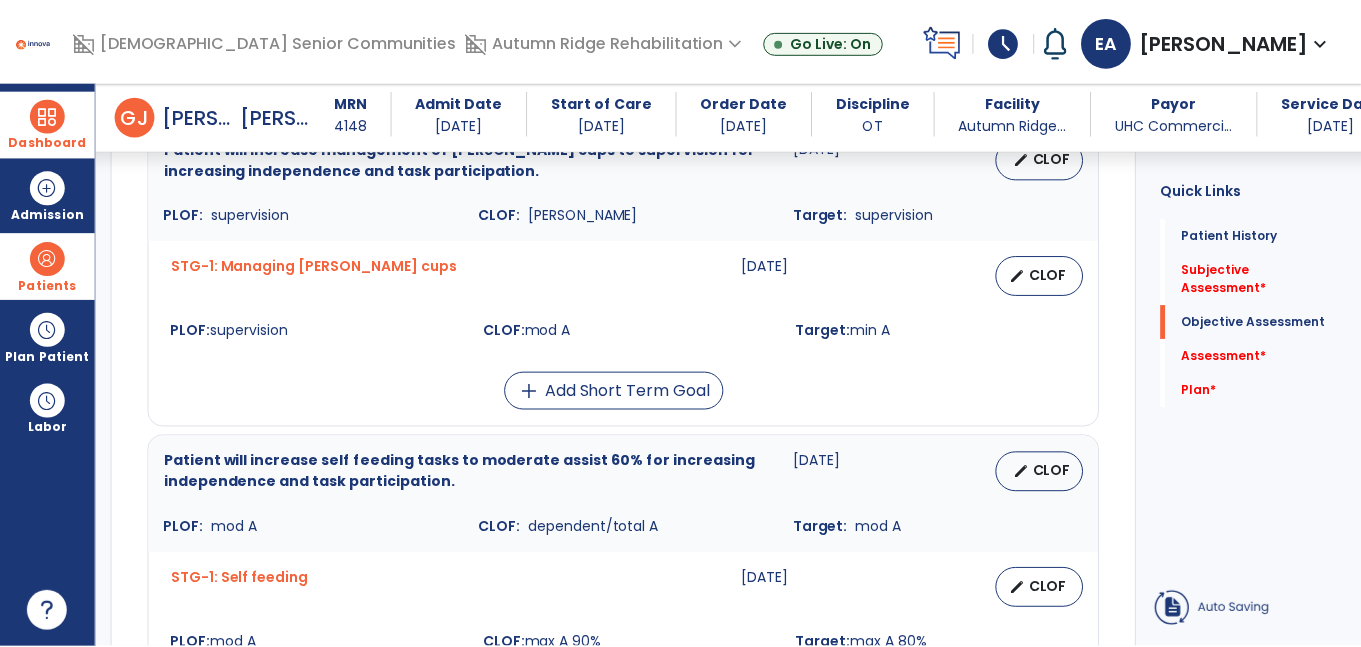 scroll, scrollTop: 849, scrollLeft: 0, axis: vertical 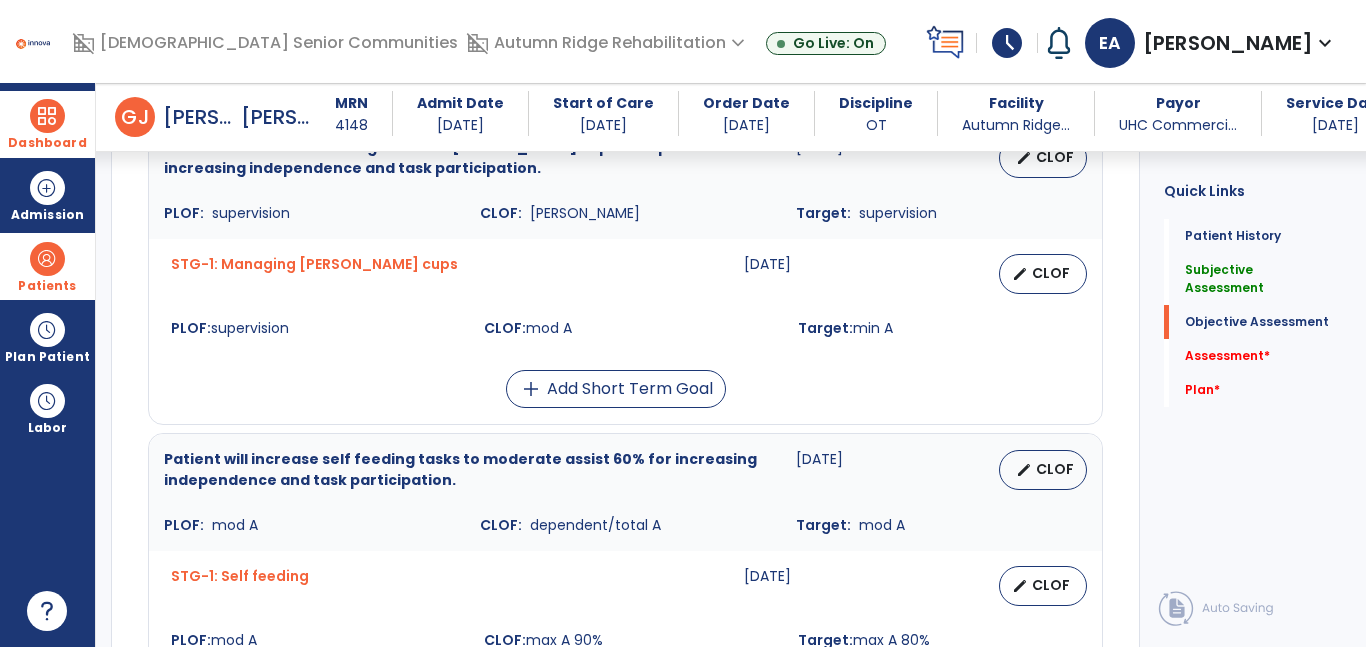 type on "**" 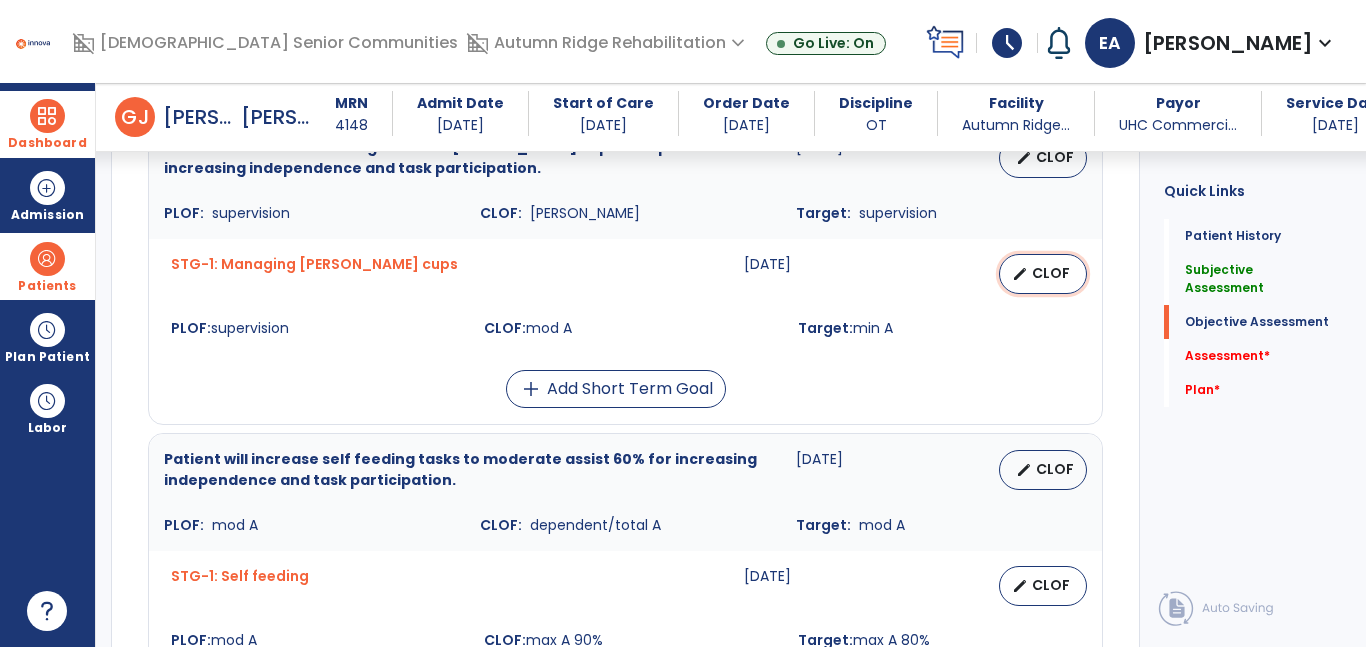click on "CLOF" at bounding box center [1051, 273] 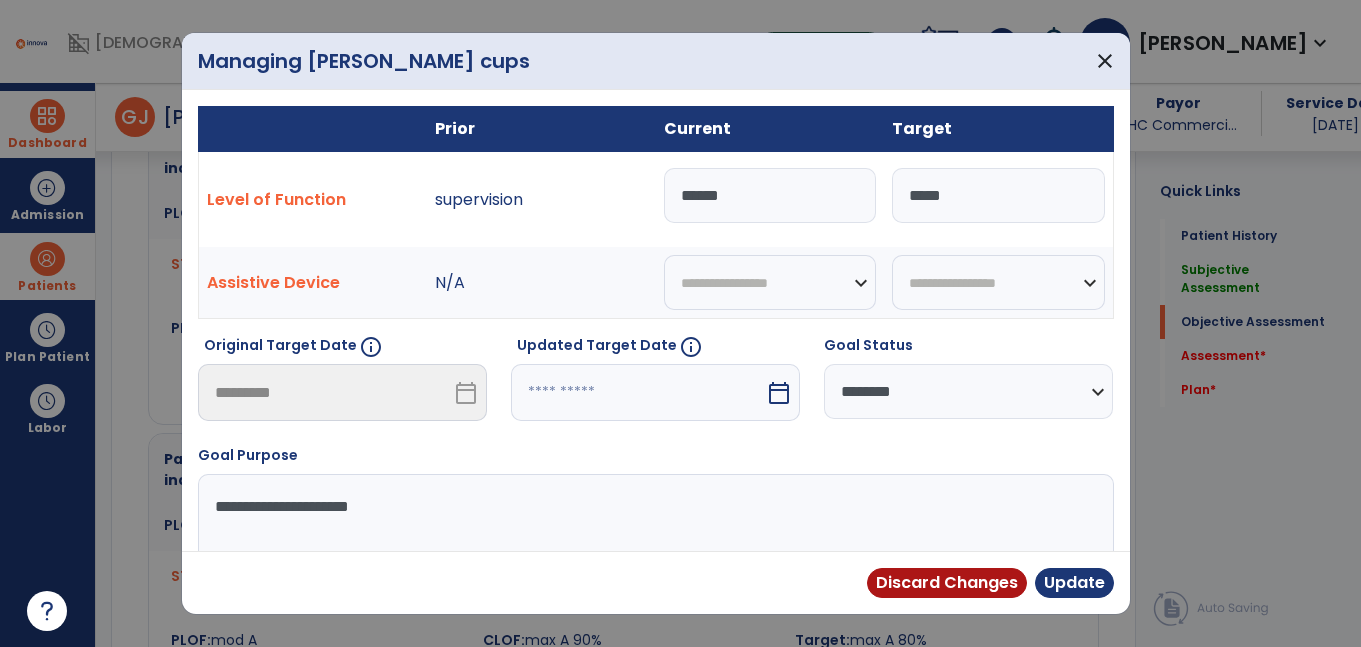 scroll, scrollTop: 849, scrollLeft: 0, axis: vertical 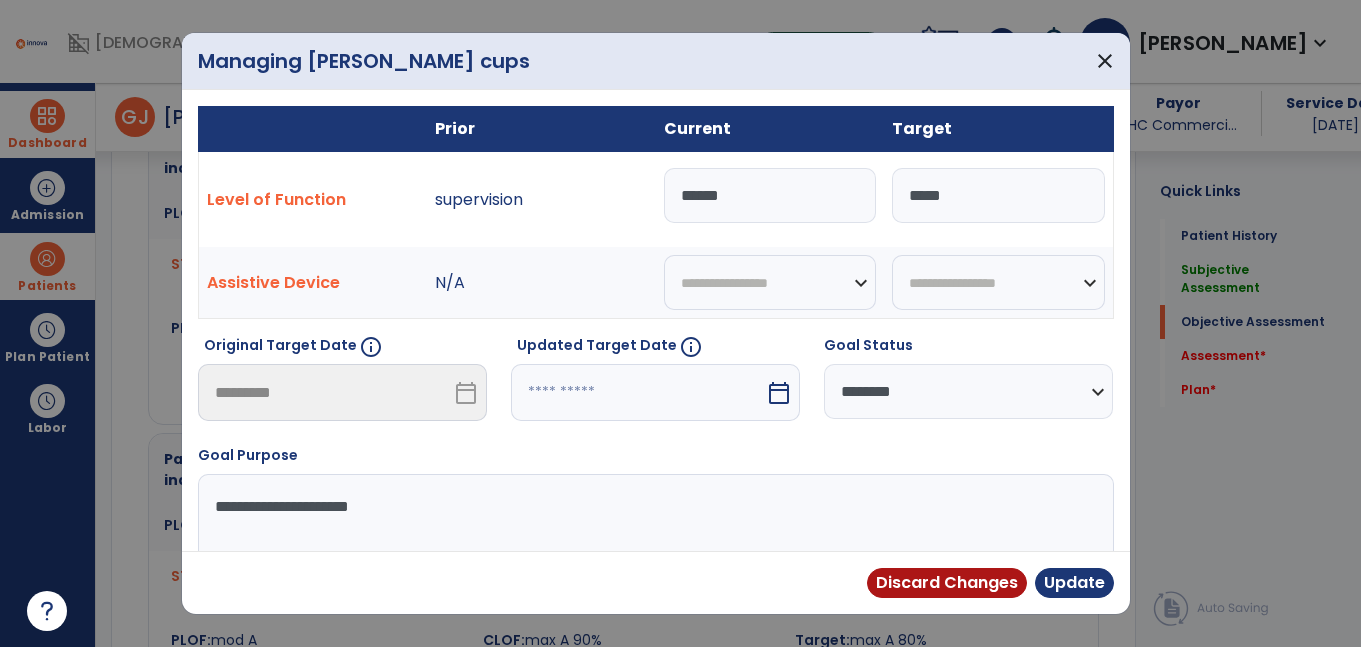 click on "*****" at bounding box center (770, 195) 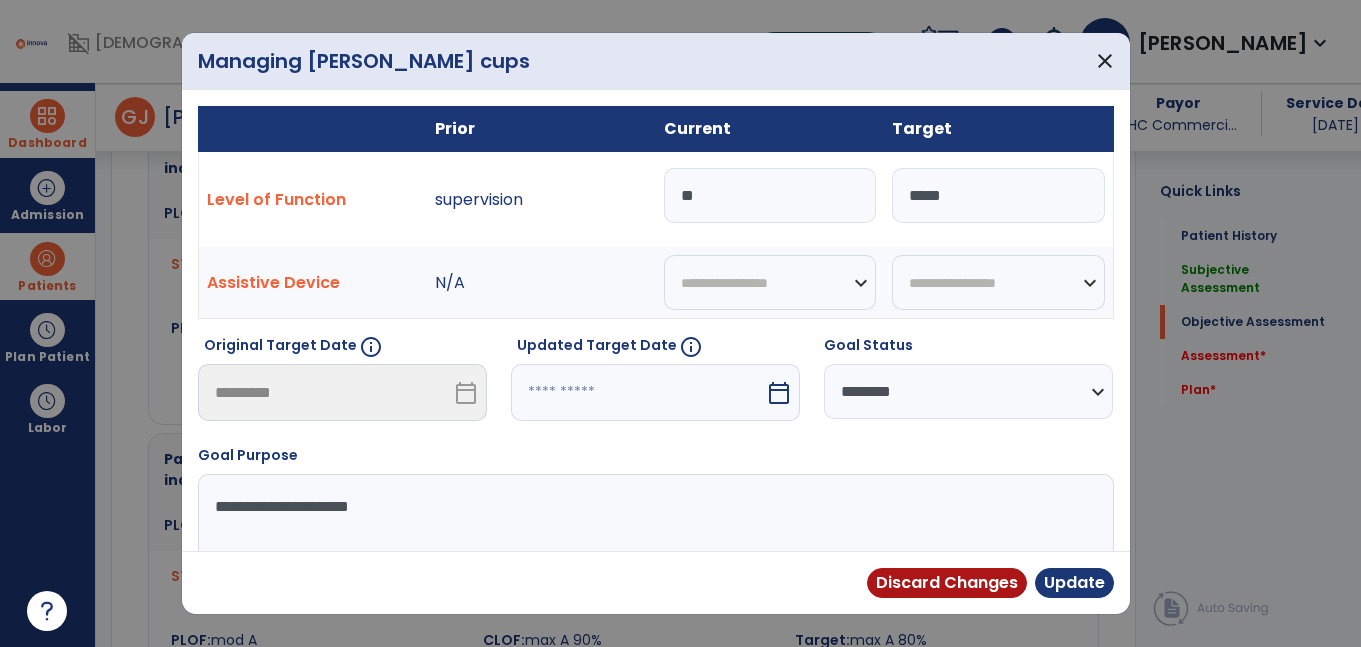 type on "*" 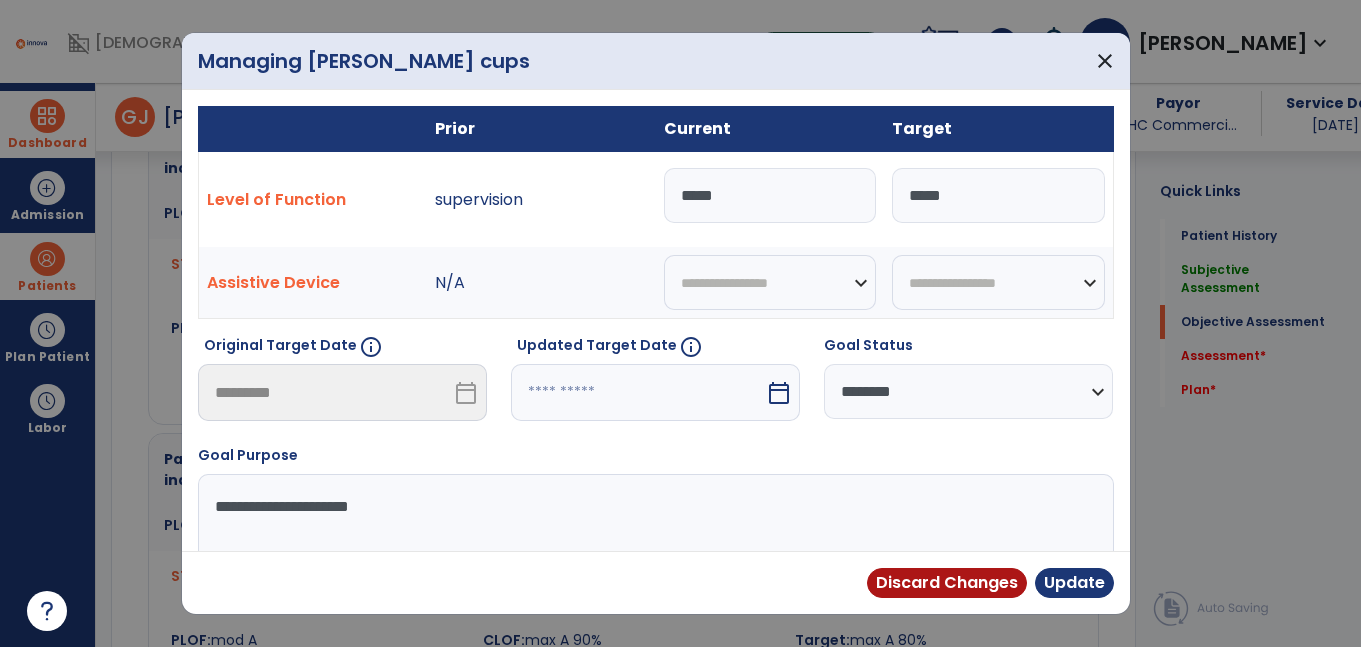 type on "*****" 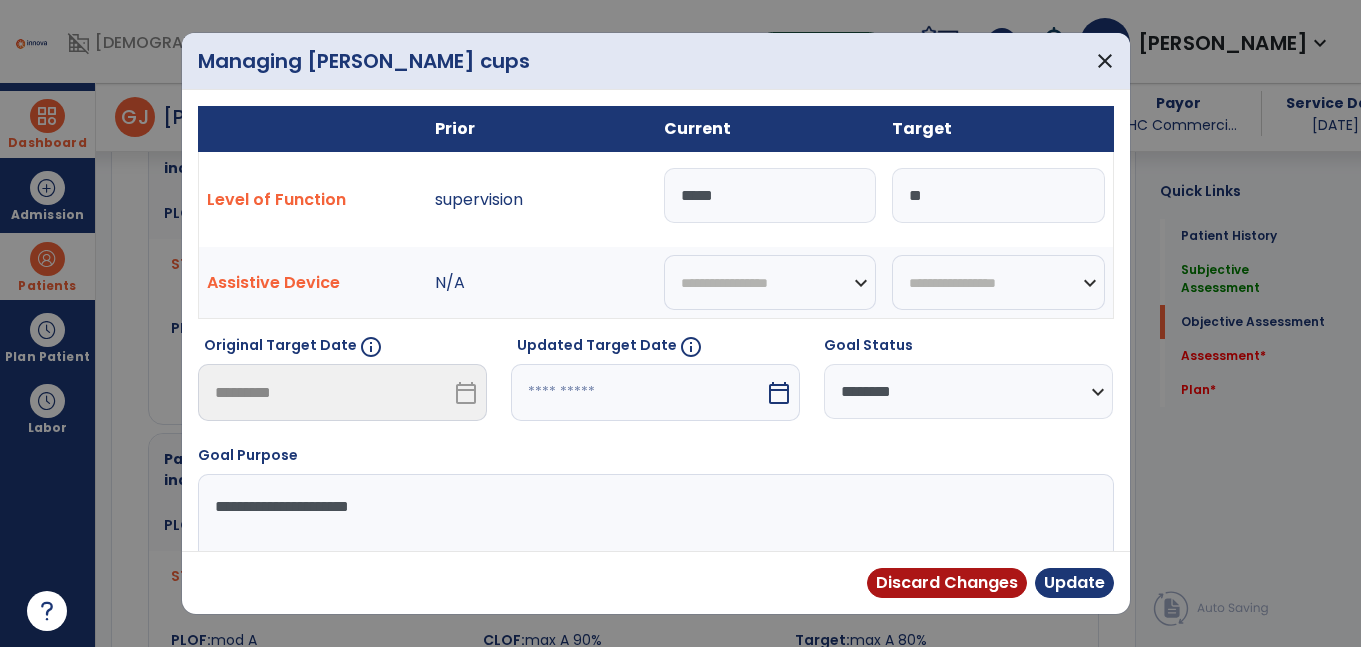 type on "*" 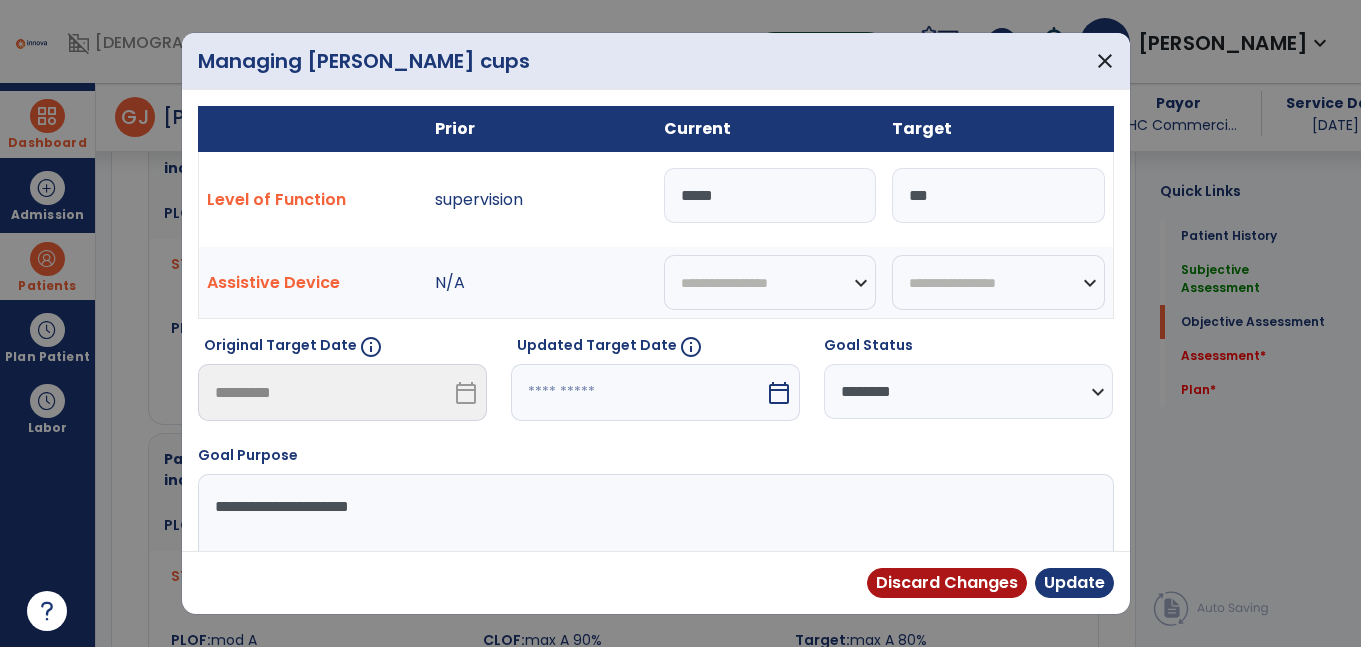 type on "***" 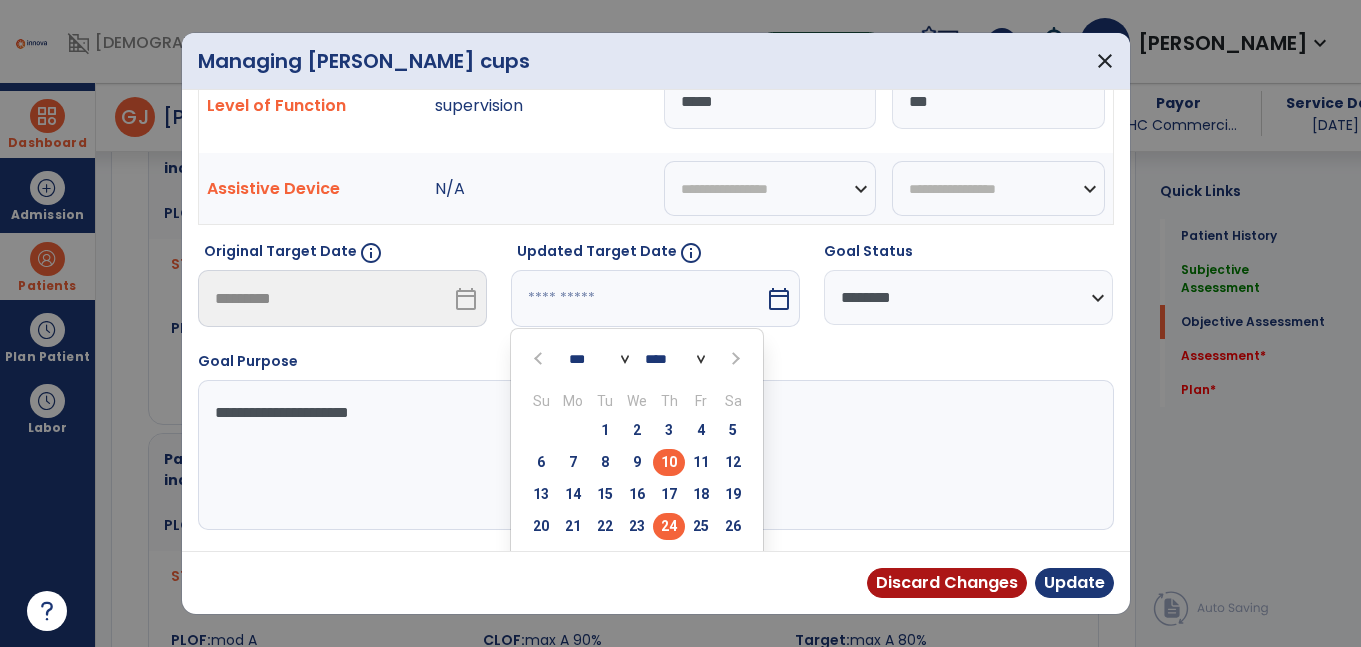 click on "24" at bounding box center (669, 526) 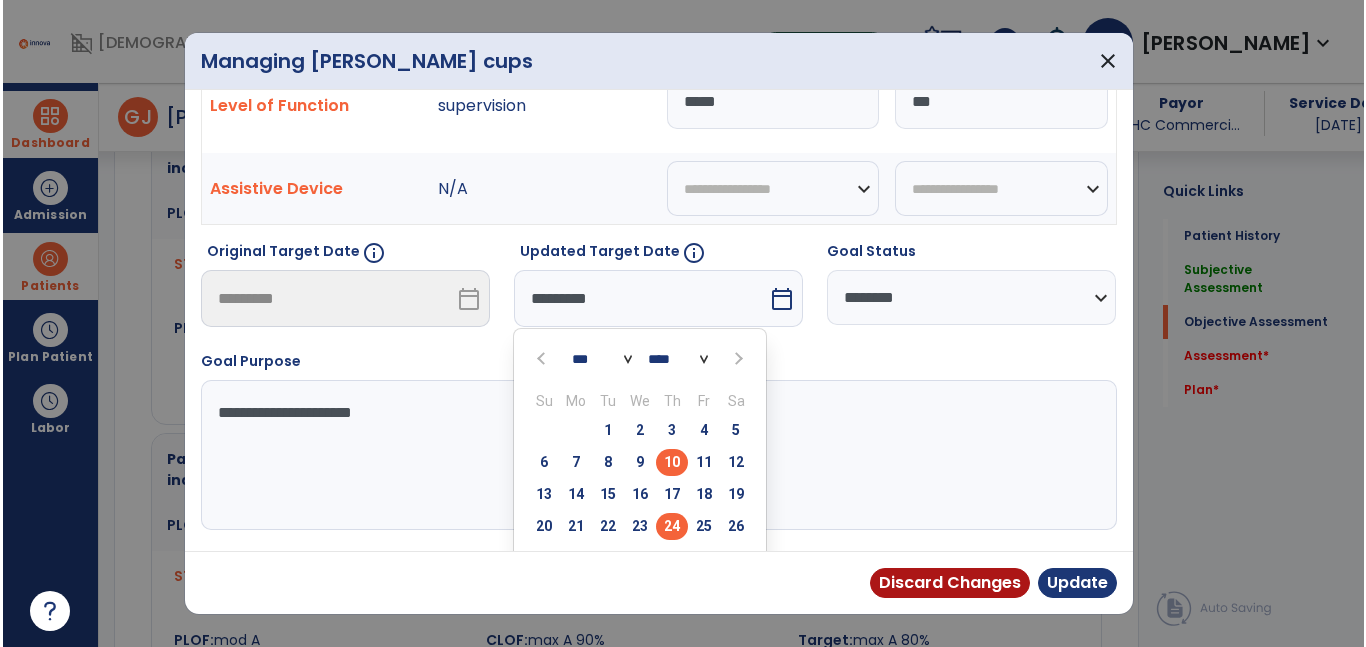 scroll, scrollTop: 90, scrollLeft: 0, axis: vertical 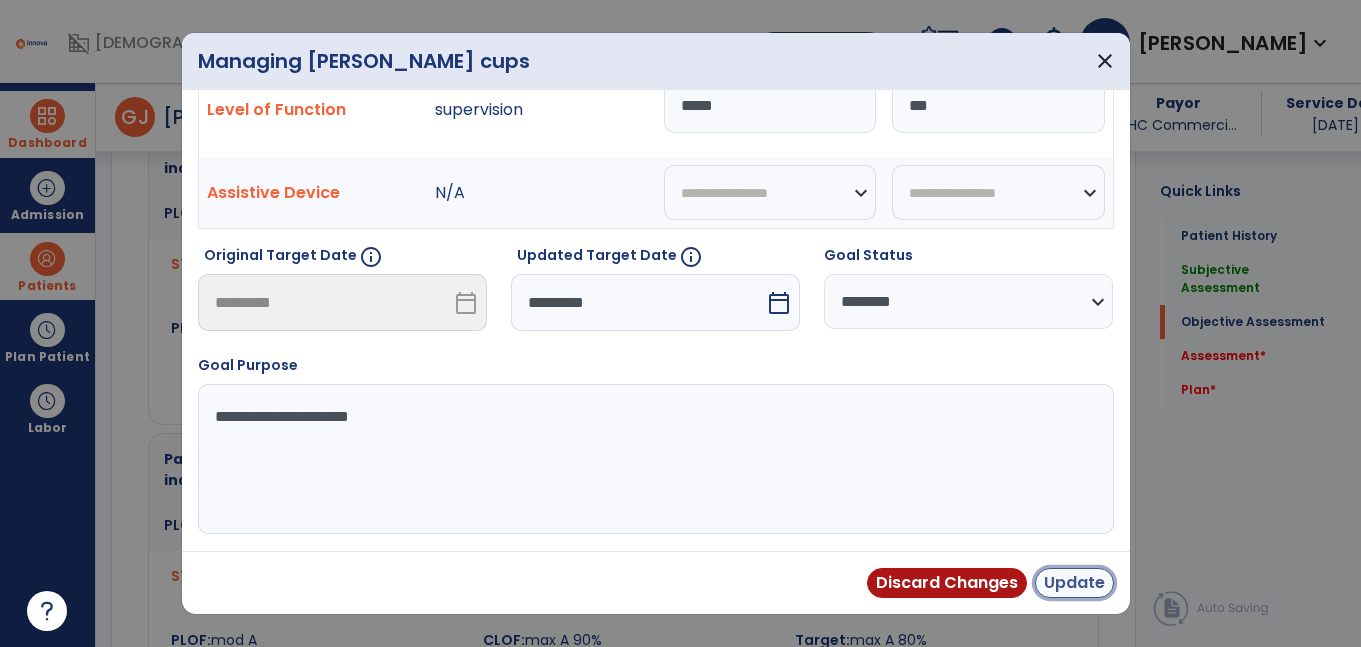 click on "Update" at bounding box center (1074, 583) 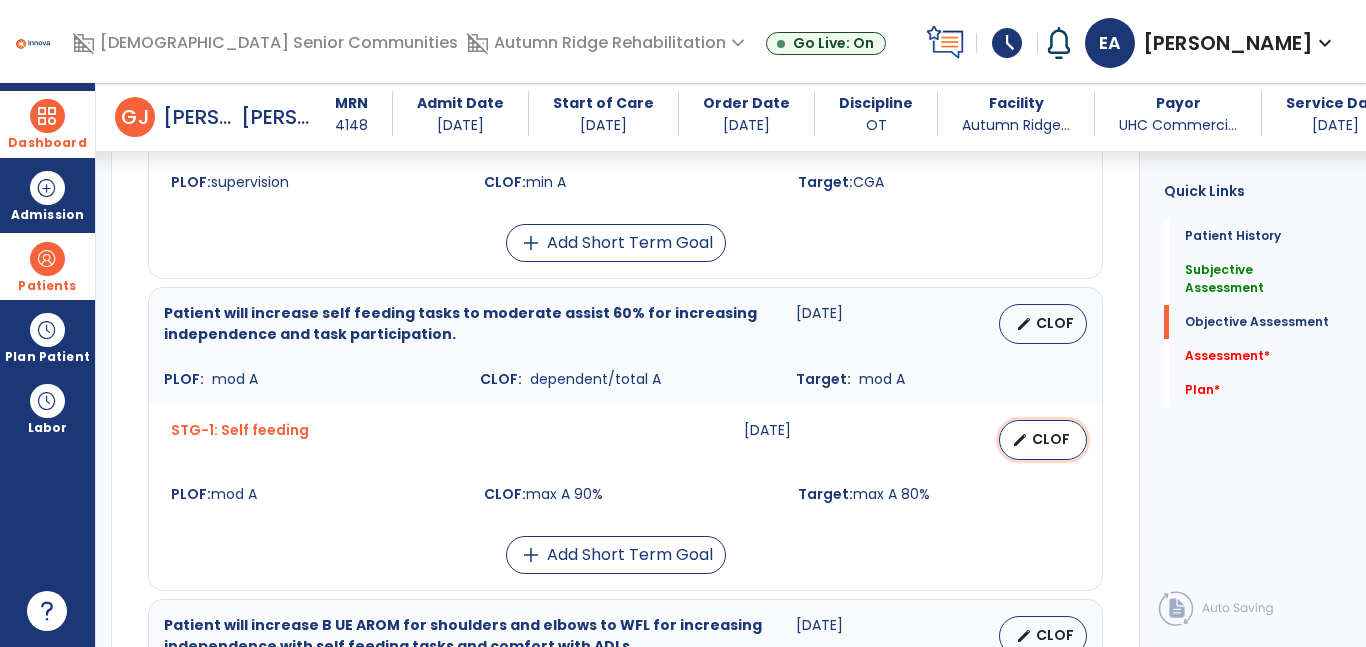 click on "edit   CLOF" at bounding box center (1043, 440) 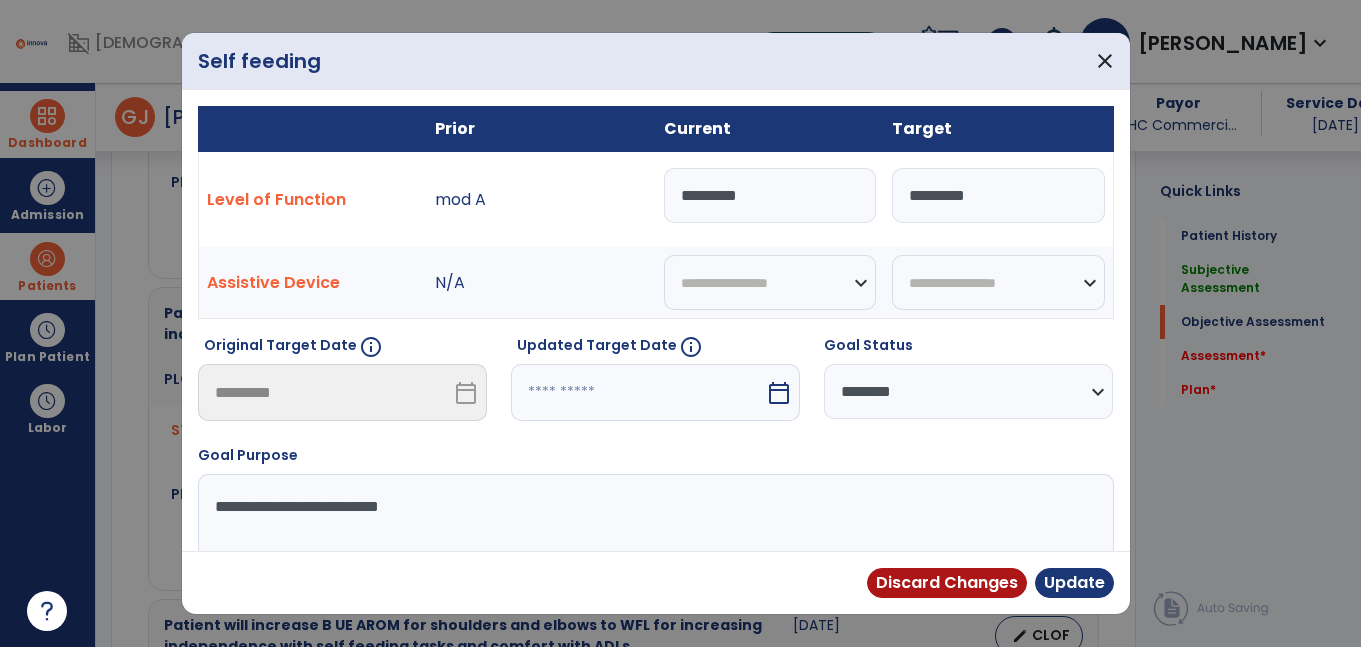 scroll, scrollTop: 995, scrollLeft: 0, axis: vertical 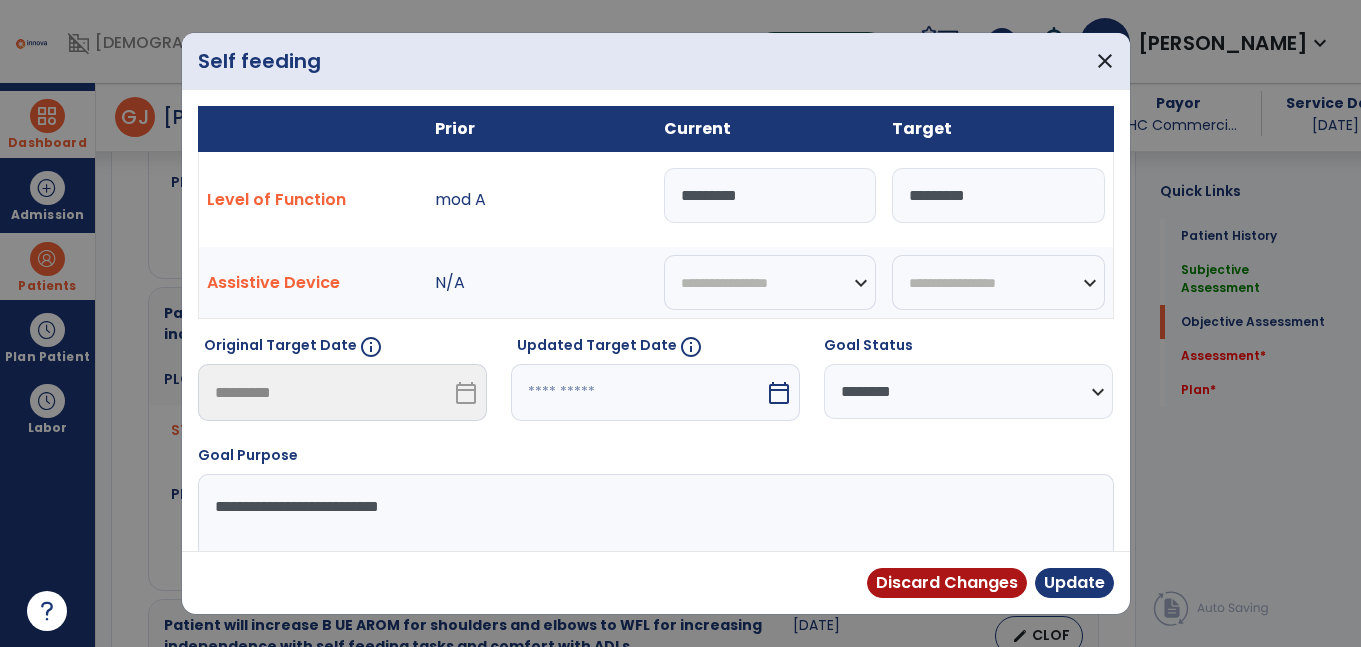 click on "*********" at bounding box center [770, 195] 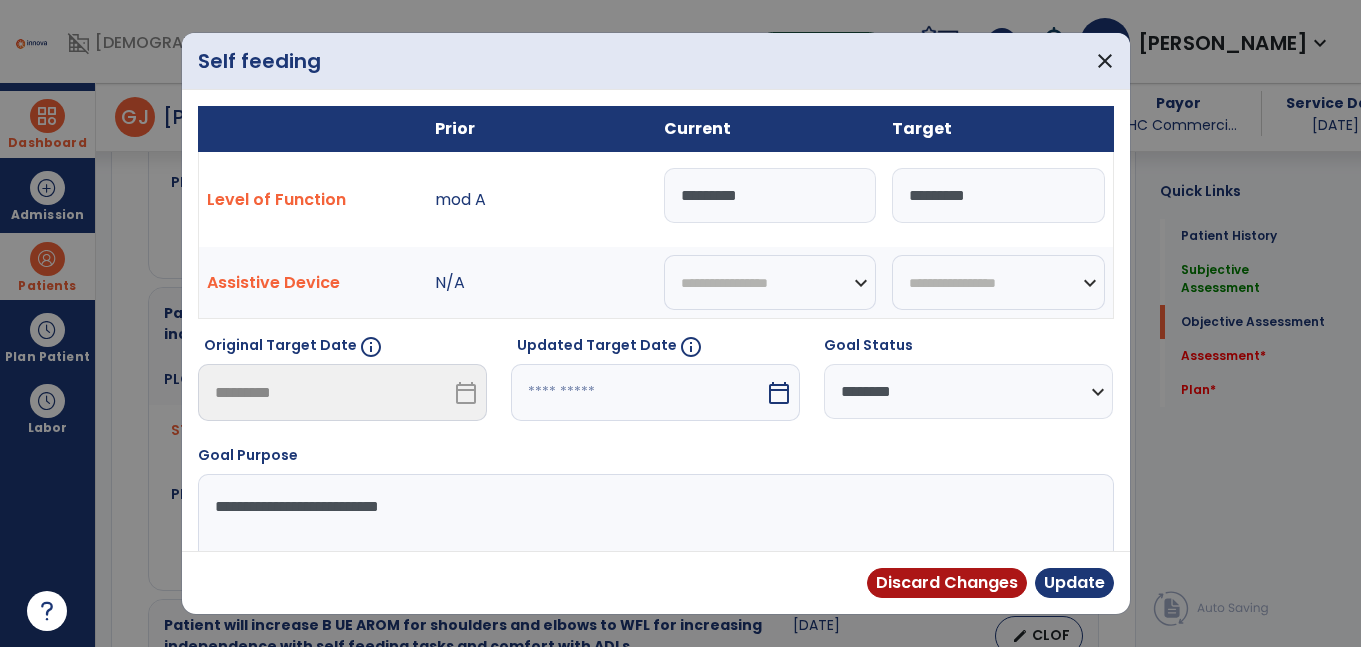 type on "*********" 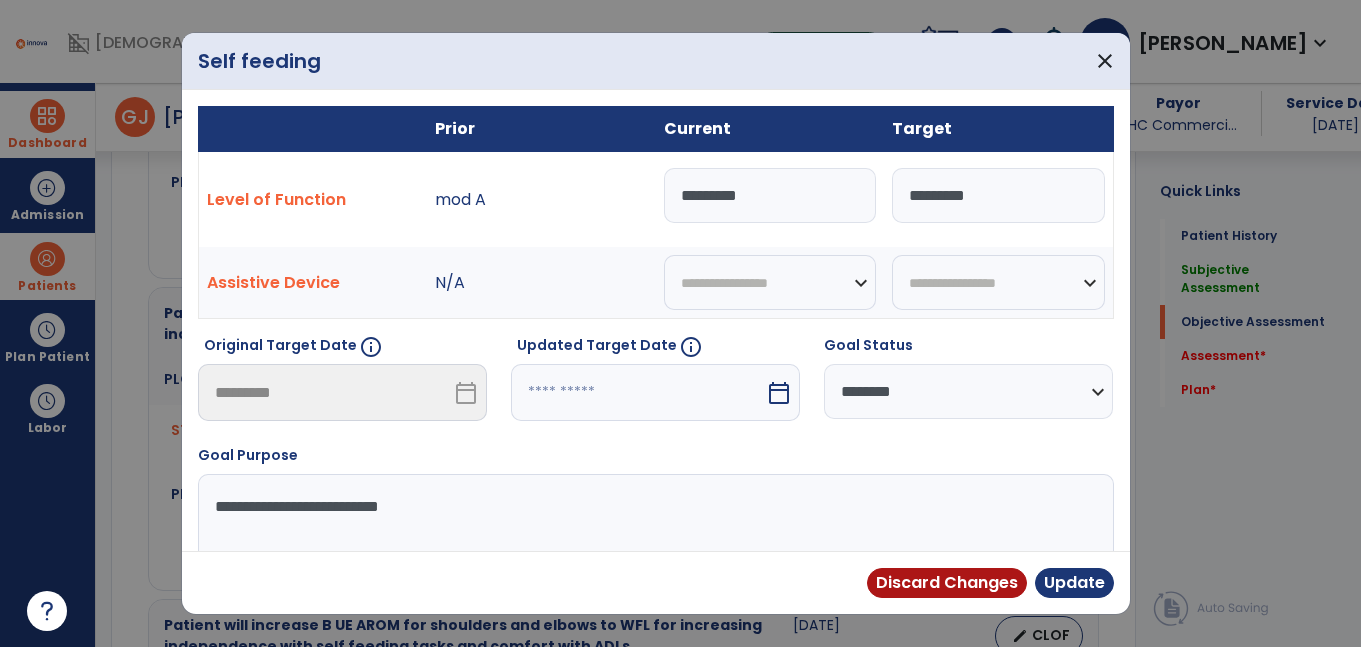 select on "*" 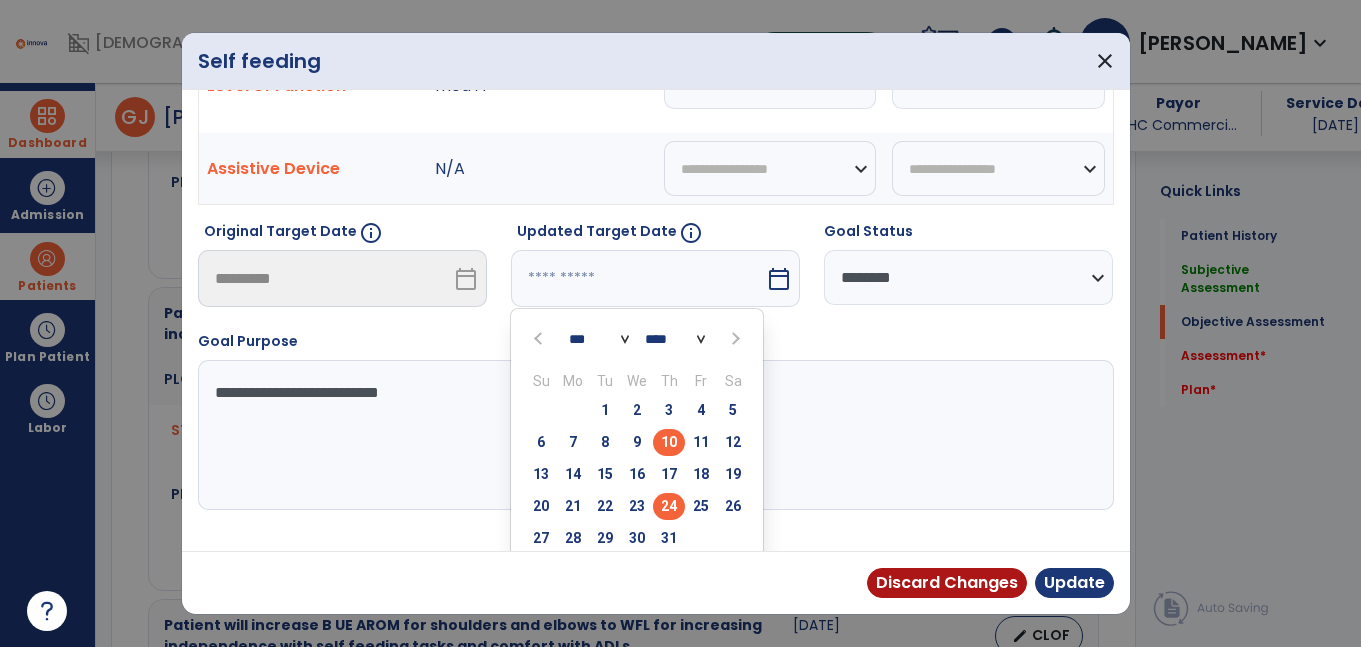 click on "24" at bounding box center [669, 506] 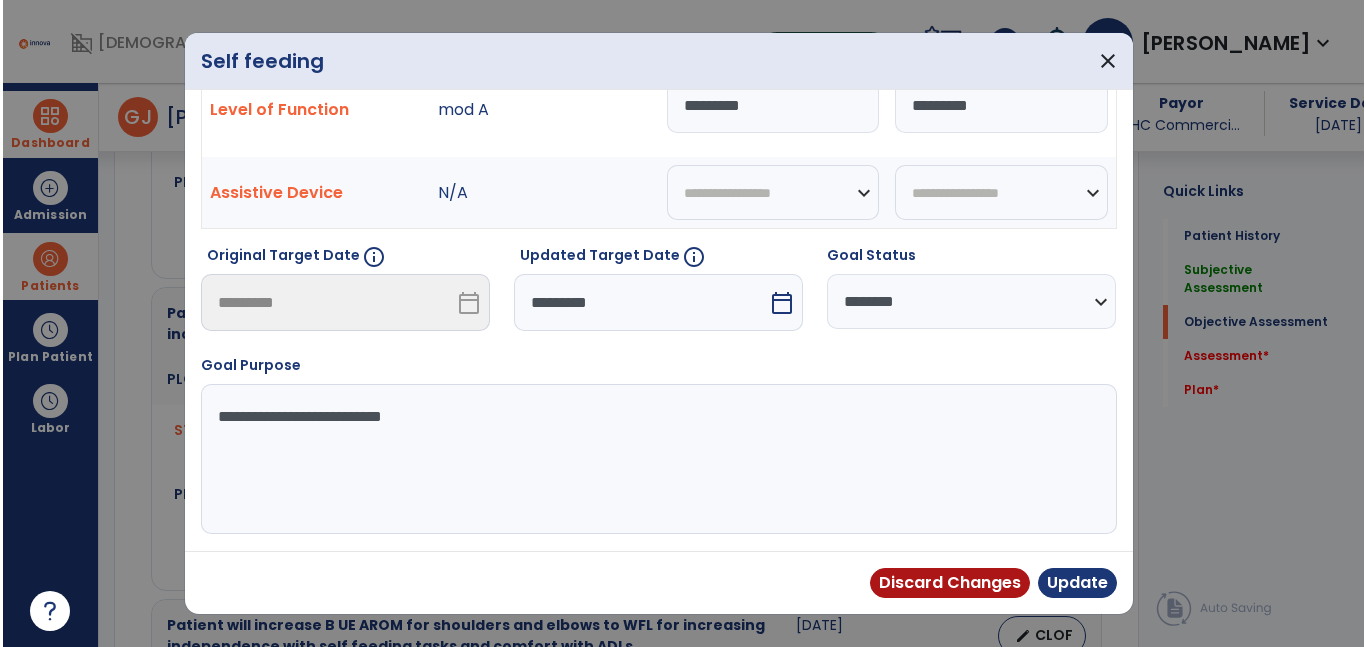 scroll, scrollTop: 90, scrollLeft: 0, axis: vertical 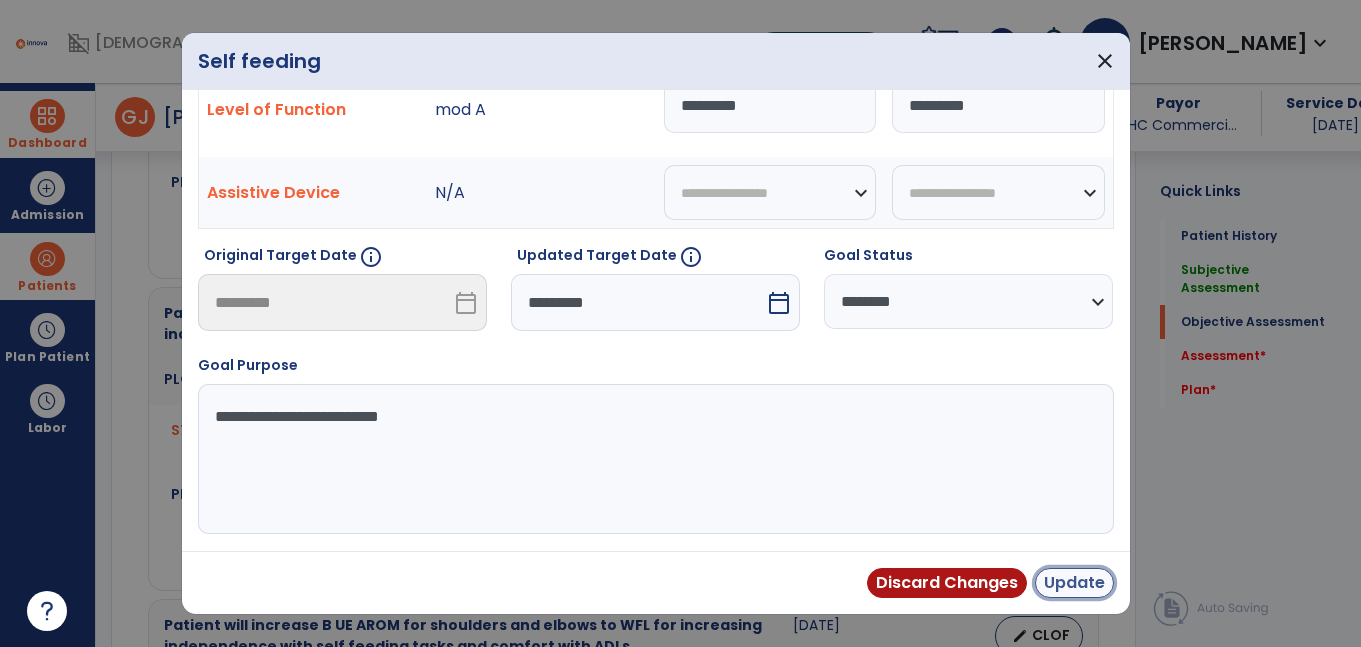 click on "Update" at bounding box center [1074, 583] 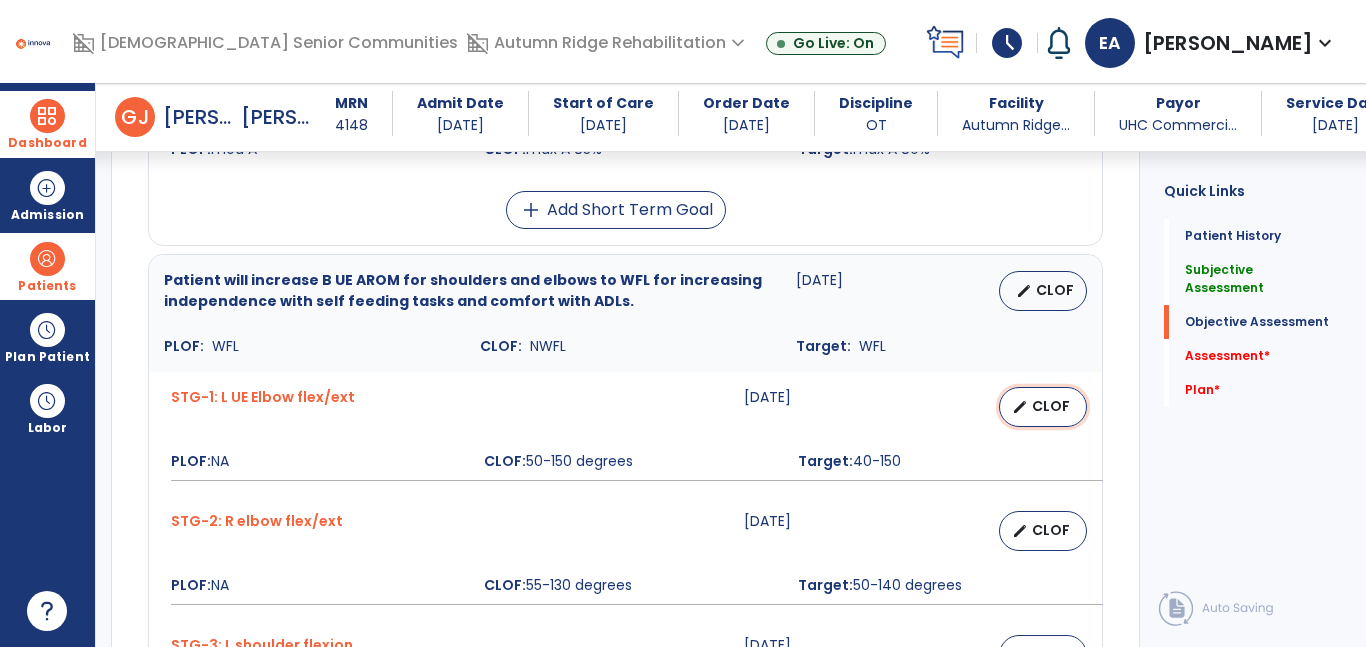 click on "CLOF" at bounding box center (1051, 406) 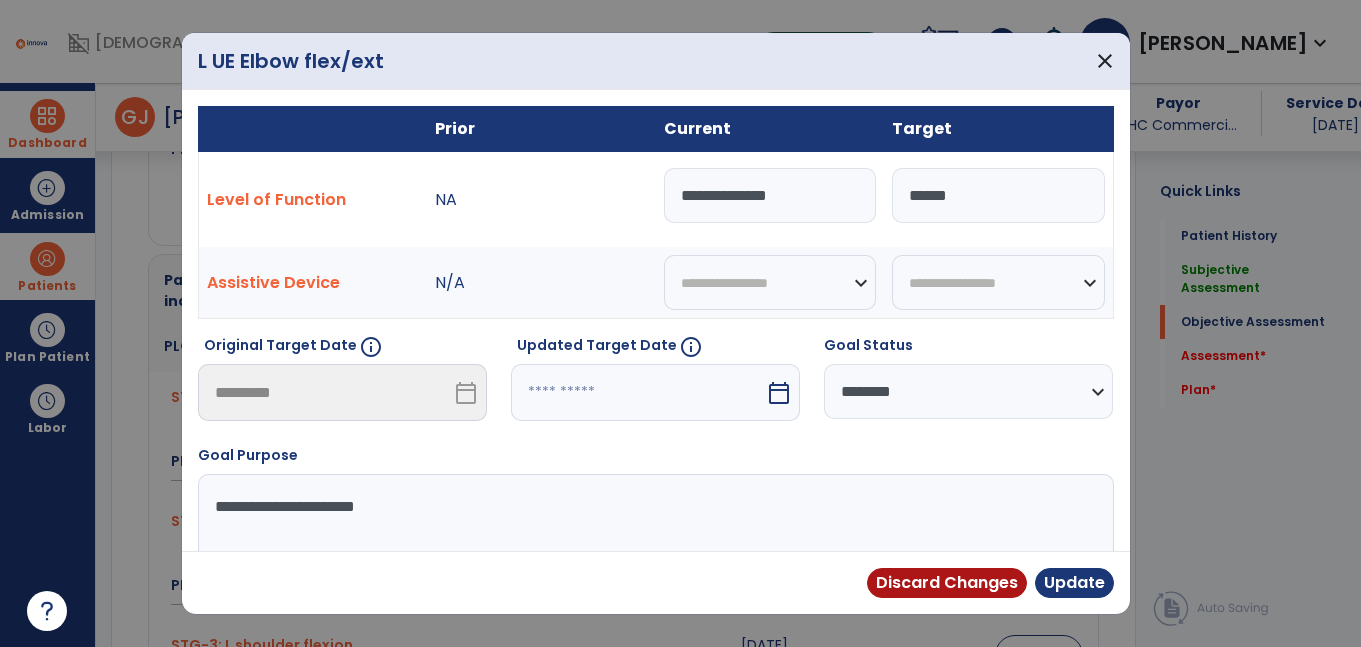 scroll, scrollTop: 1340, scrollLeft: 0, axis: vertical 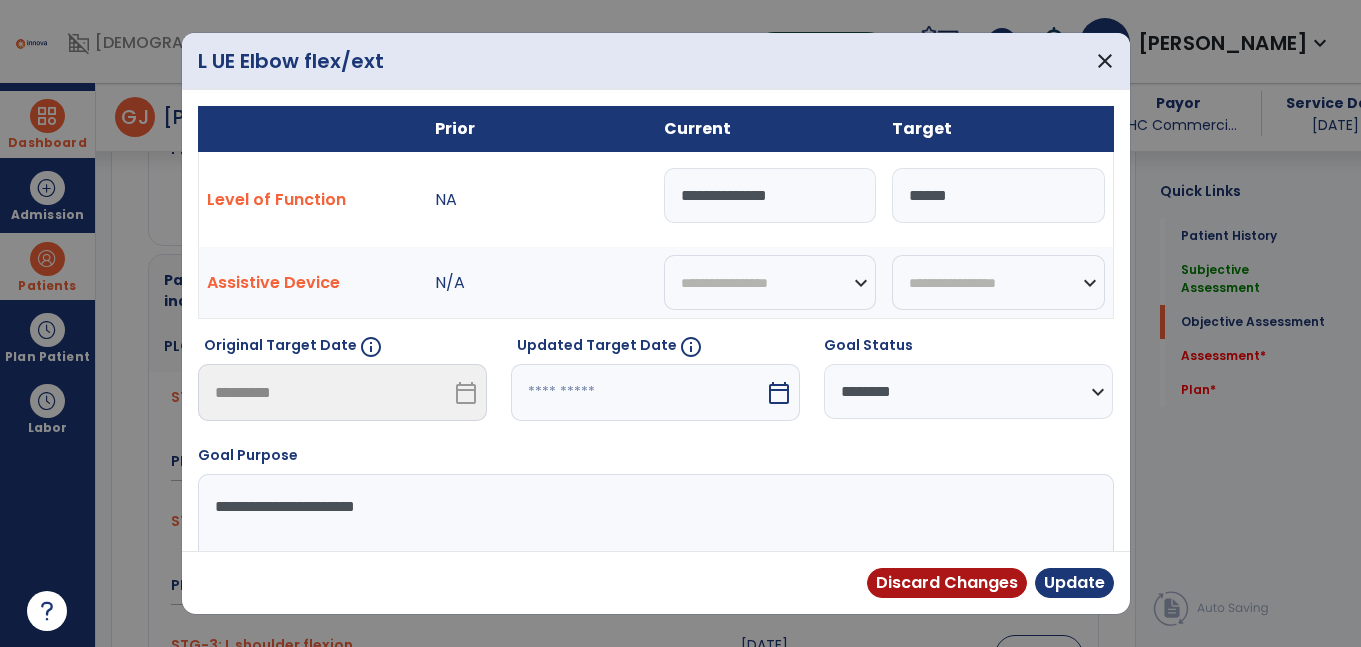 click at bounding box center (638, 392) 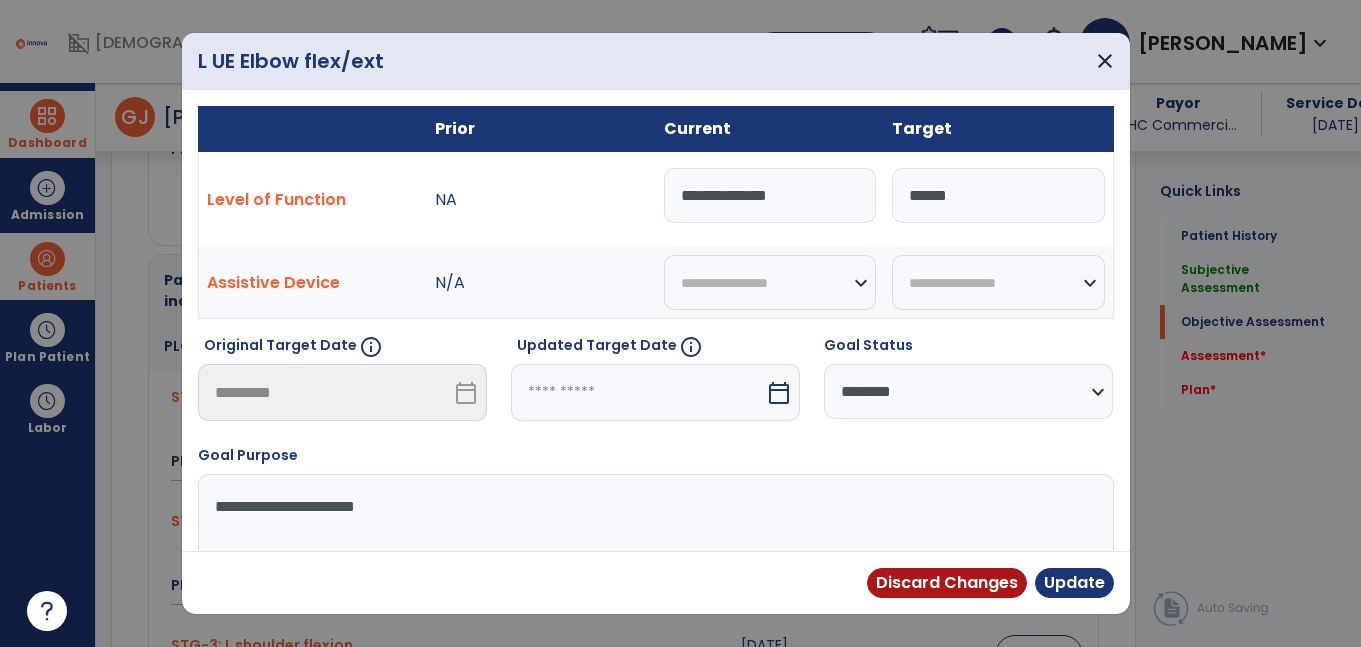 select on "*" 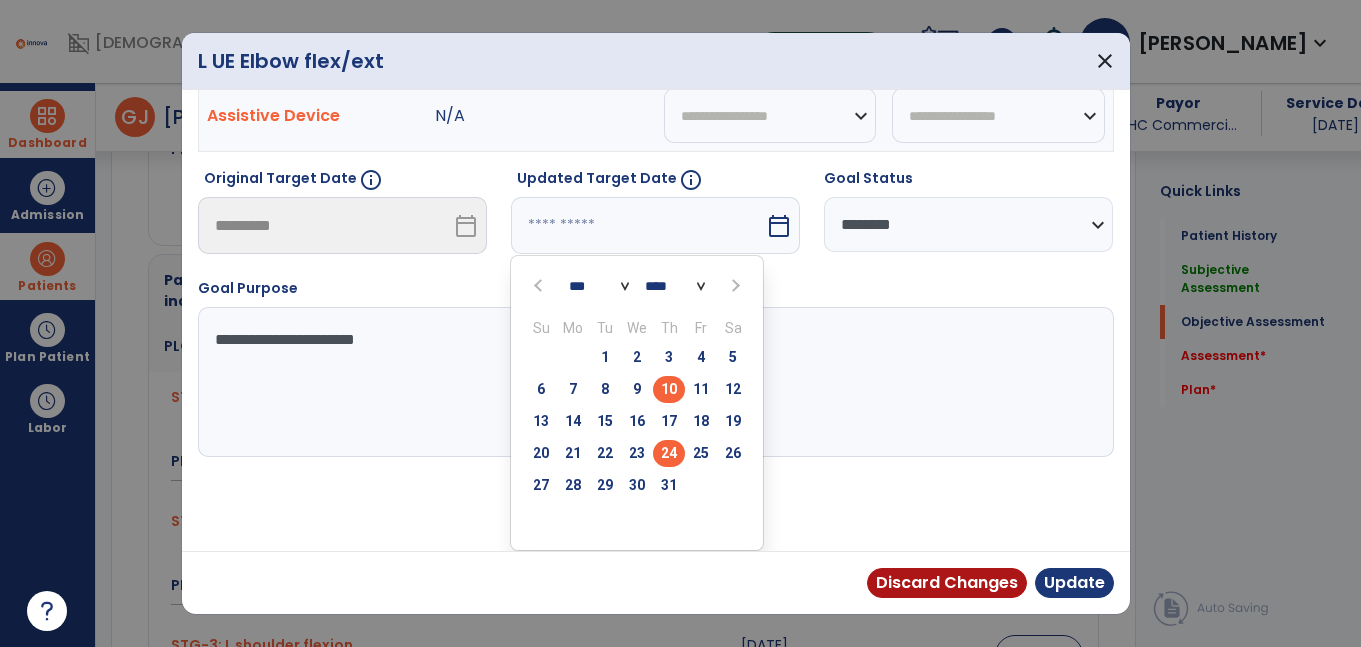 click on "24" at bounding box center [669, 453] 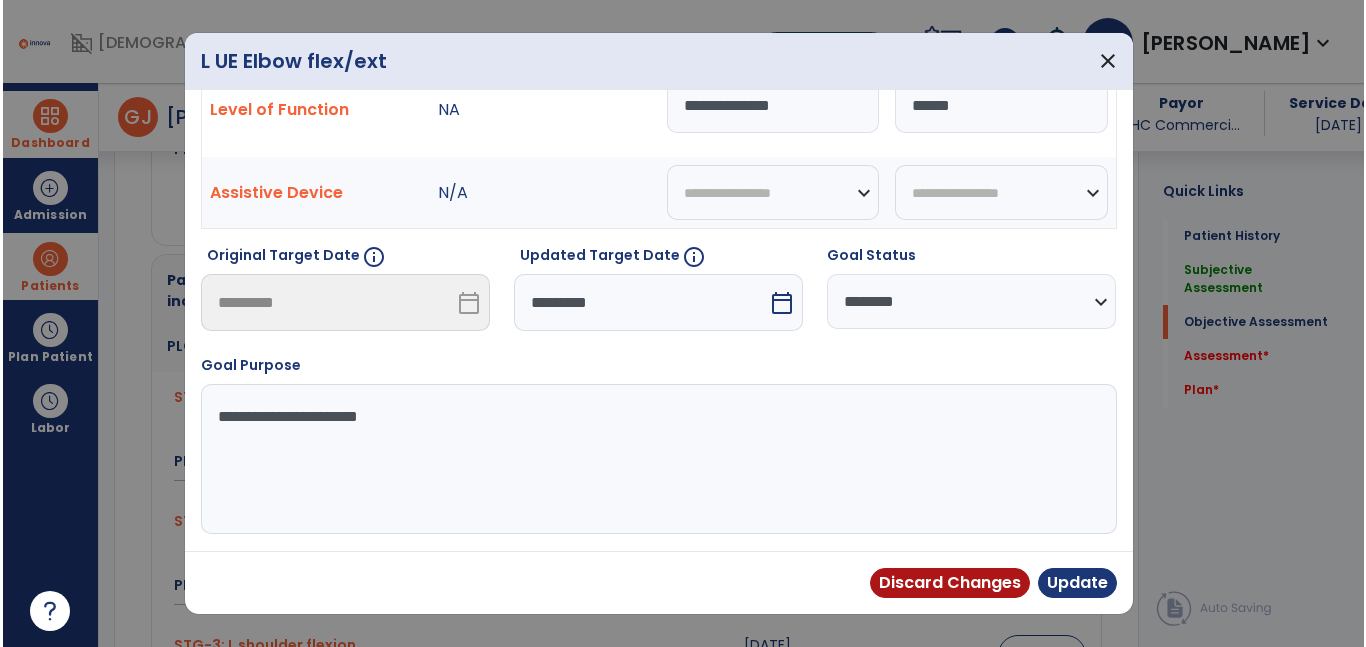 scroll, scrollTop: 90, scrollLeft: 0, axis: vertical 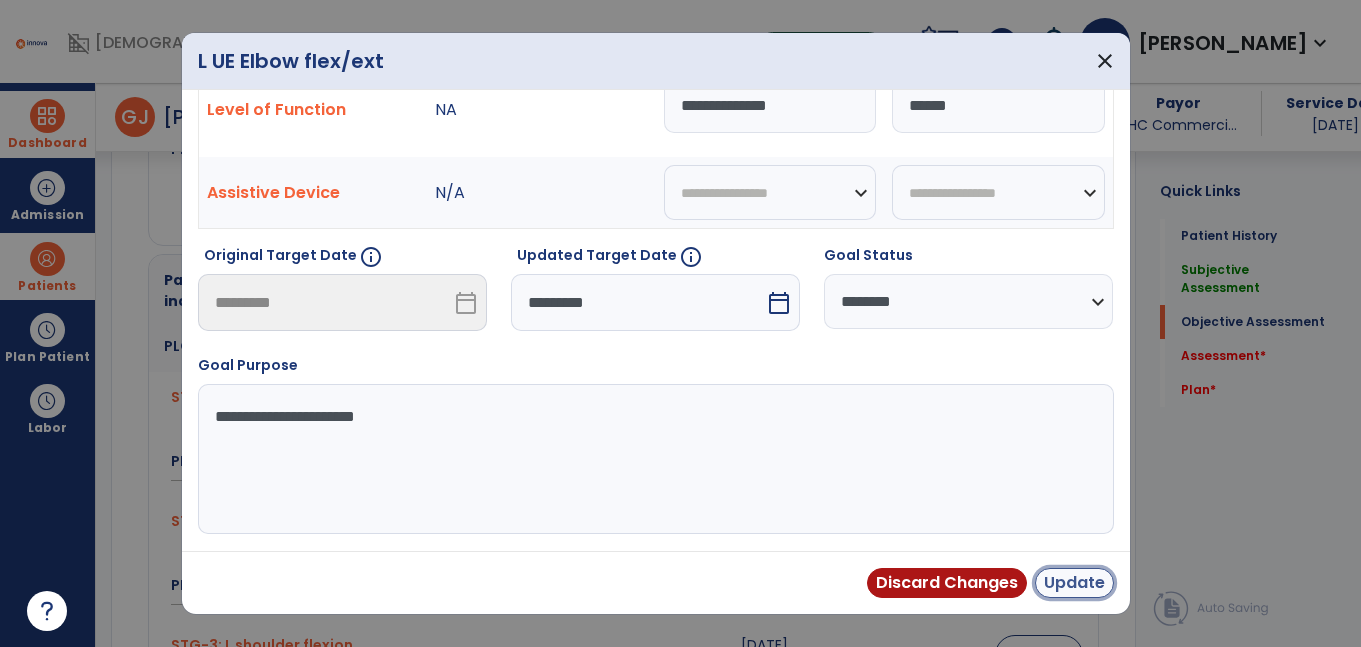click on "Update" at bounding box center [1074, 583] 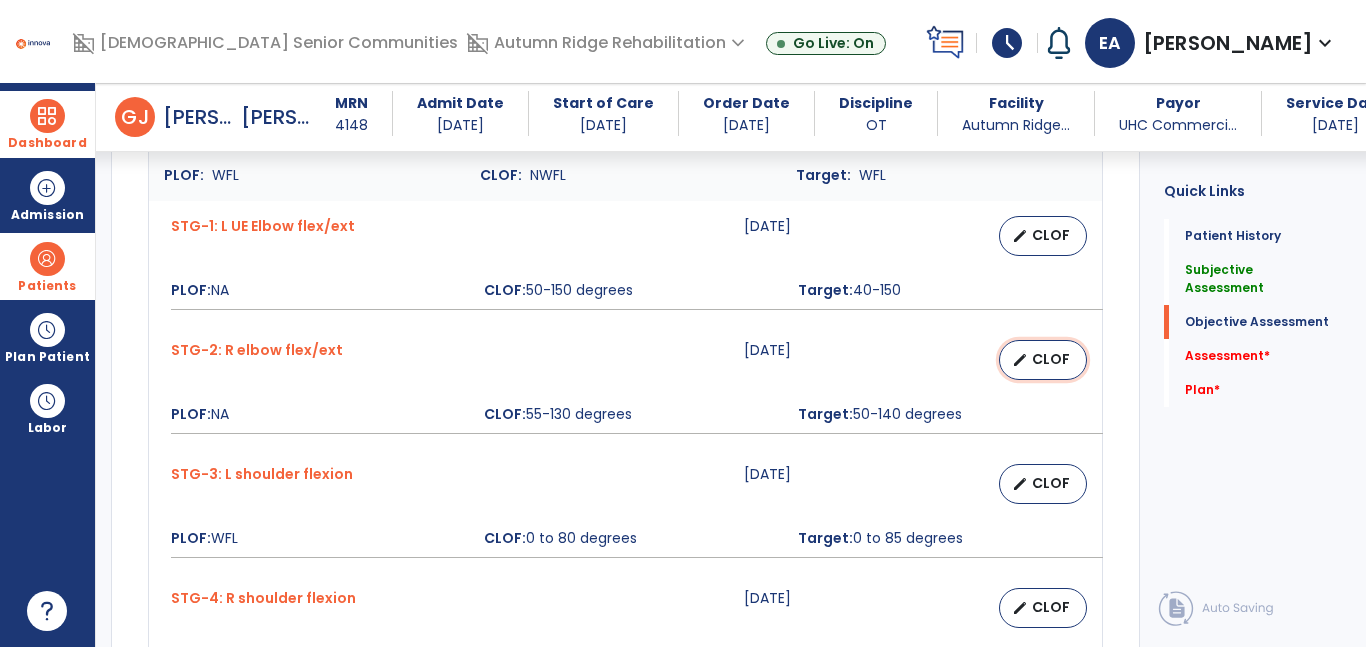 click on "edit   CLOF" at bounding box center [1043, 360] 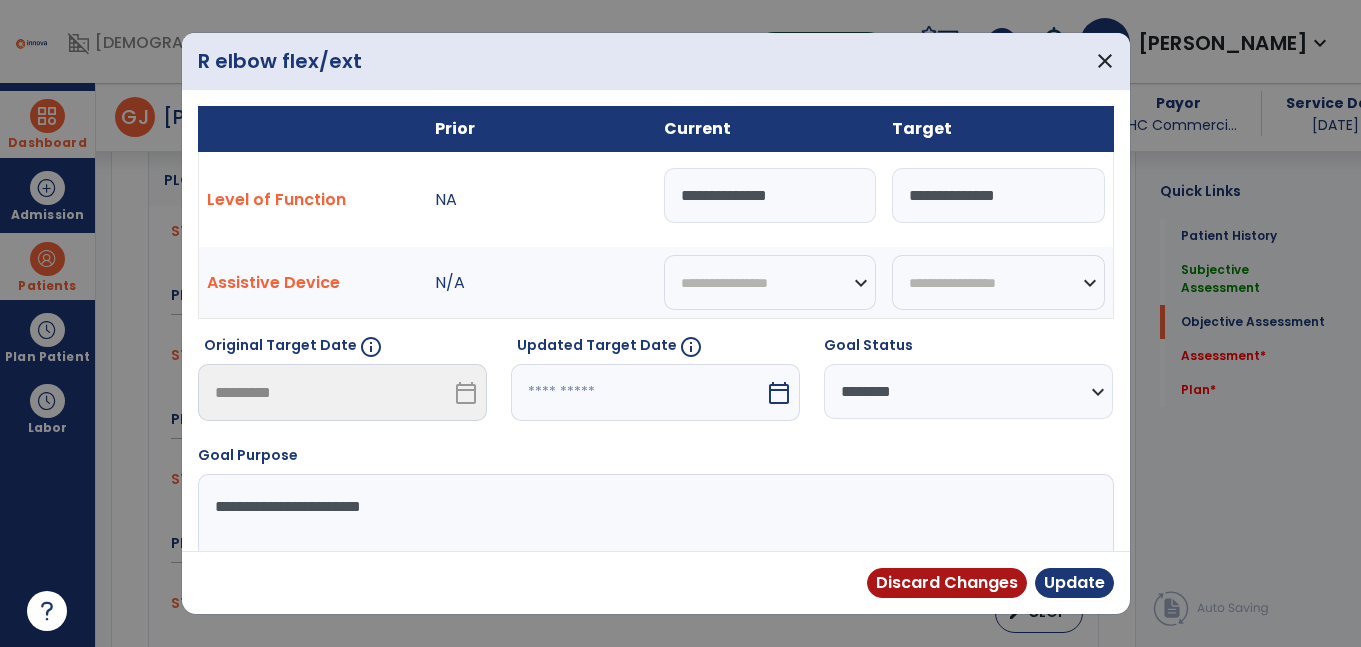 scroll, scrollTop: 1511, scrollLeft: 0, axis: vertical 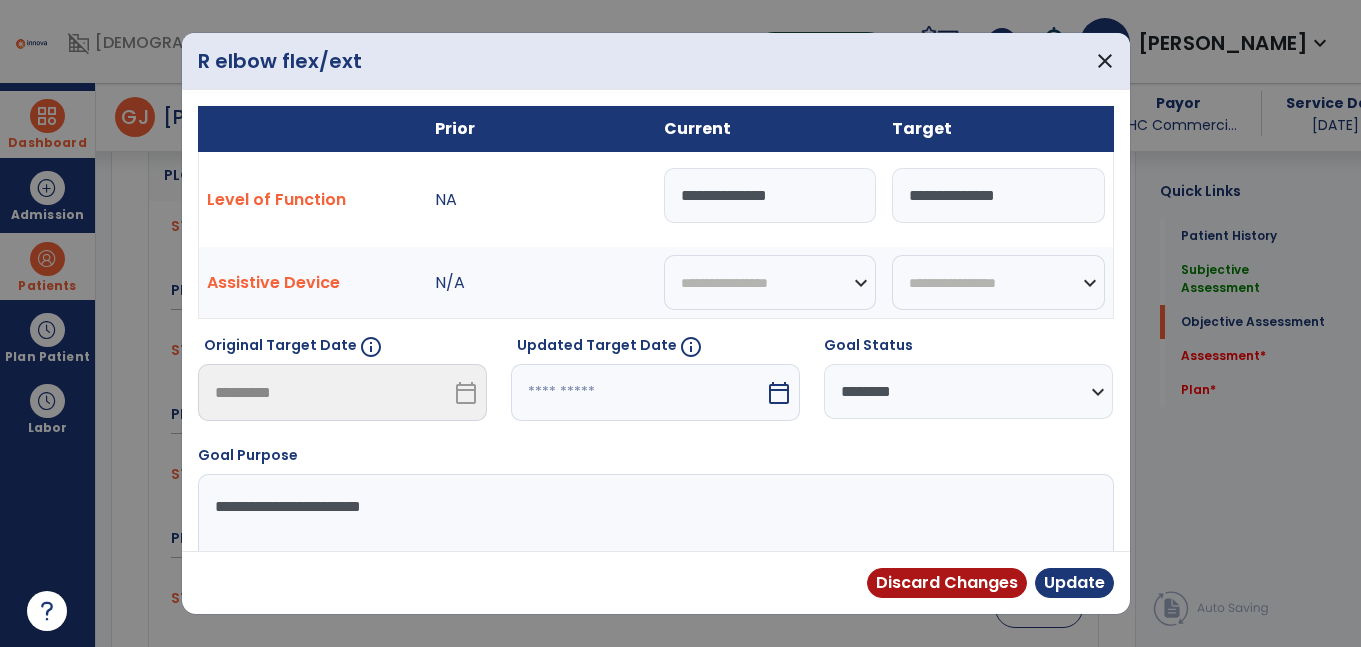 click on "**********" at bounding box center (770, 195) 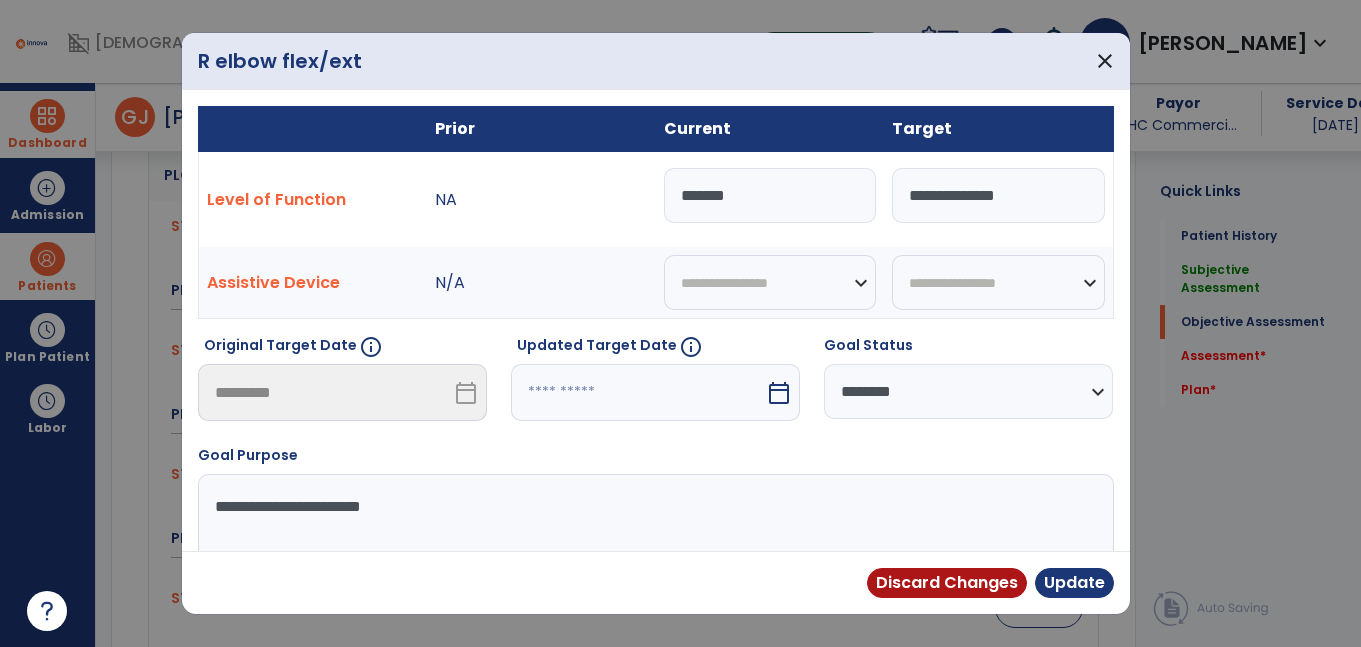 type on "******" 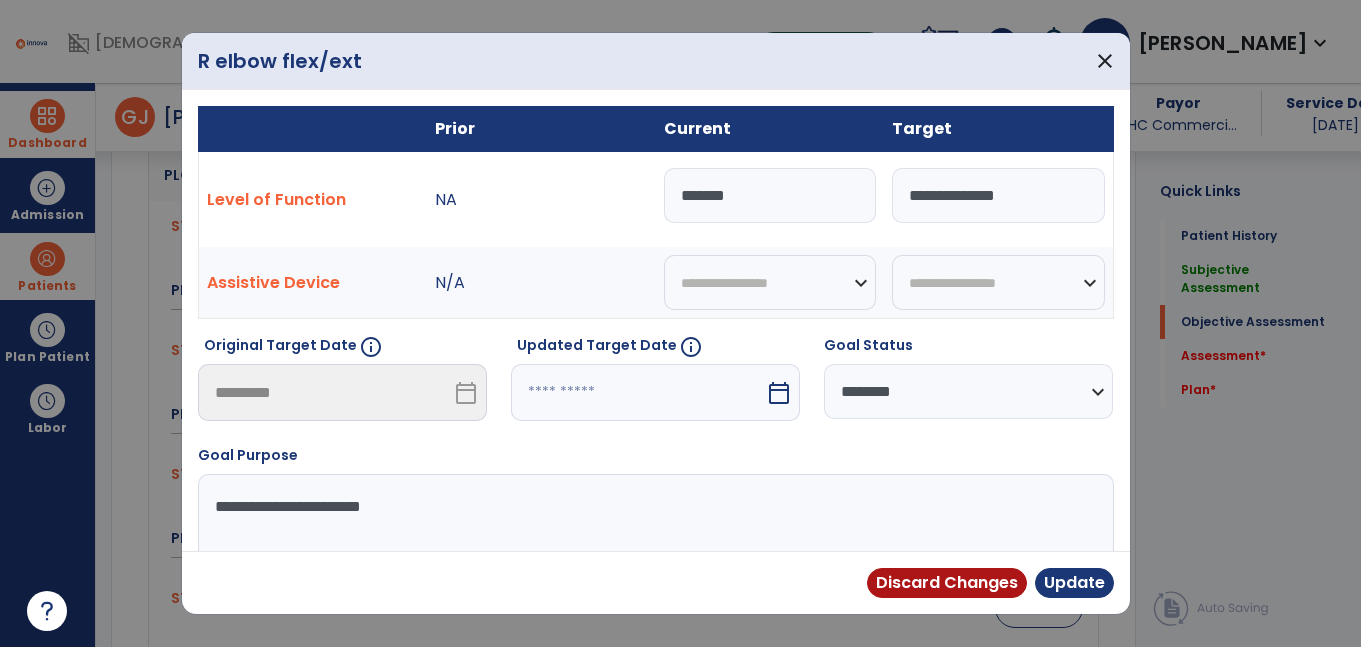 click at bounding box center [638, 392] 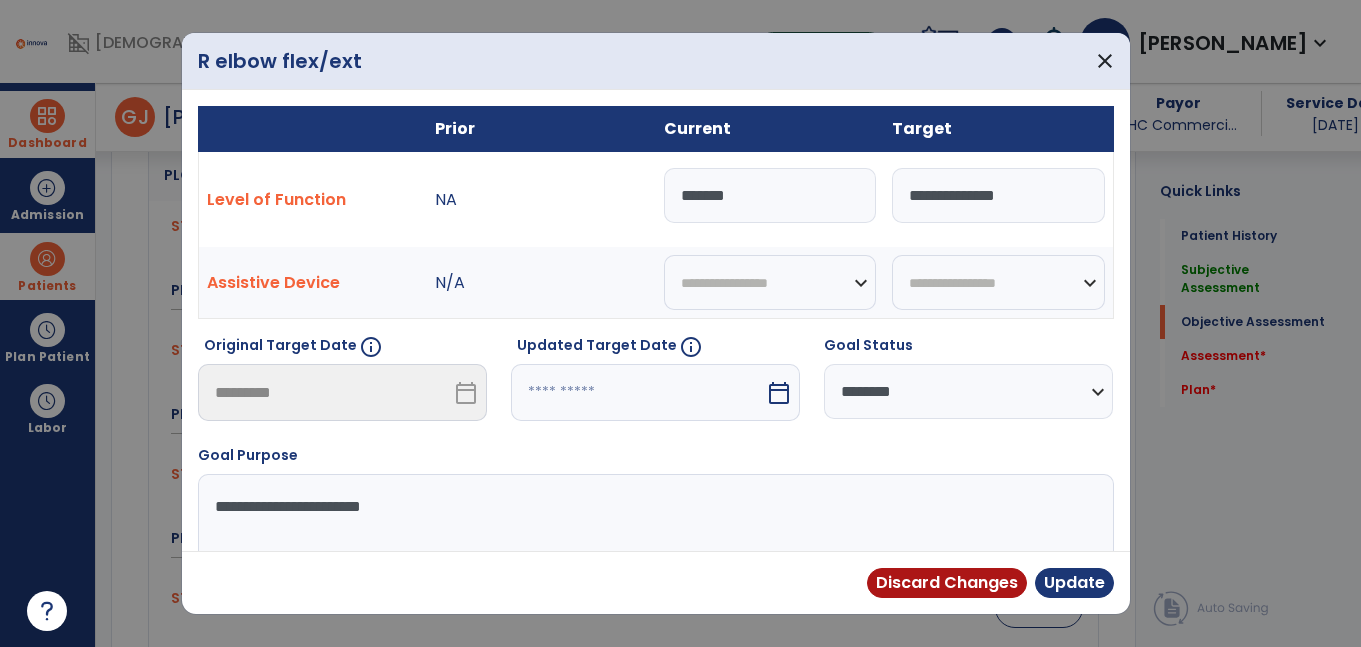 select on "*" 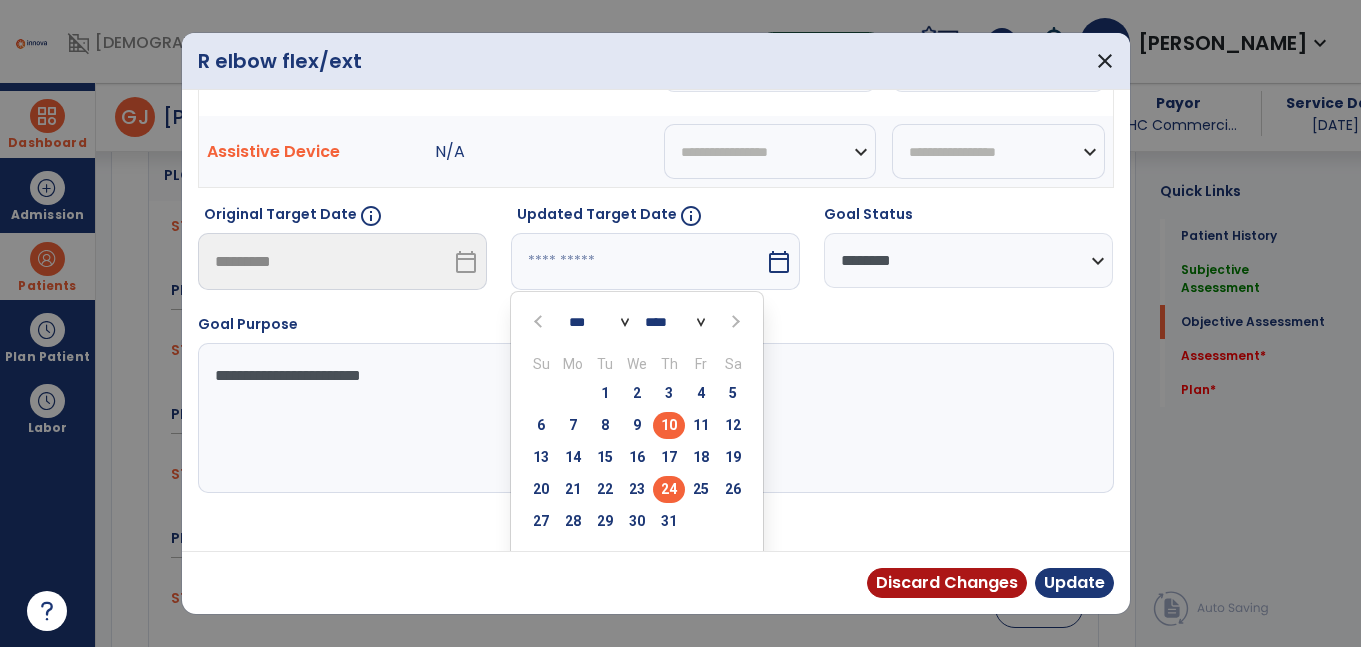 click on "24" at bounding box center (669, 489) 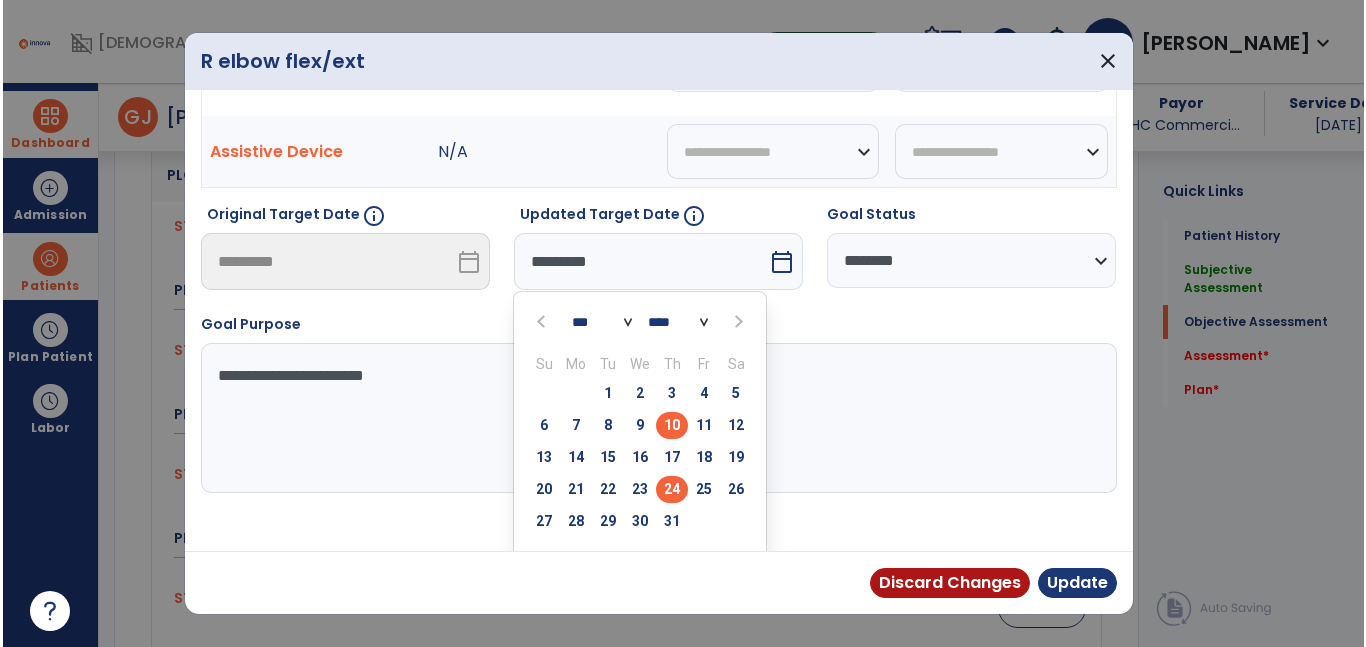 scroll, scrollTop: 90, scrollLeft: 0, axis: vertical 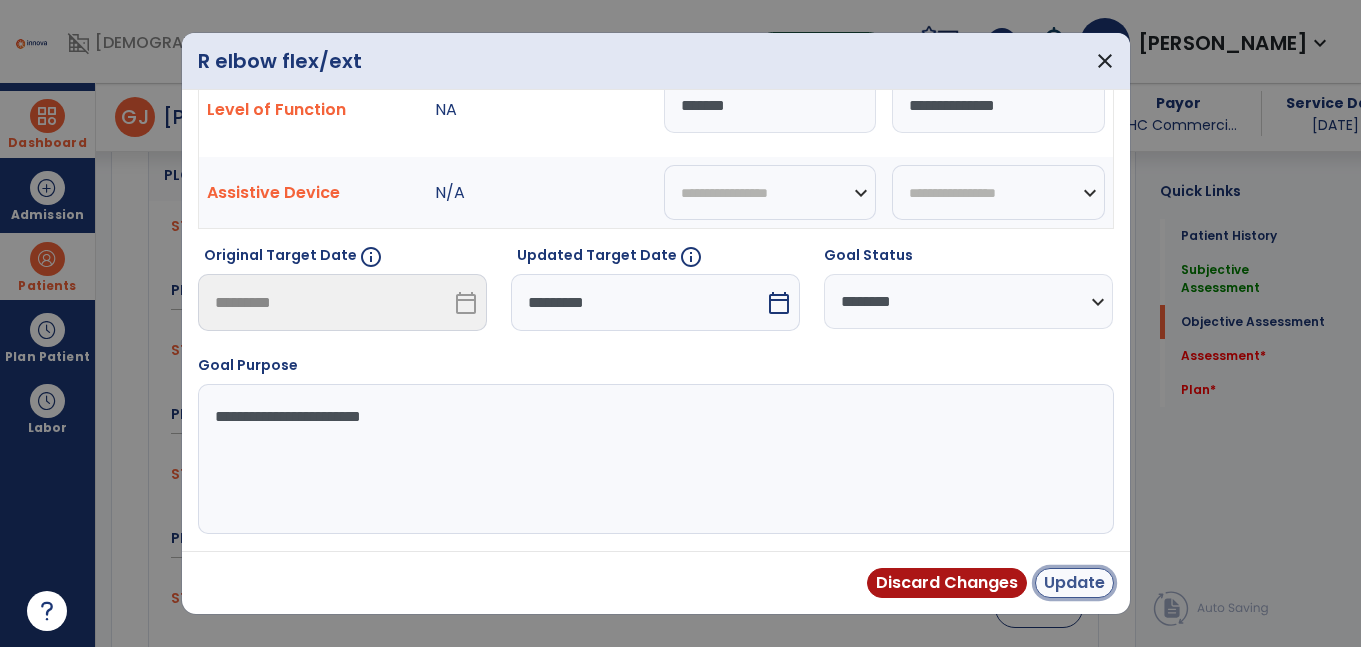 click on "Update" at bounding box center [1074, 583] 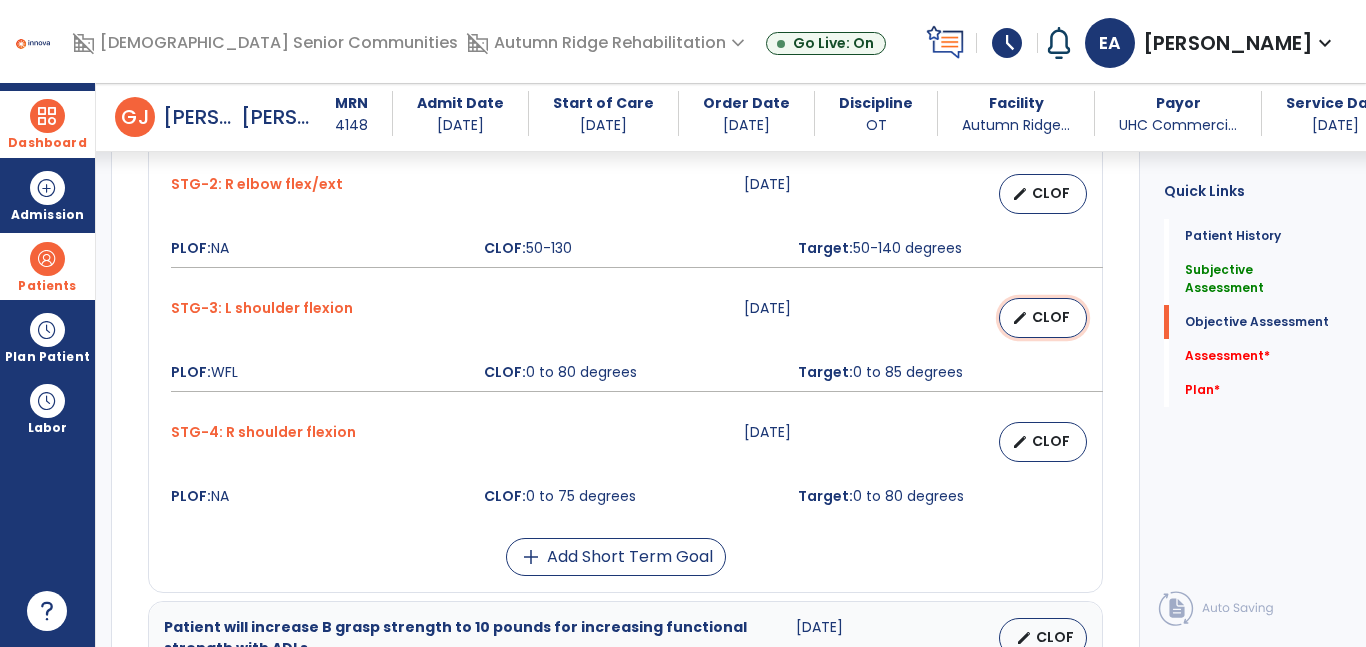 click on "edit   CLOF" at bounding box center [1043, 318] 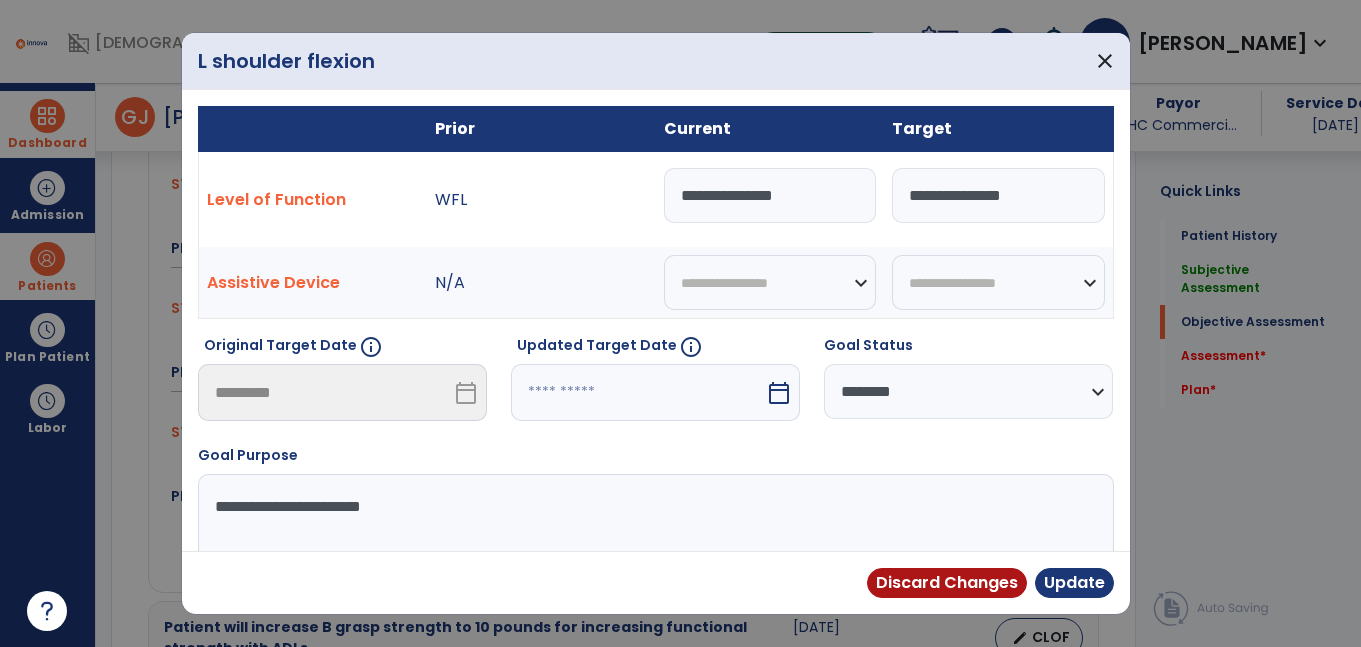 scroll, scrollTop: 1677, scrollLeft: 0, axis: vertical 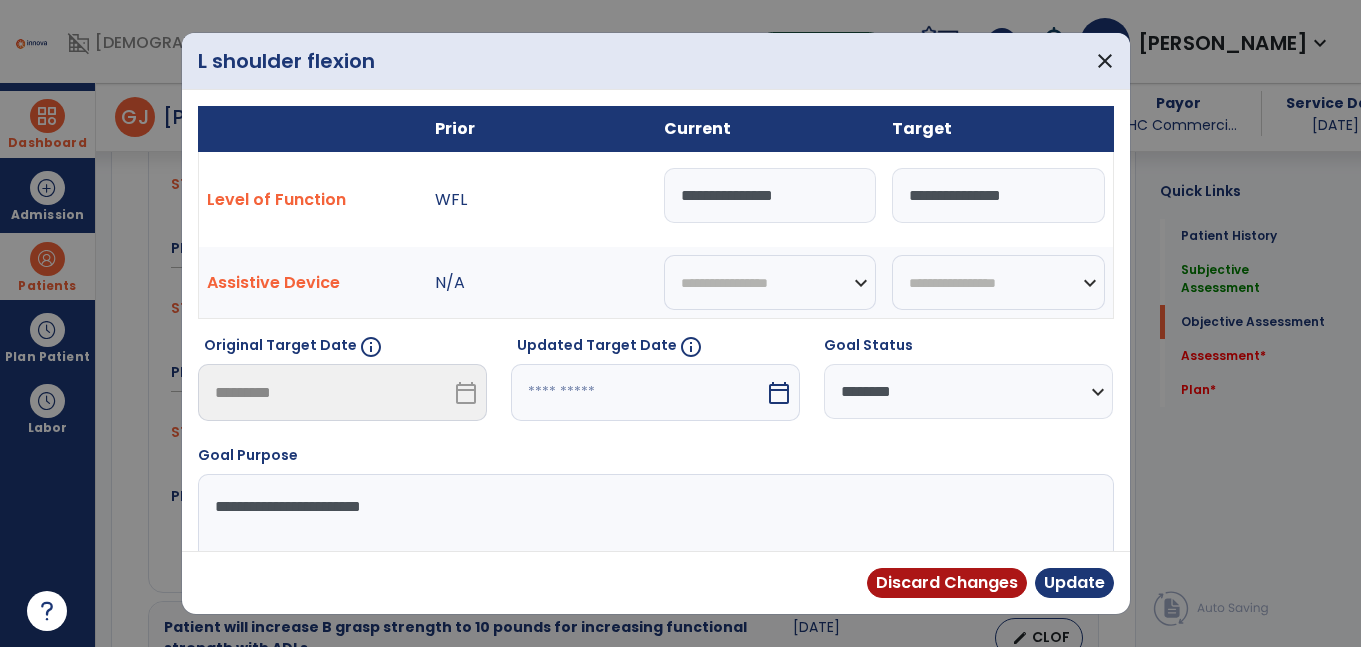 click on "**********" at bounding box center [770, 195] 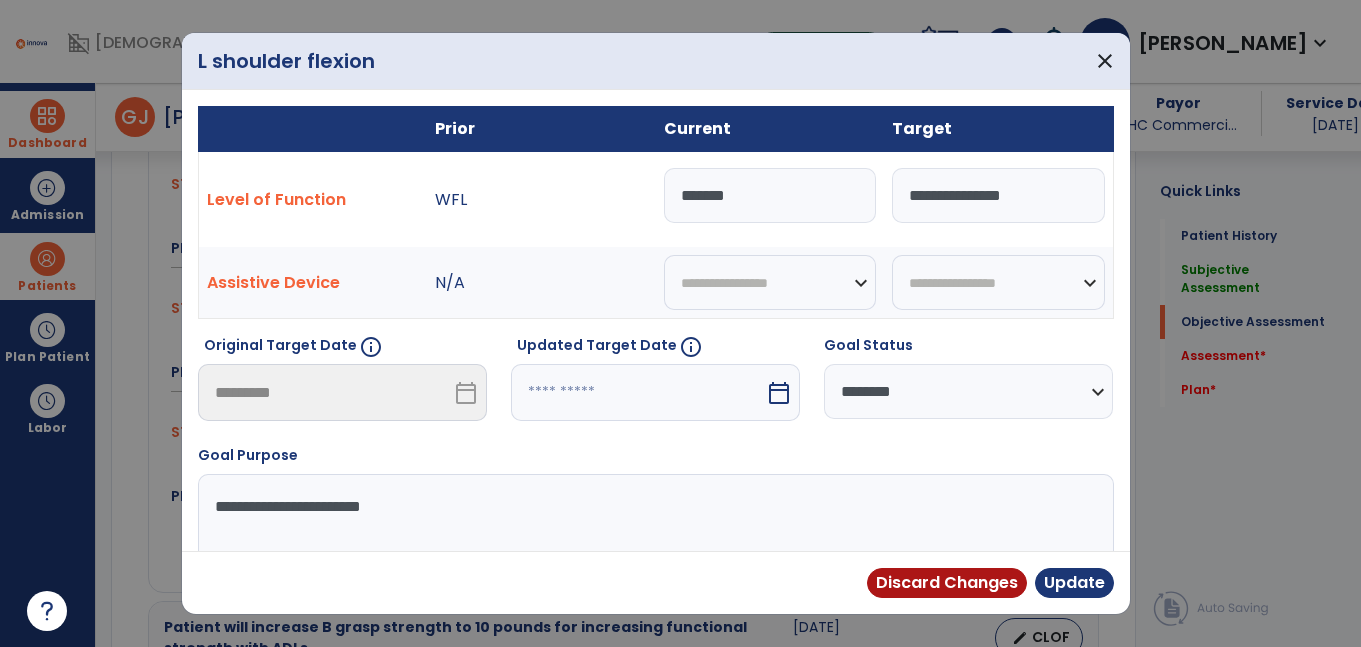 type on "*******" 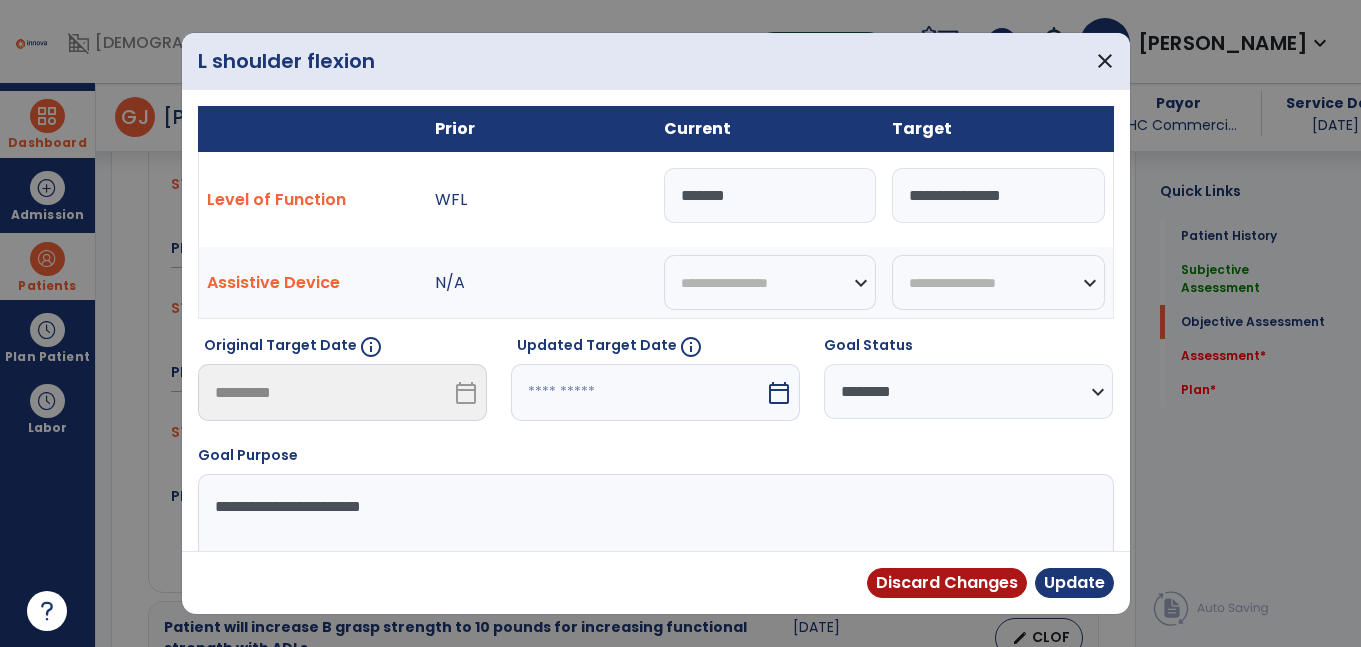 click on "**********" at bounding box center (998, 195) 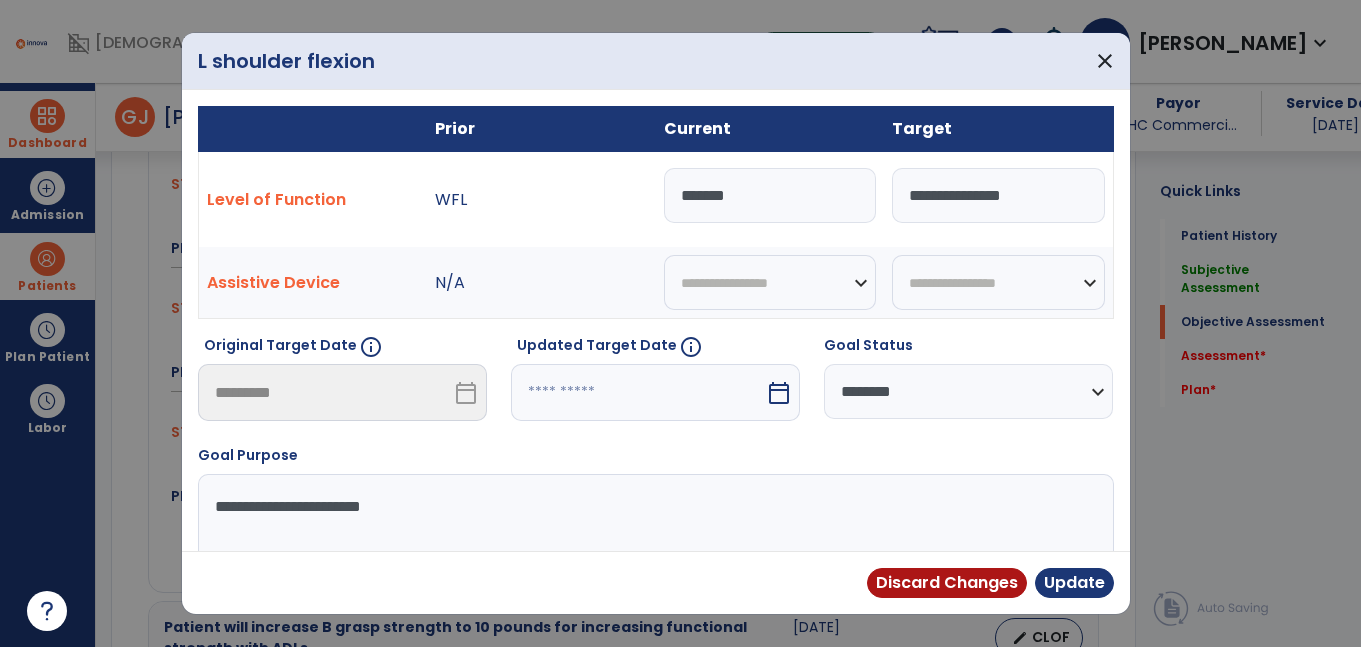 type on "**********" 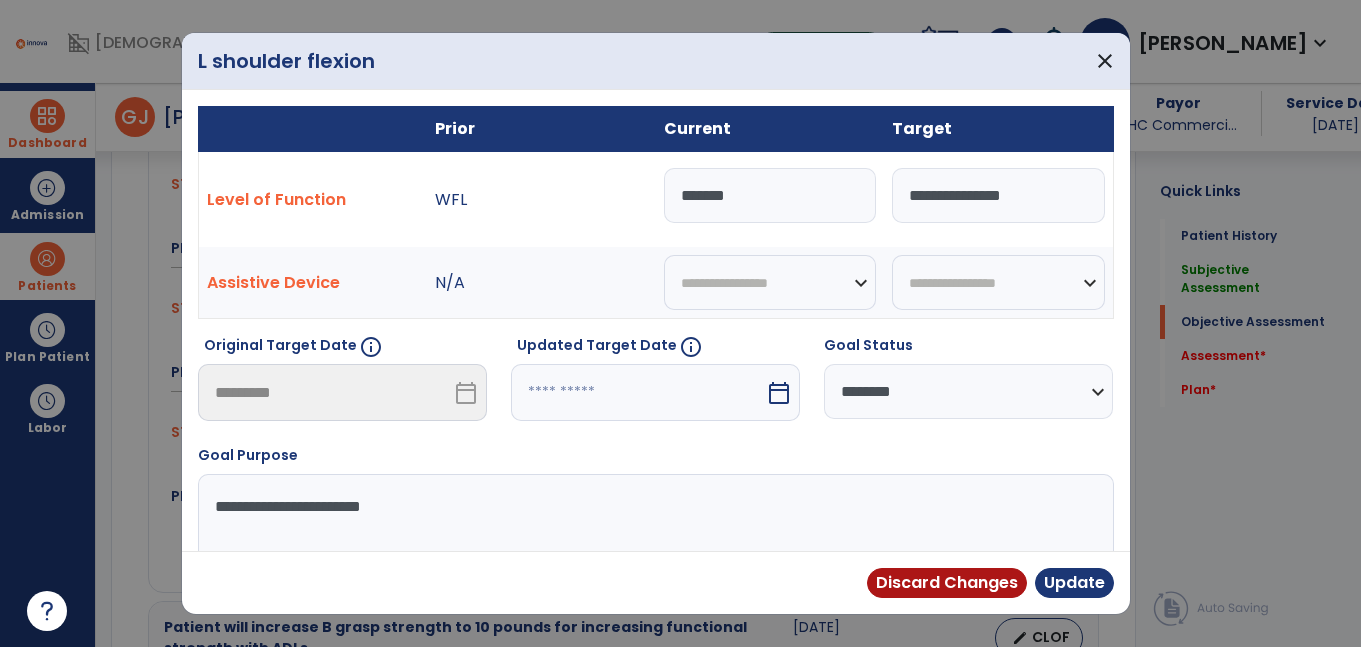 click at bounding box center [638, 392] 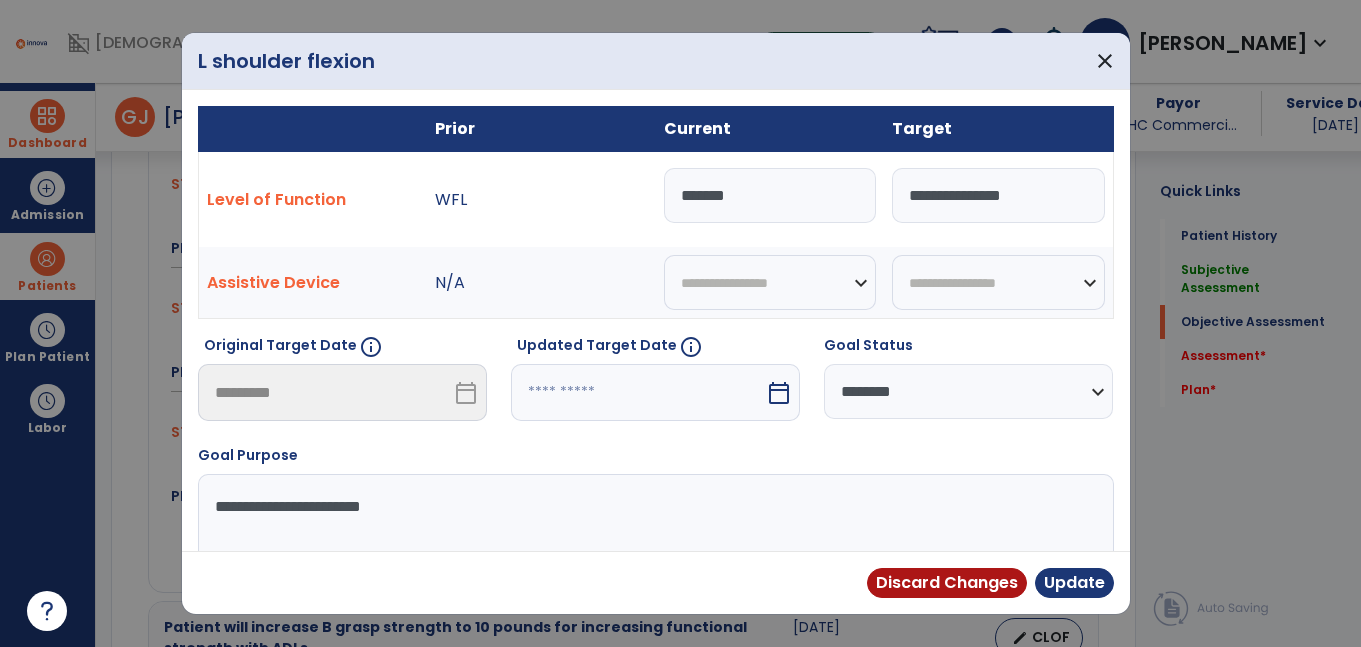 select on "*" 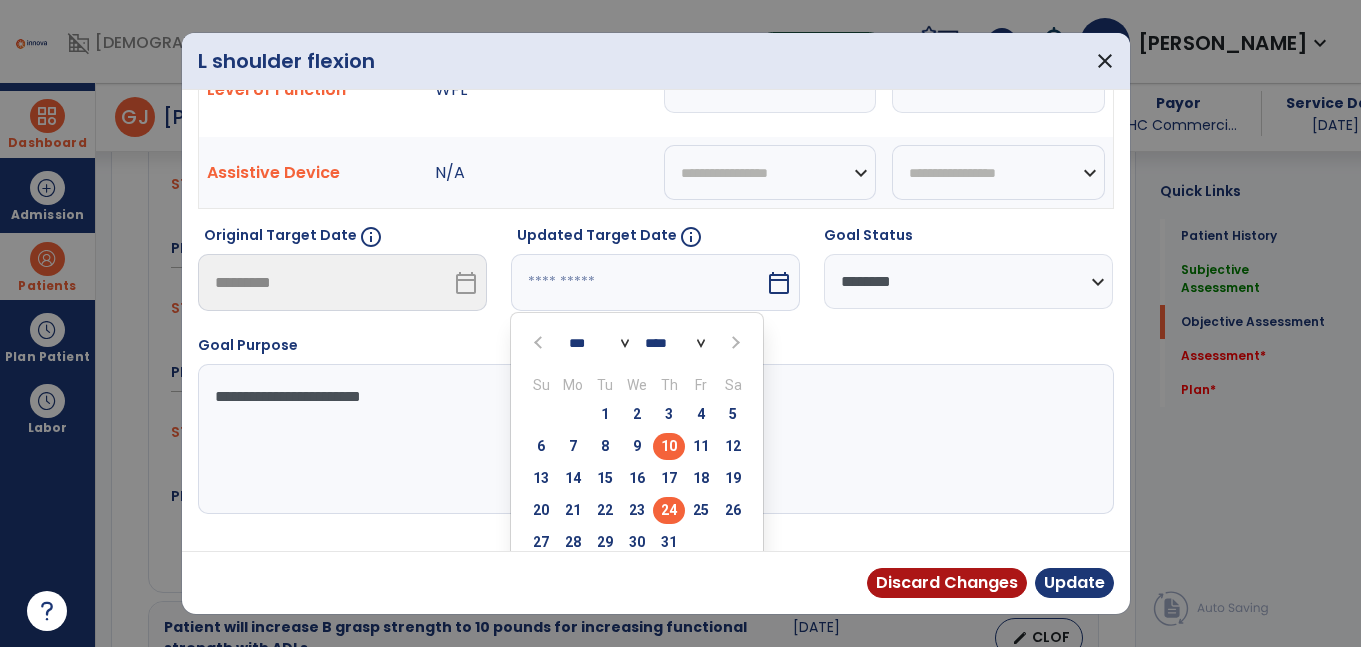click on "24" at bounding box center [669, 510] 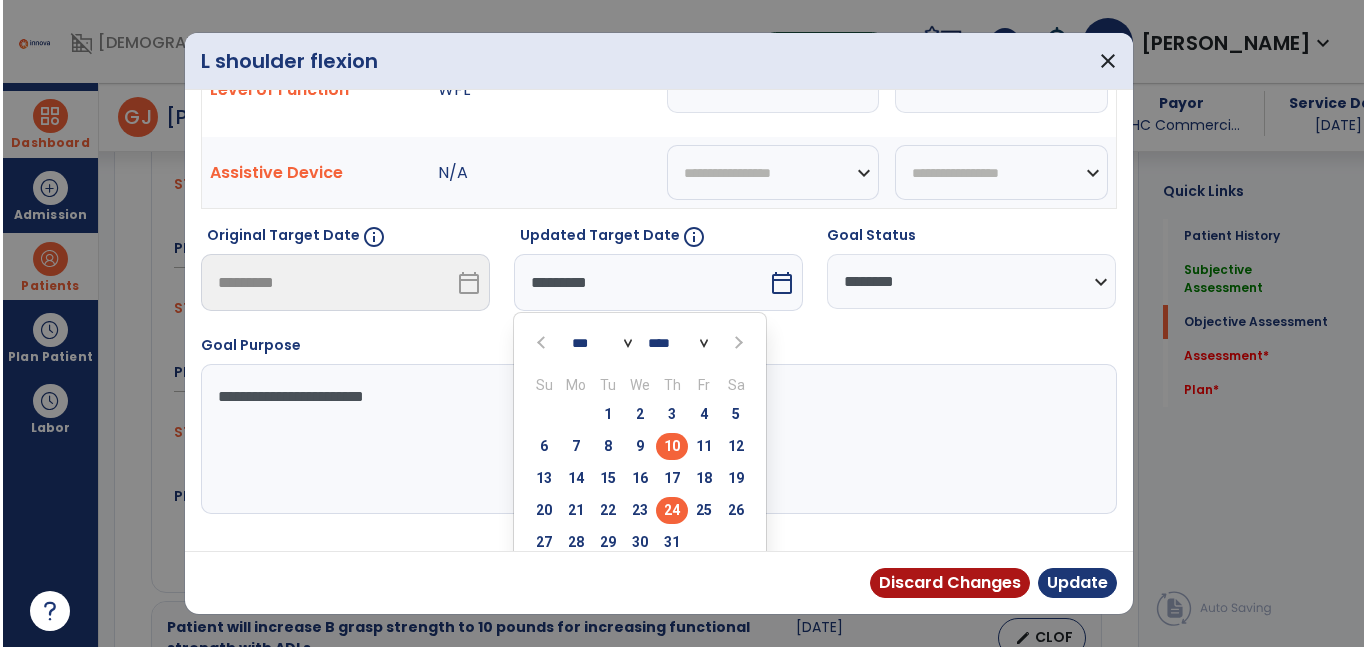 scroll, scrollTop: 90, scrollLeft: 0, axis: vertical 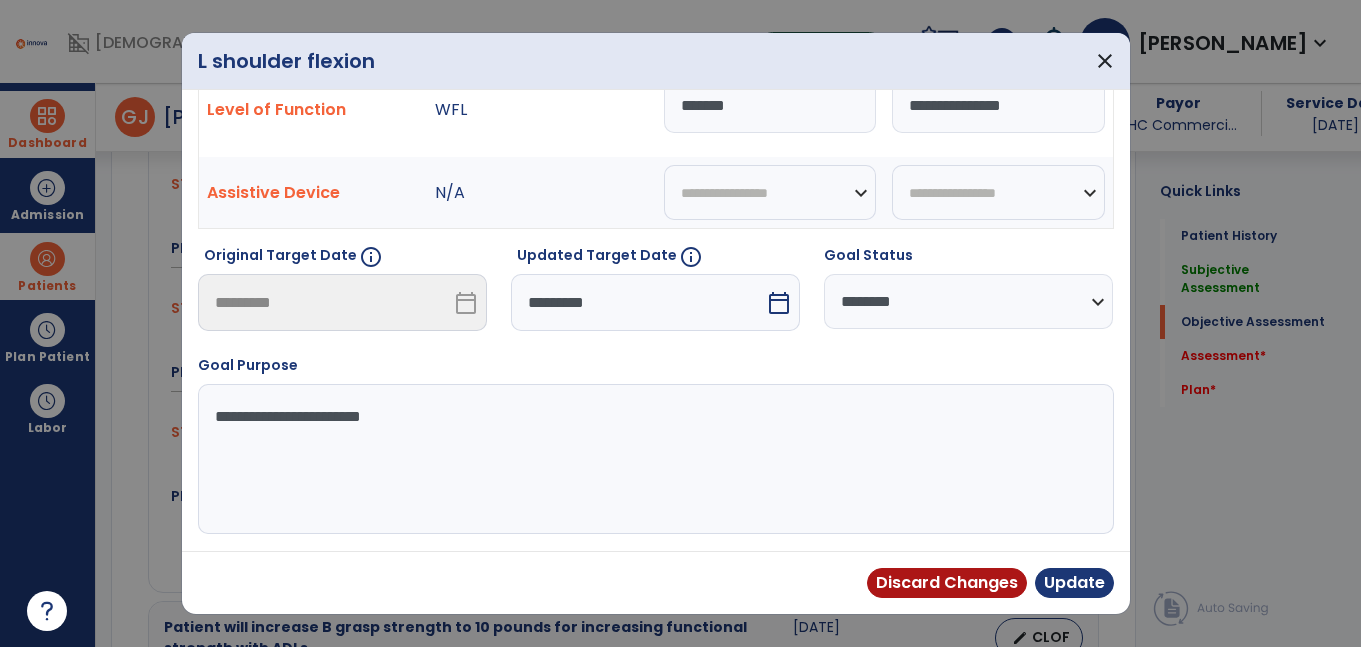 click on "Discard Changes  Update" at bounding box center [656, 582] 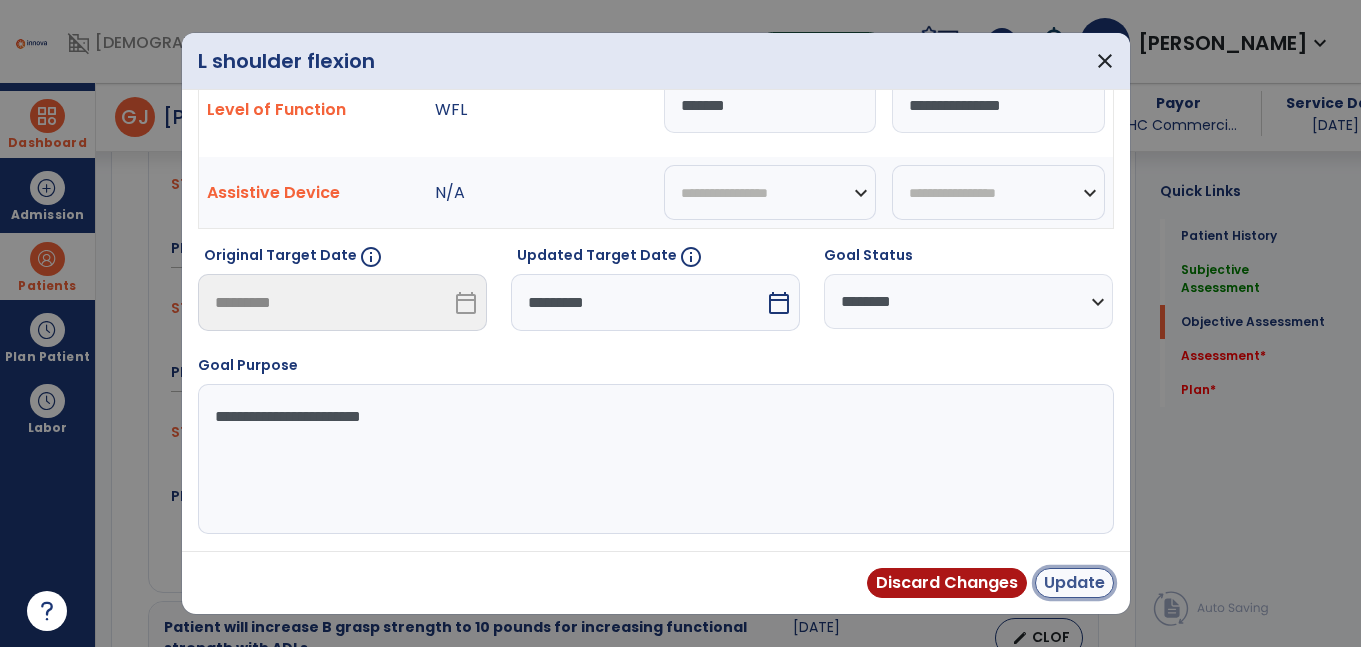 click on "Update" at bounding box center [1074, 583] 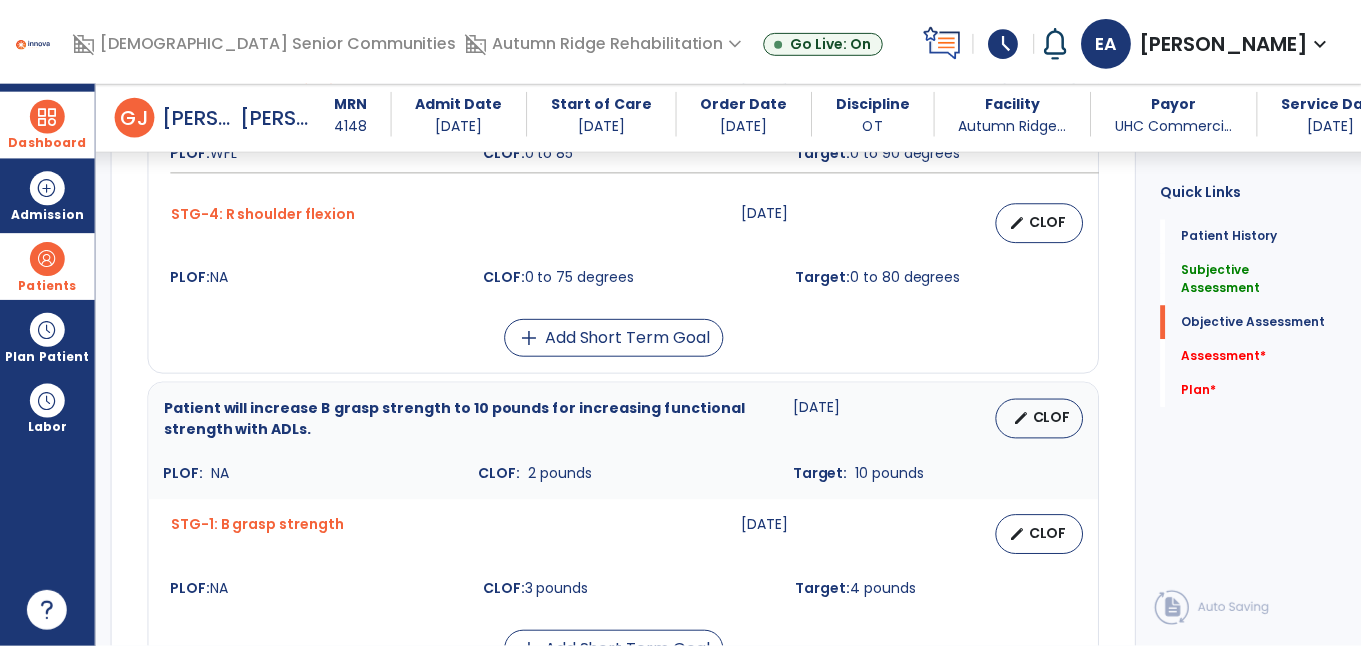 scroll, scrollTop: 1900, scrollLeft: 0, axis: vertical 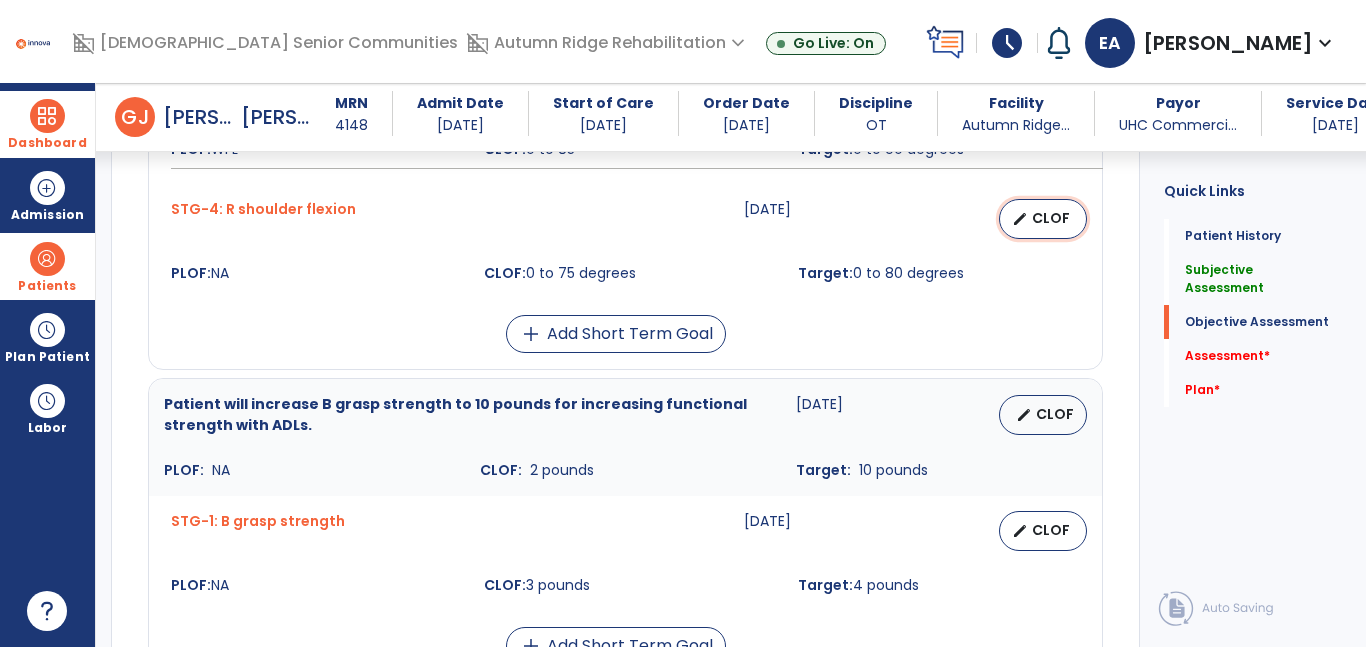 click on "CLOF" at bounding box center [1051, 218] 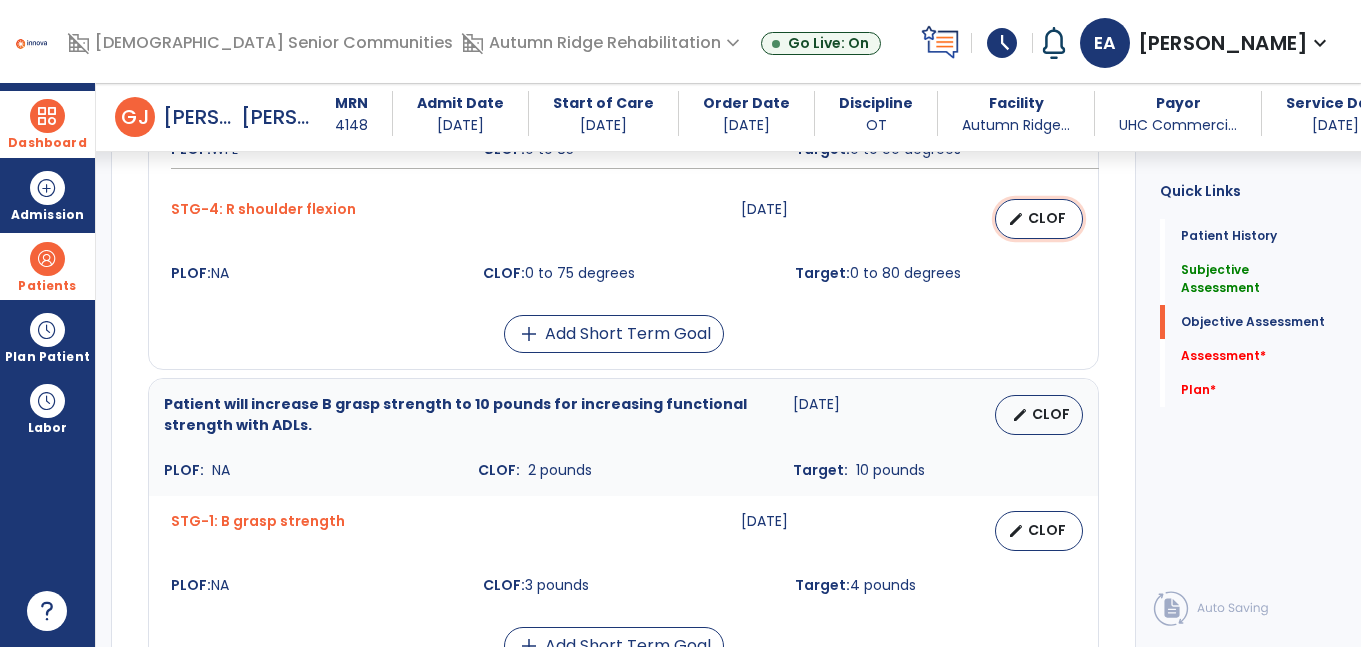 select on "********" 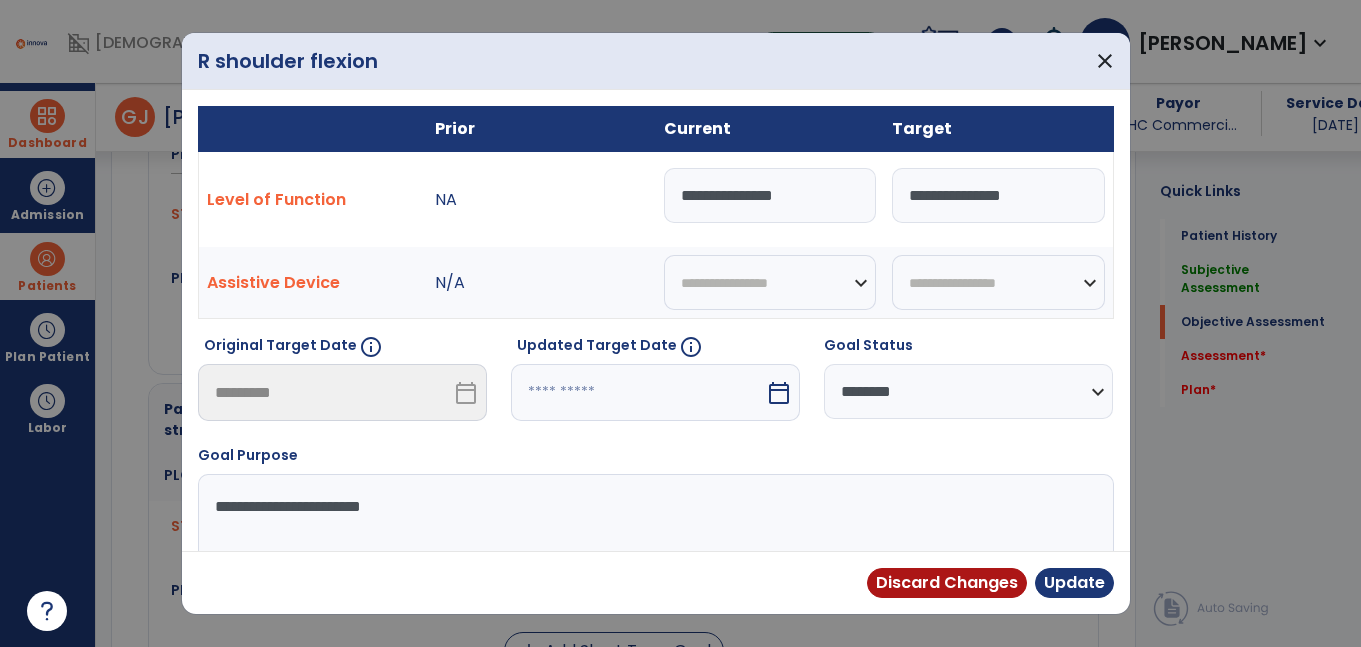 scroll, scrollTop: 1900, scrollLeft: 0, axis: vertical 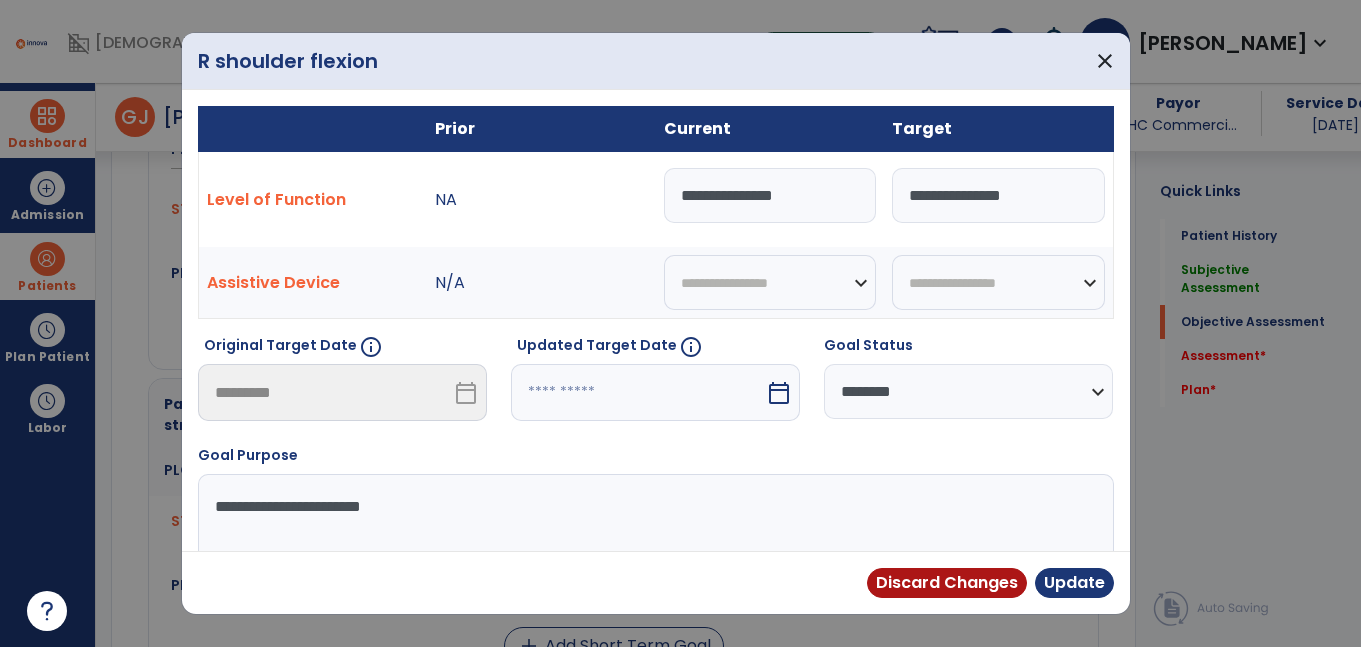 click on "**********" at bounding box center [770, 195] 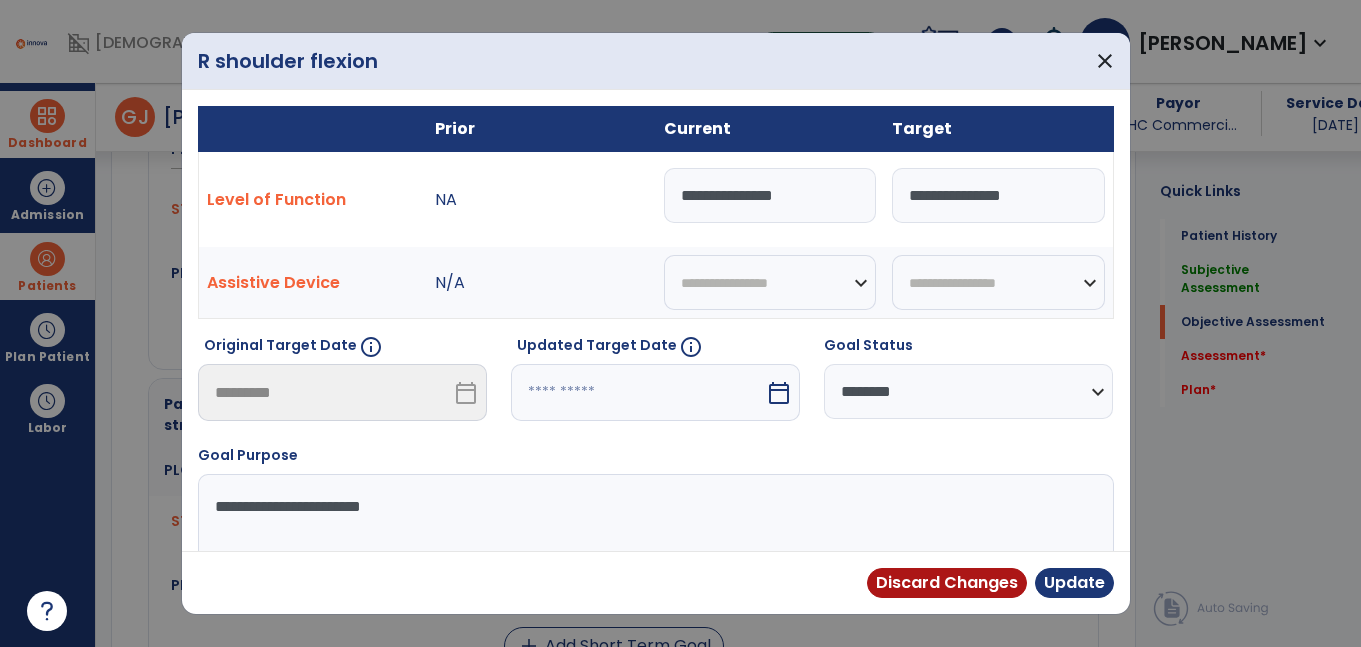 click on "**********" at bounding box center [998, 195] 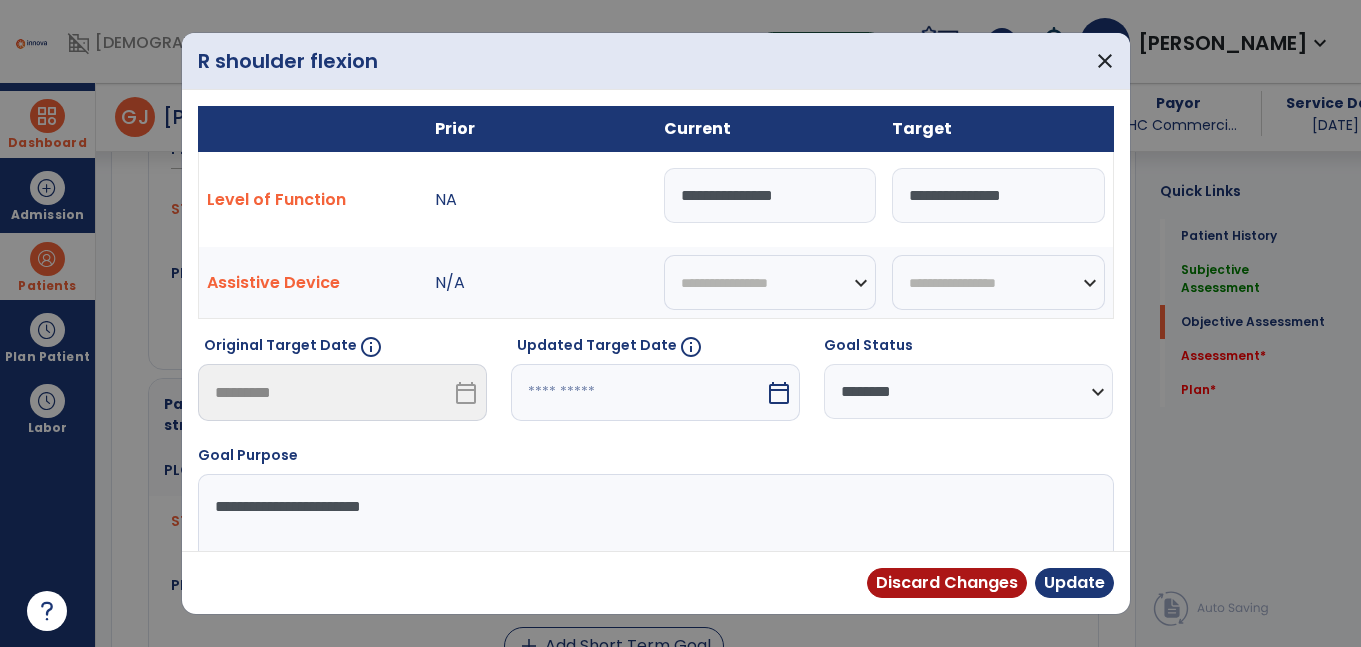 type on "**********" 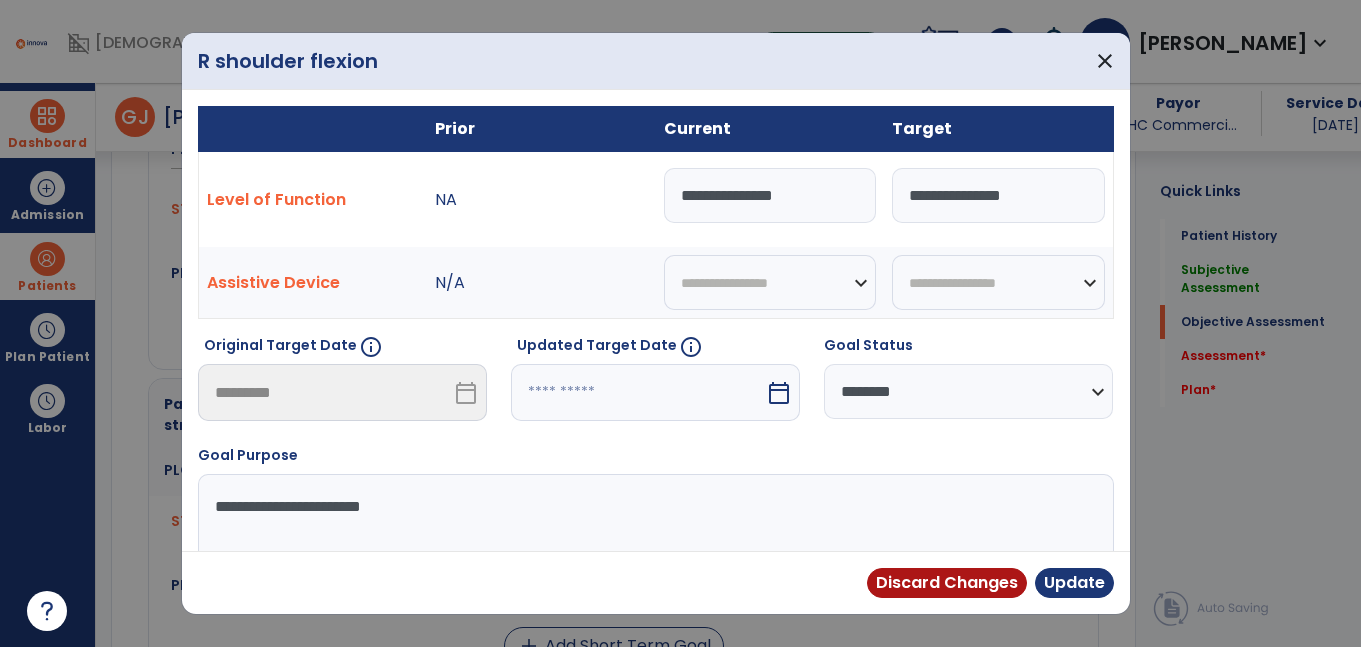 click on "calendar_today" at bounding box center [779, 393] 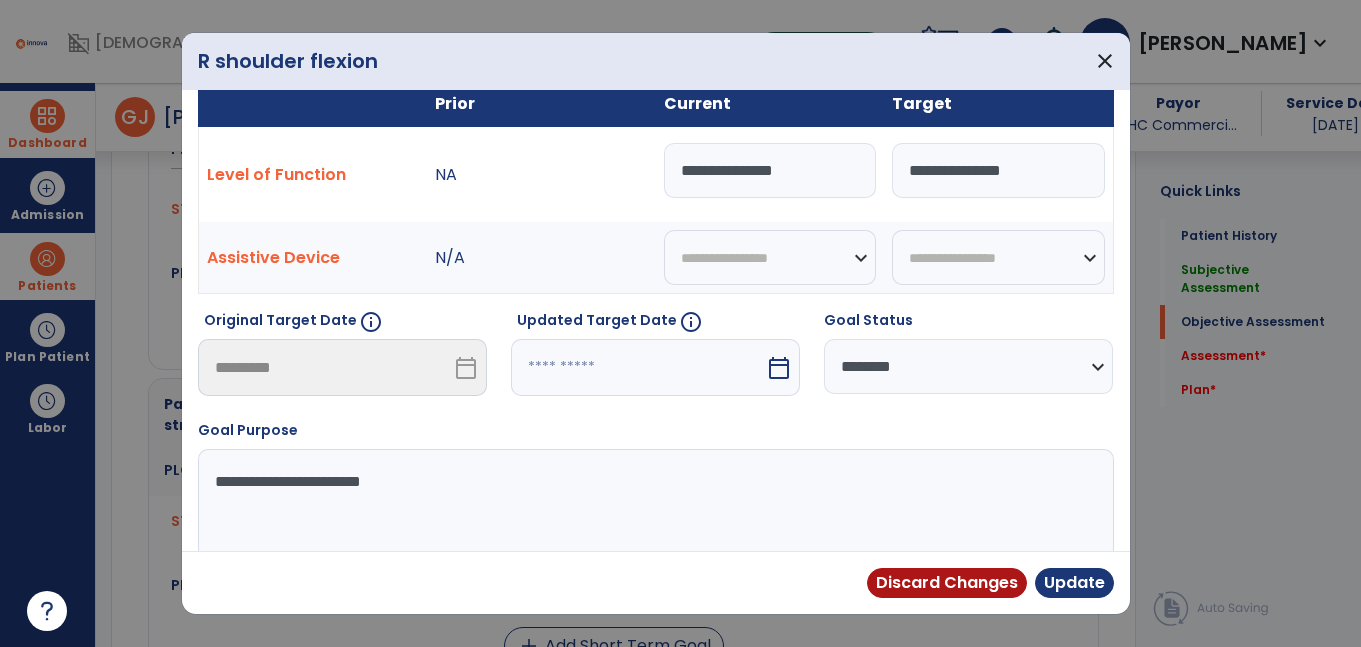 select on "*" 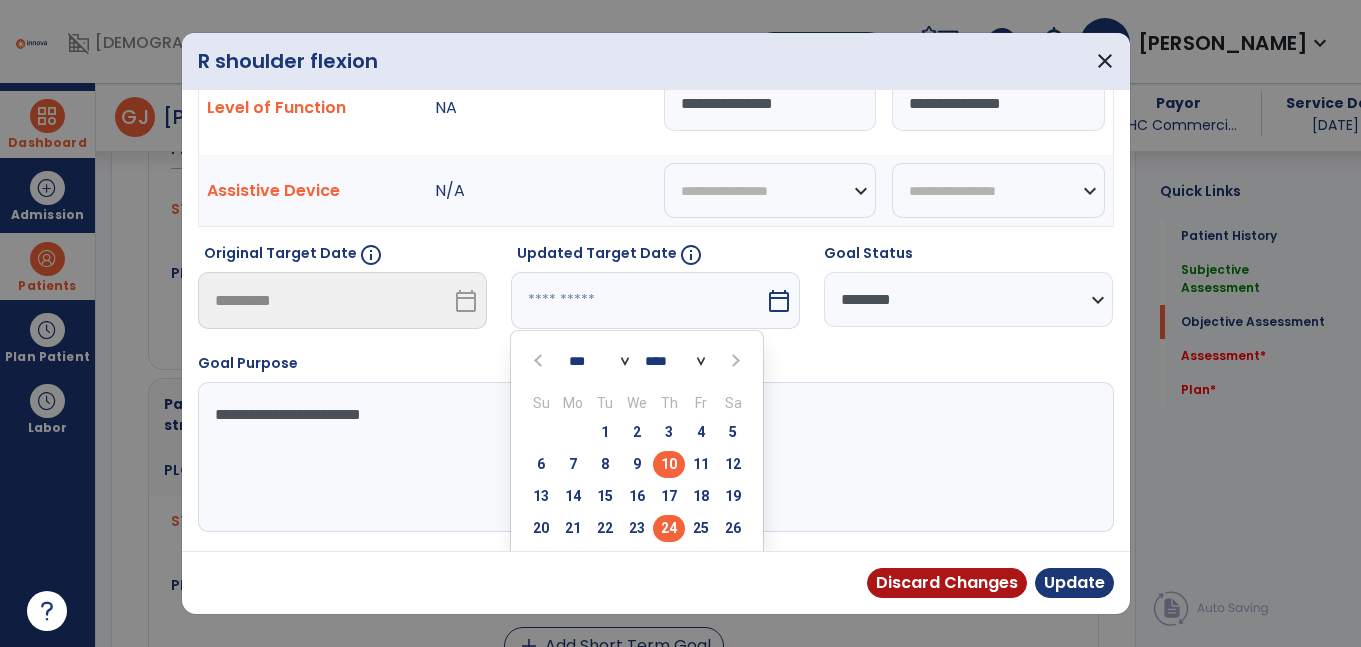 click on "24" at bounding box center [669, 528] 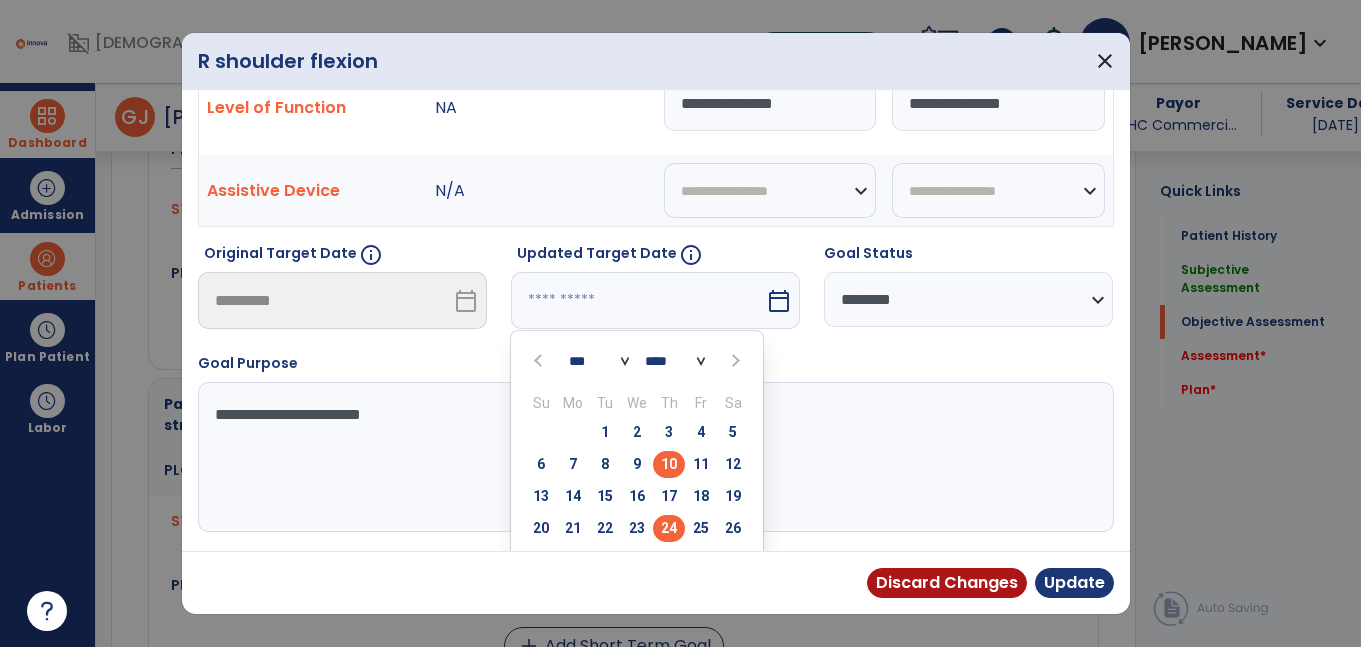 type on "*********" 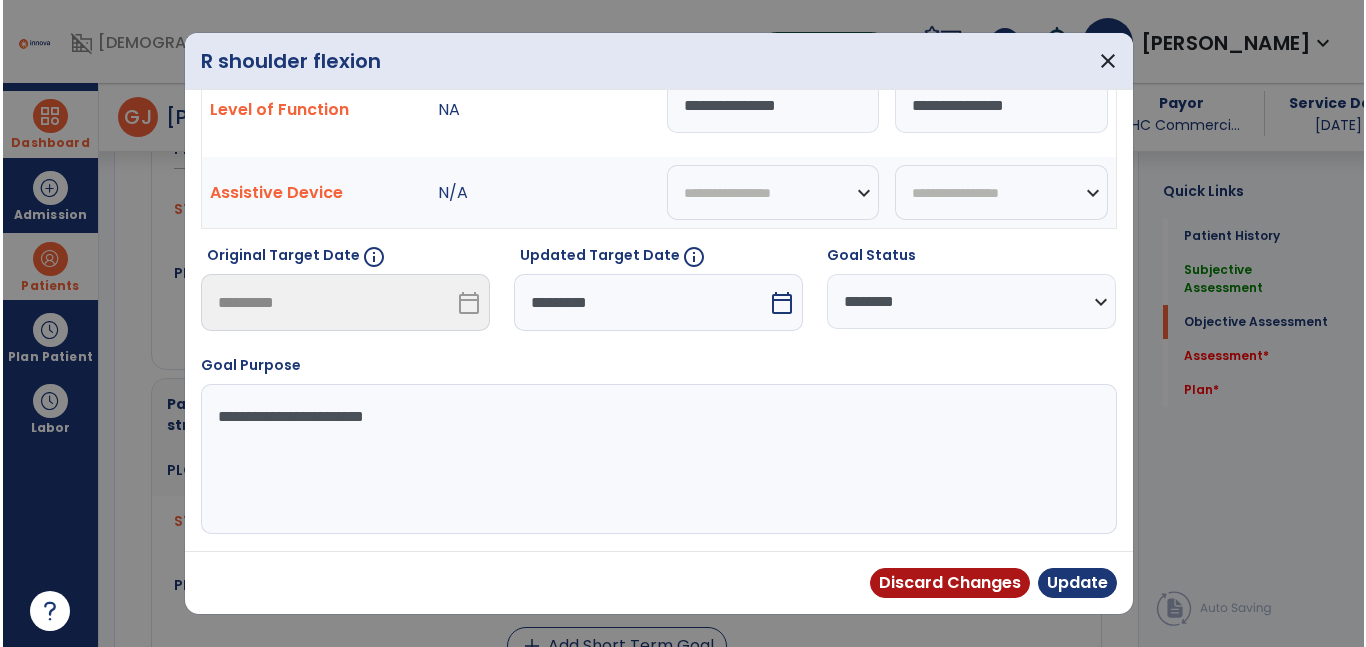 scroll, scrollTop: 90, scrollLeft: 0, axis: vertical 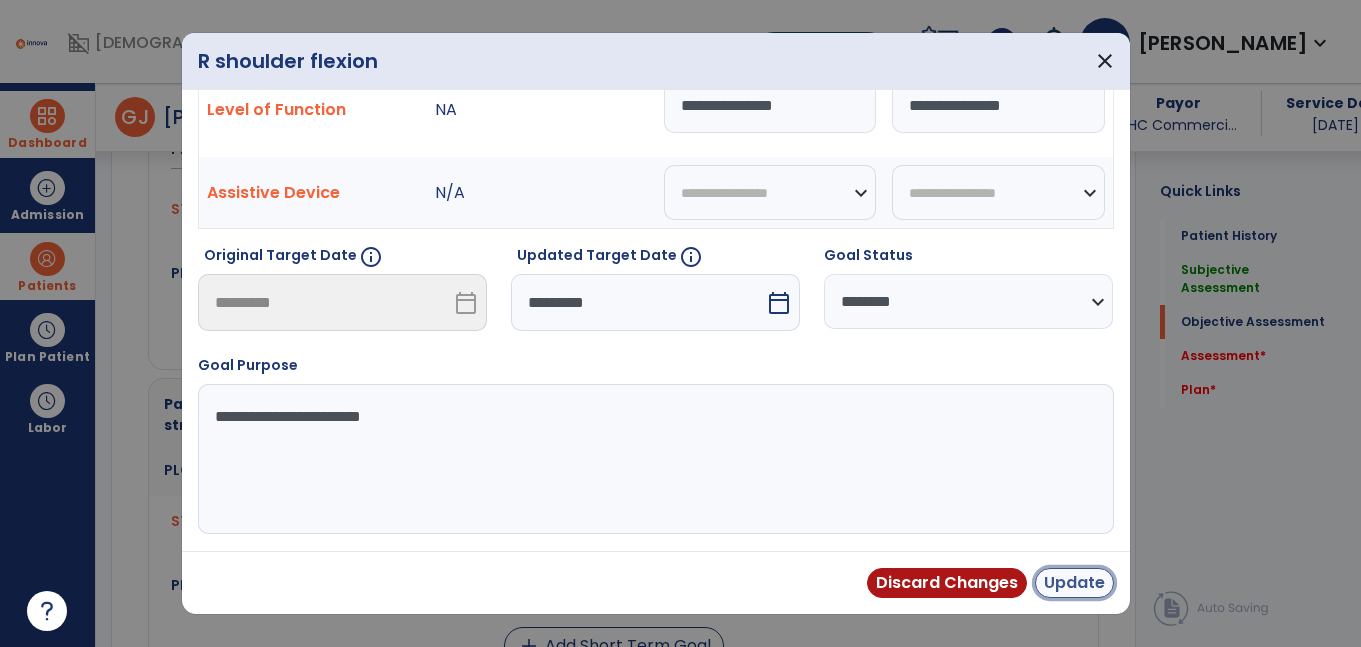 click on "Update" at bounding box center (1074, 583) 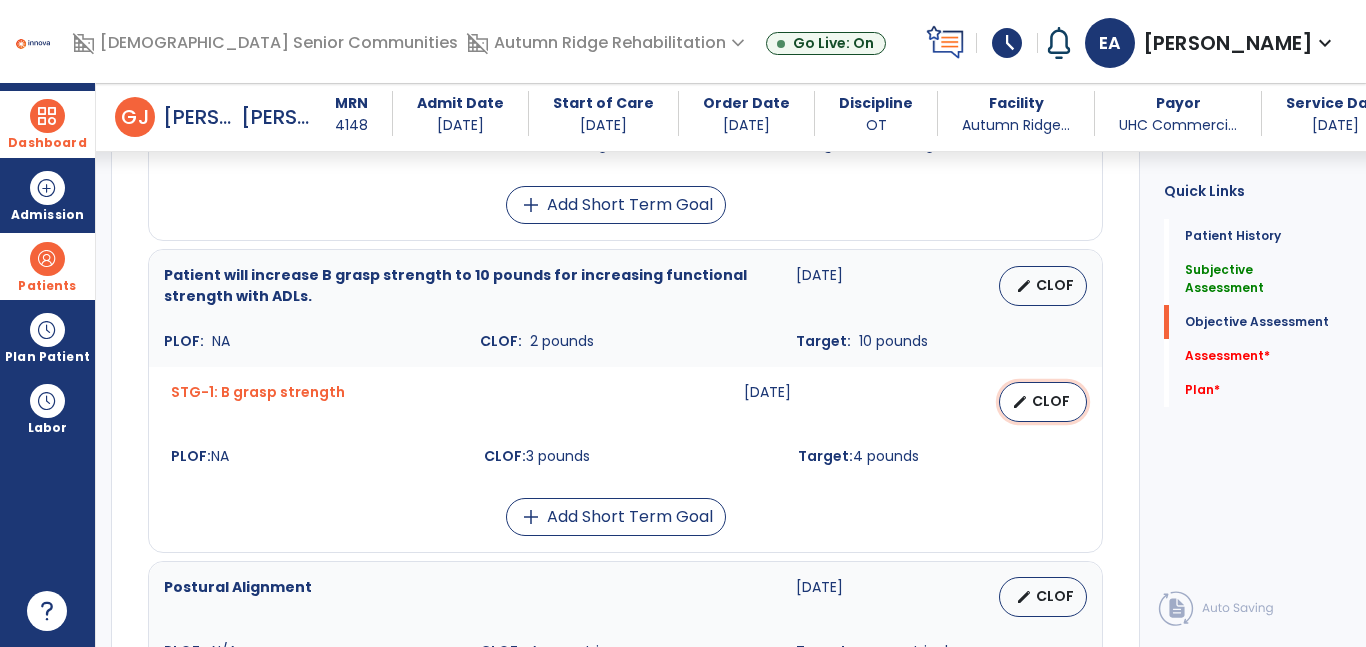click on "edit   CLOF" at bounding box center (1043, 402) 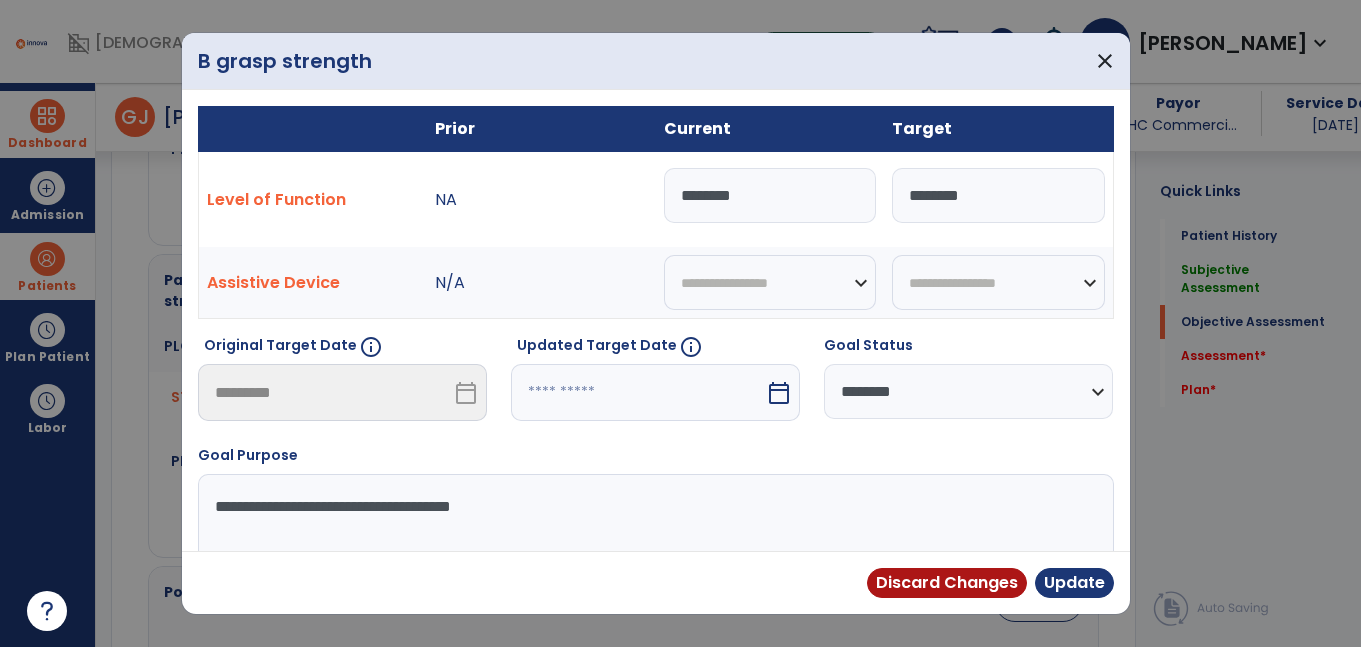 scroll, scrollTop: 2029, scrollLeft: 0, axis: vertical 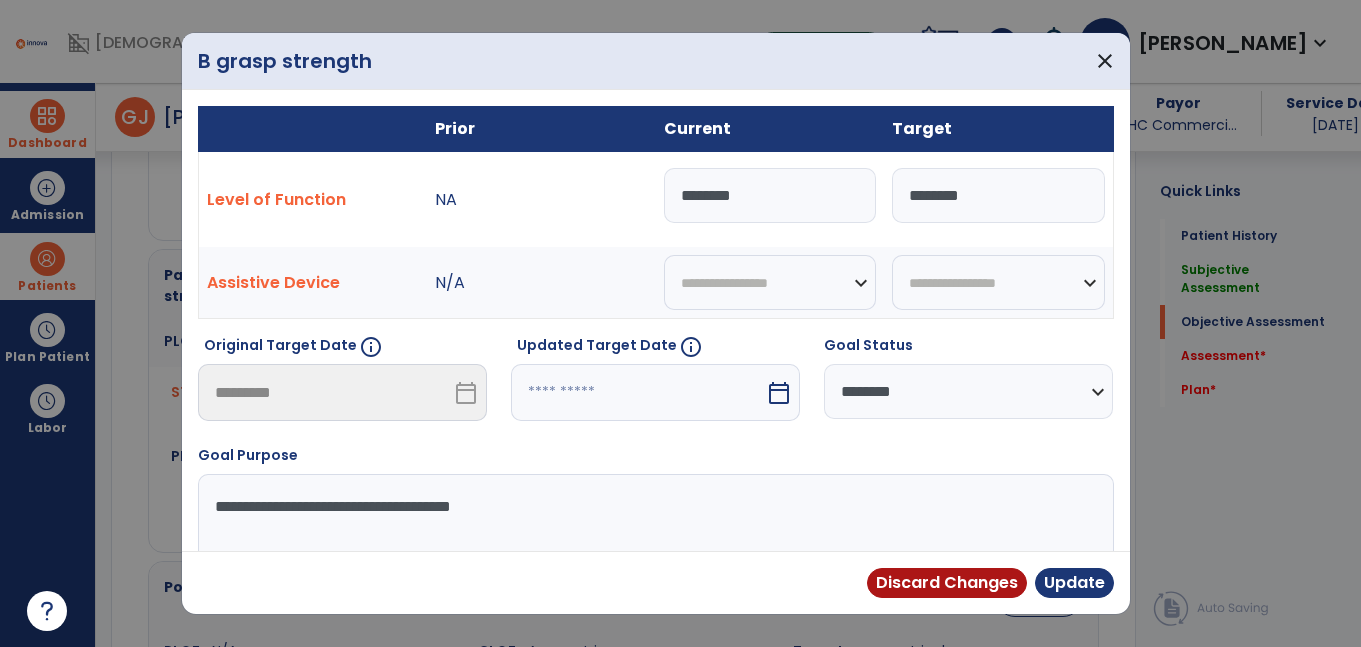 click on "********" at bounding box center (770, 195) 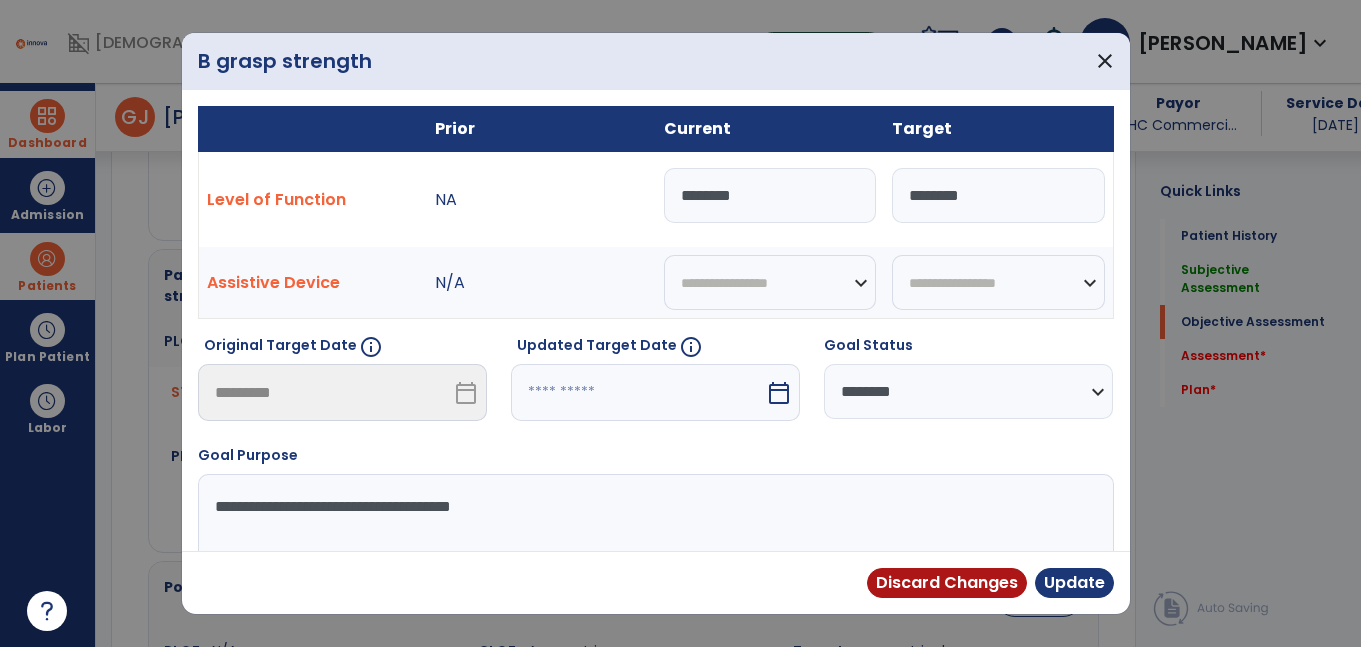 type on "********" 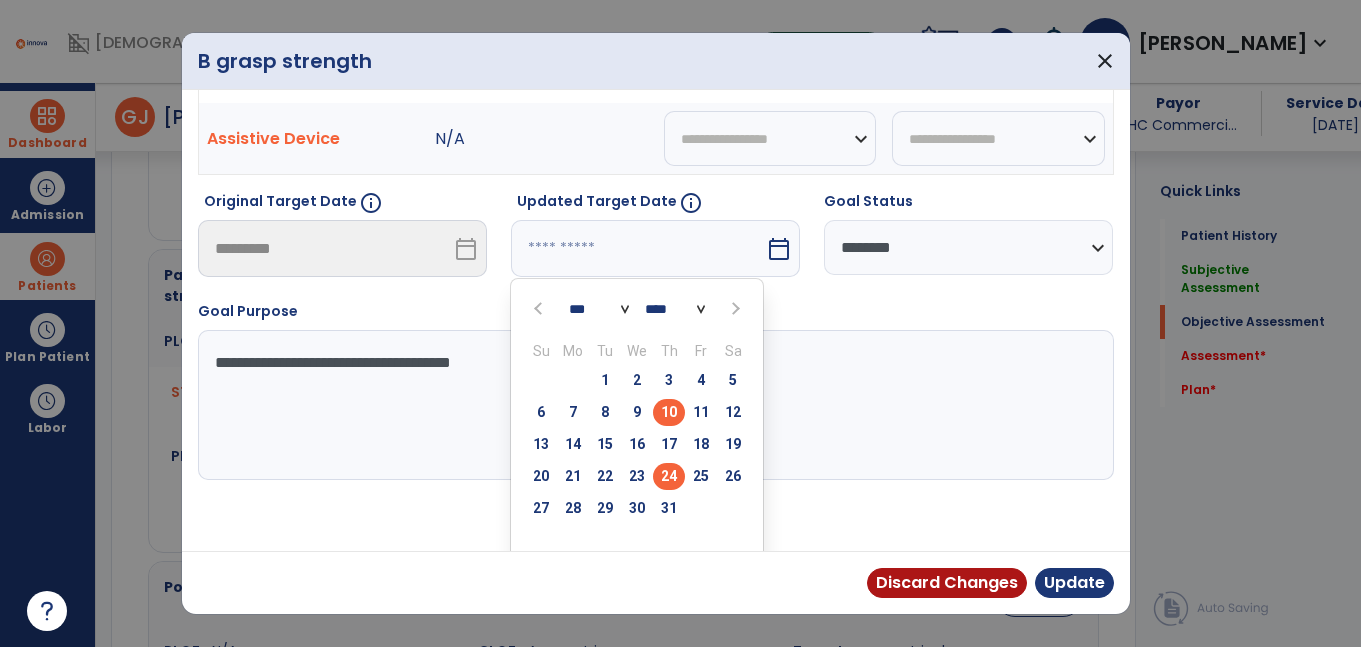 click on "24" at bounding box center (669, 476) 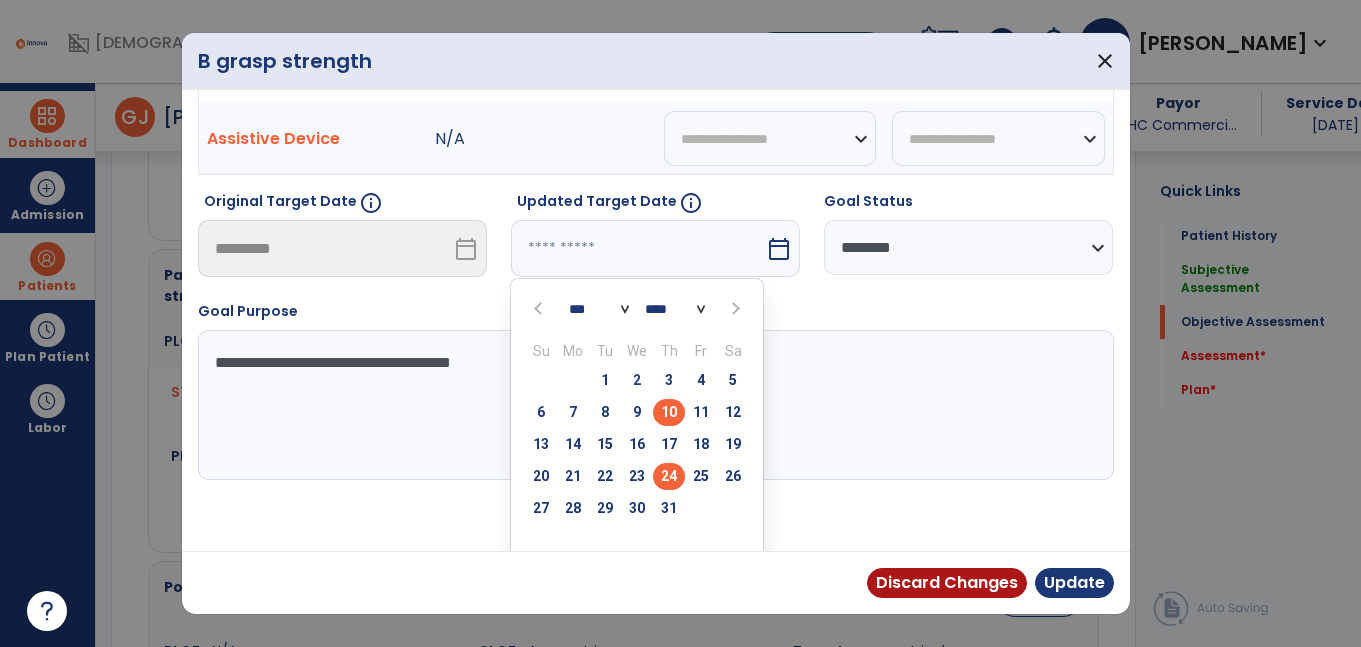 type on "*********" 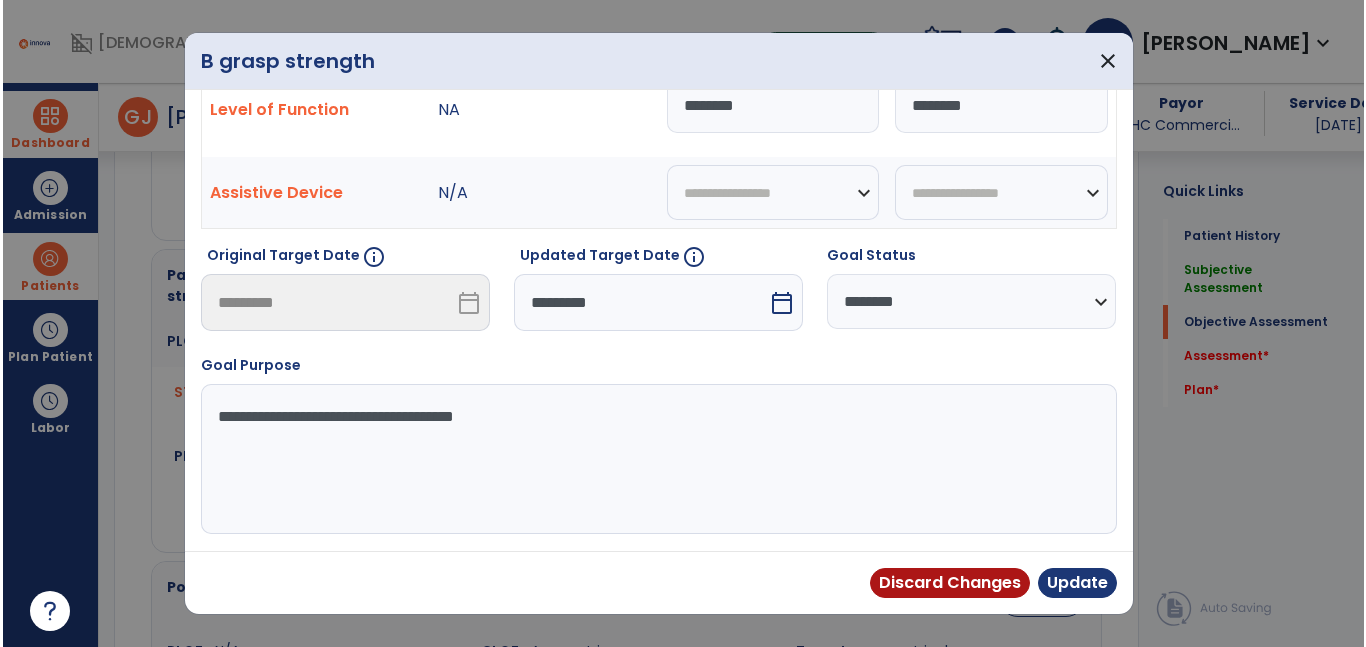 scroll, scrollTop: 90, scrollLeft: 0, axis: vertical 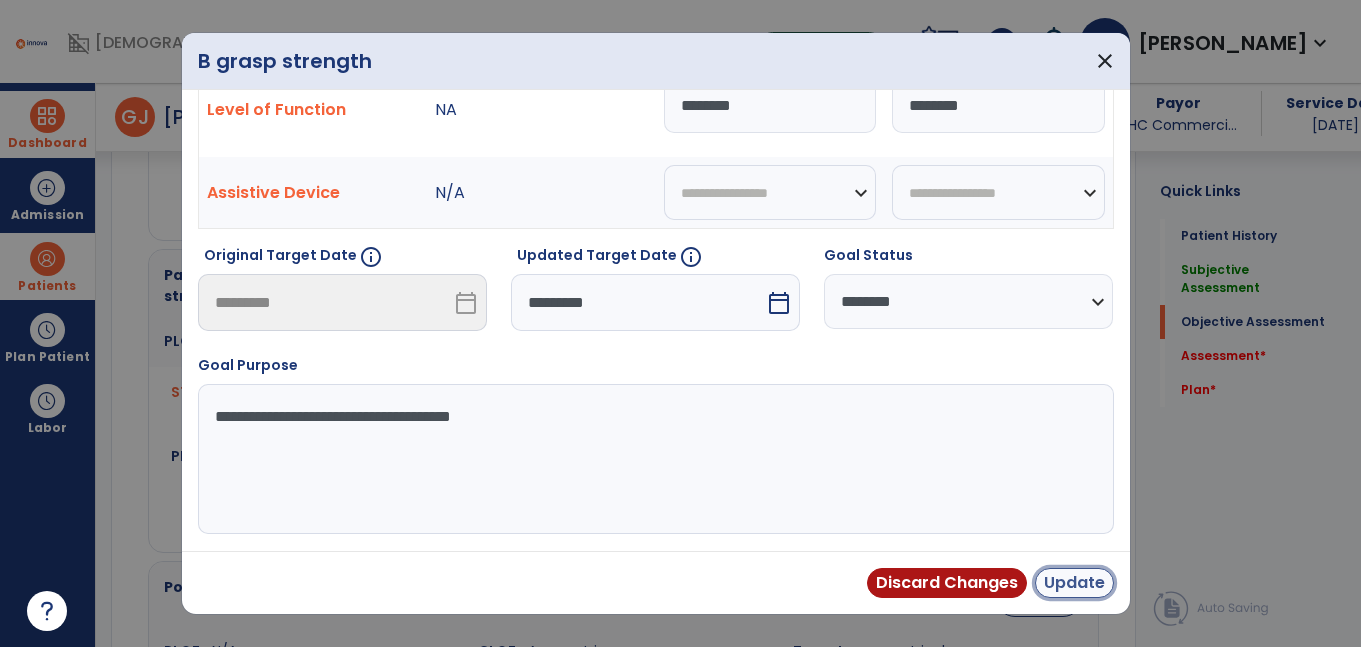 click on "Update" at bounding box center (1074, 583) 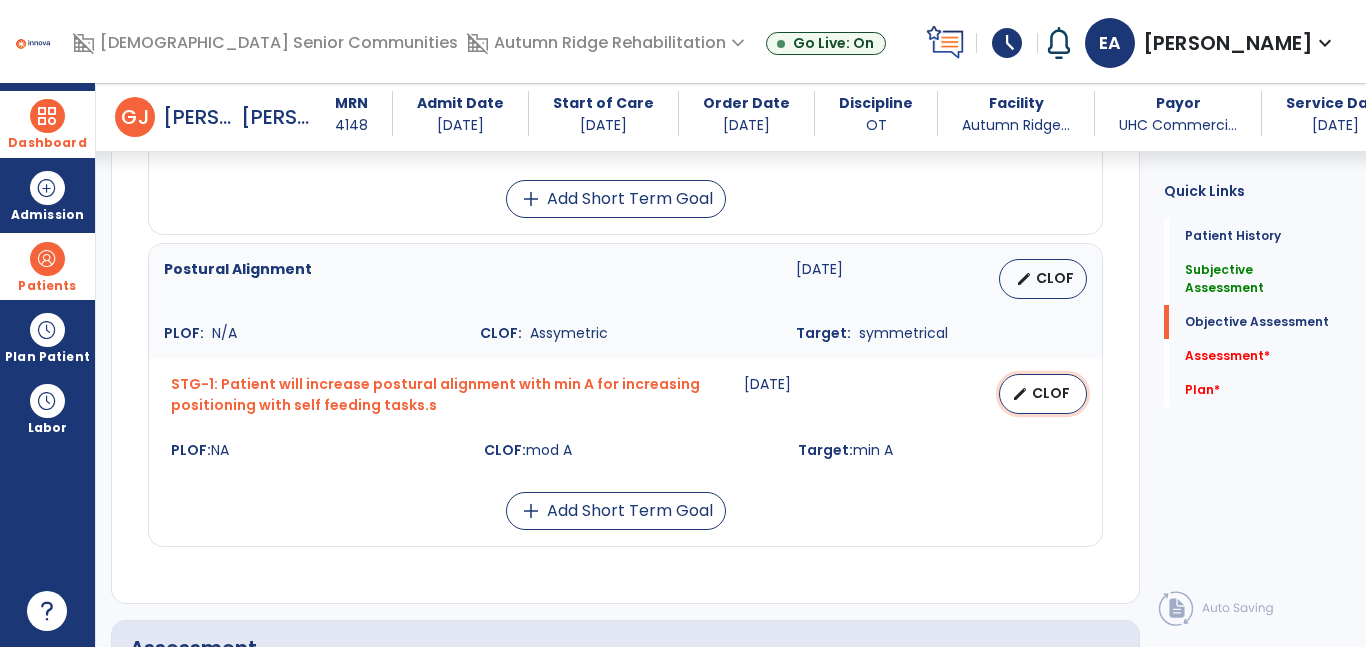 click on "edit   CLOF" at bounding box center [1043, 394] 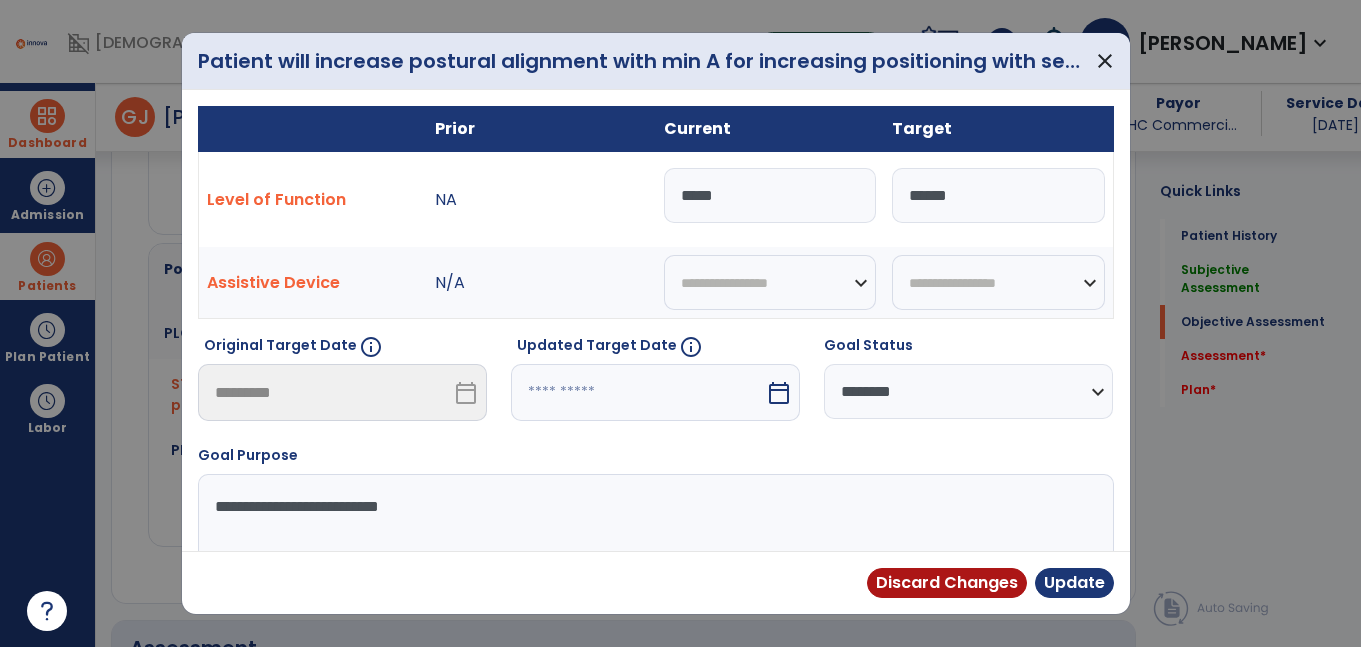 scroll, scrollTop: 2347, scrollLeft: 0, axis: vertical 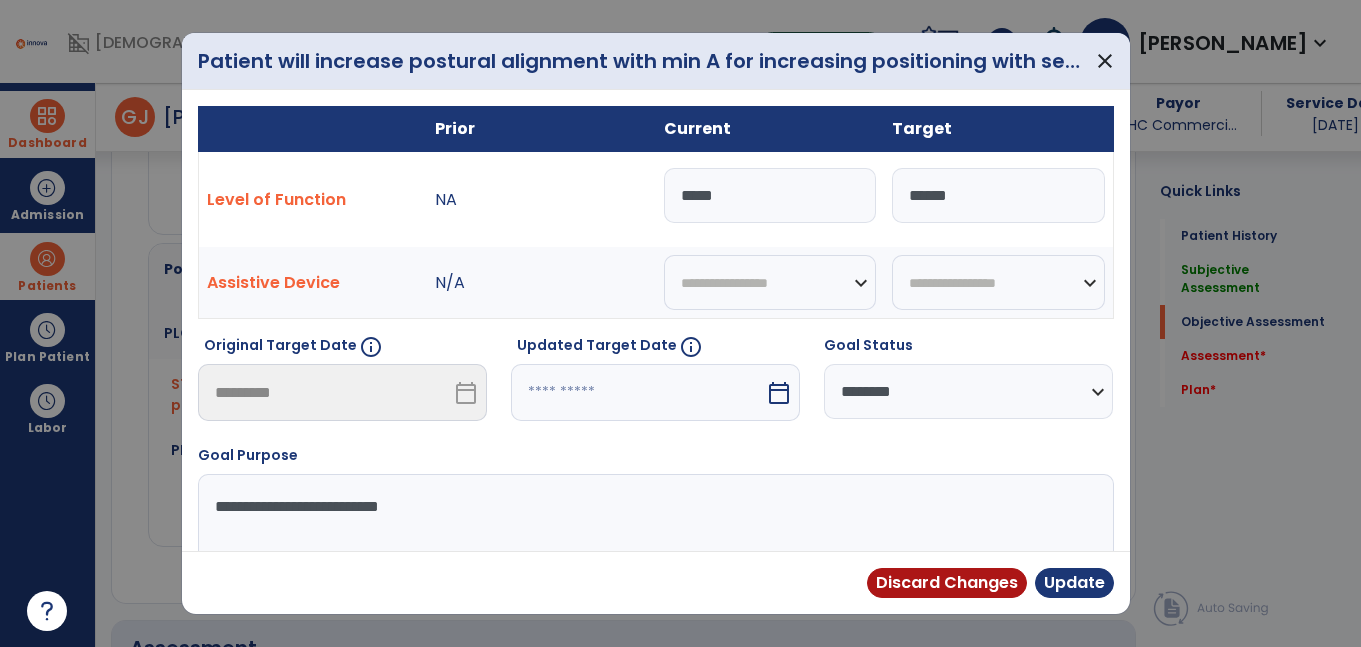 click on "calendar_today" at bounding box center [781, 392] 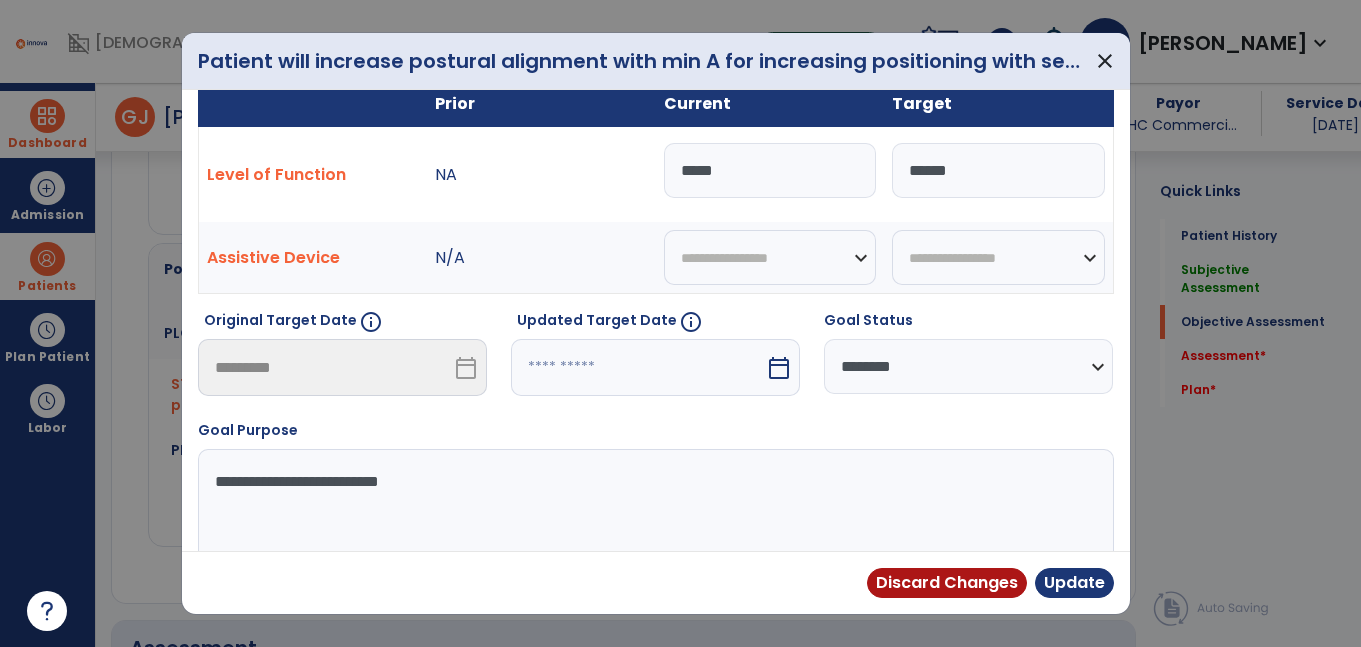 select on "*" 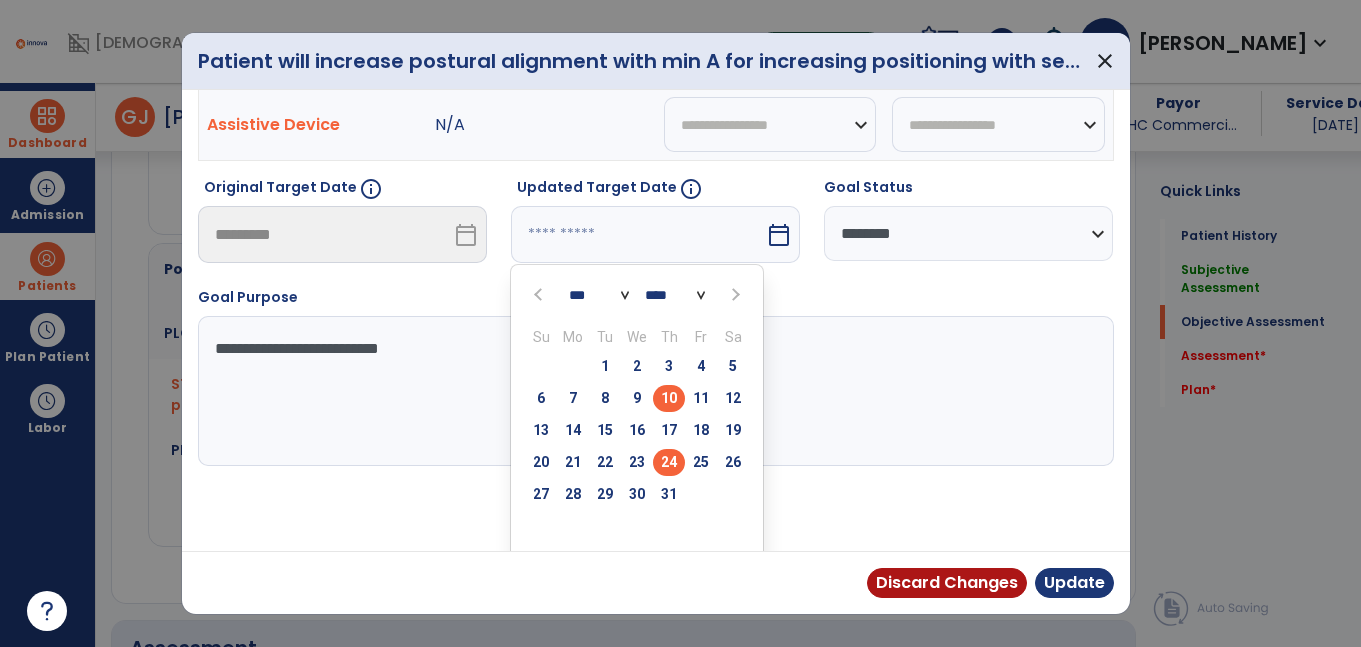 click on "24" at bounding box center [669, 462] 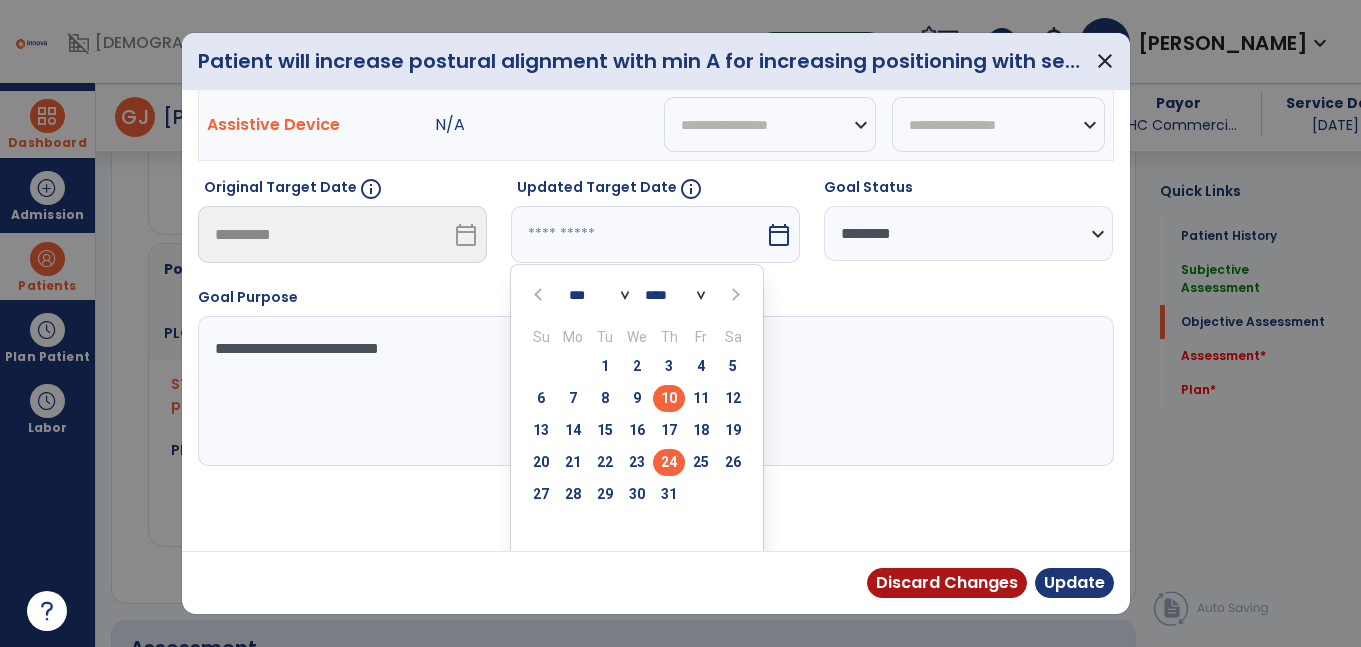type on "*********" 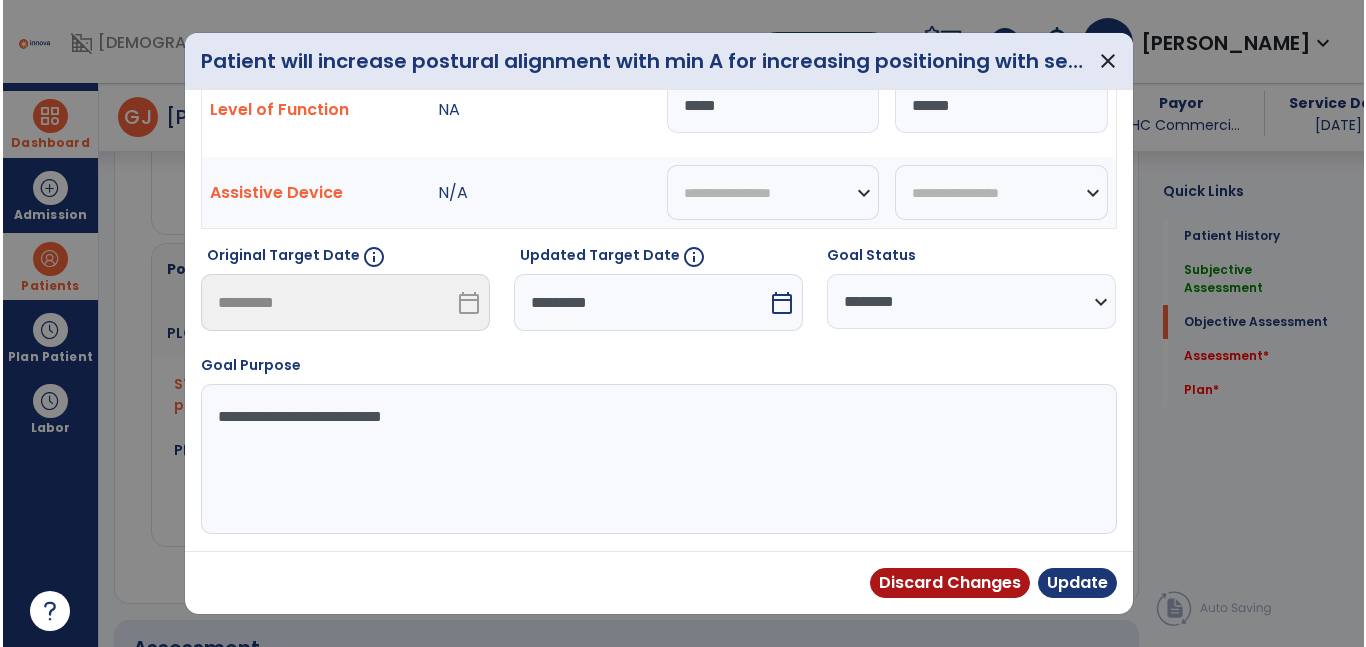 scroll, scrollTop: 90, scrollLeft: 0, axis: vertical 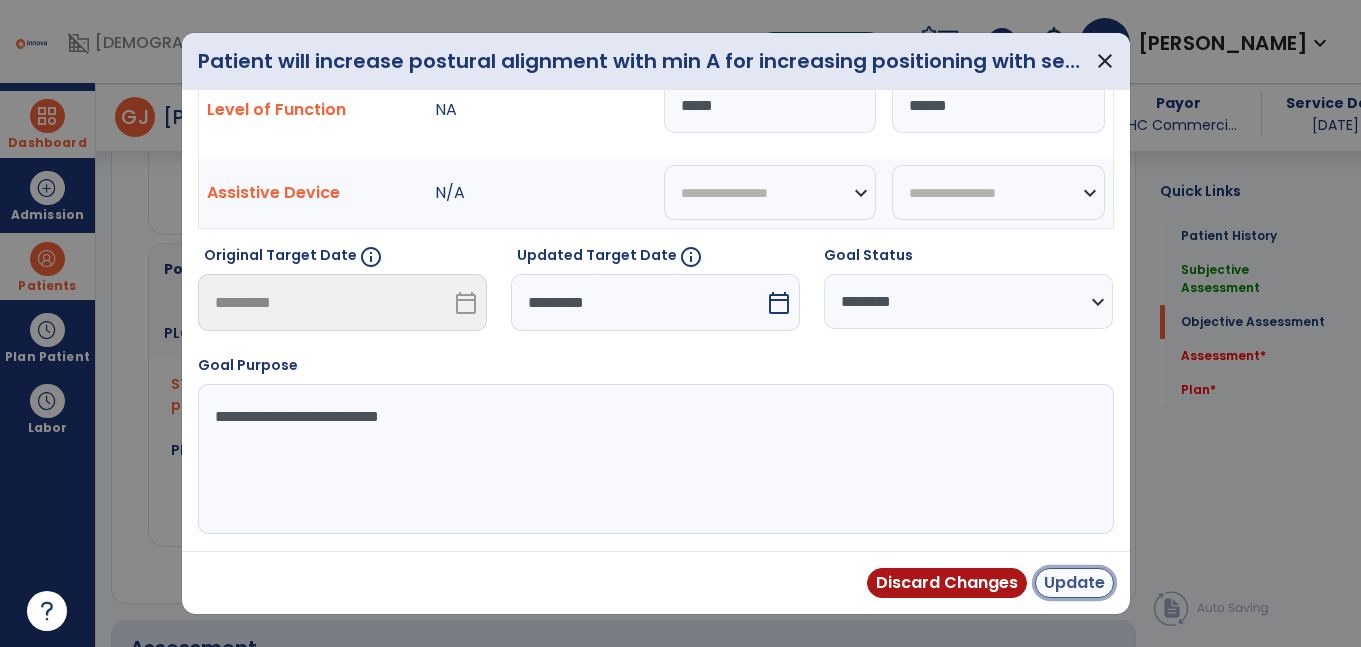 click on "Update" at bounding box center (1074, 583) 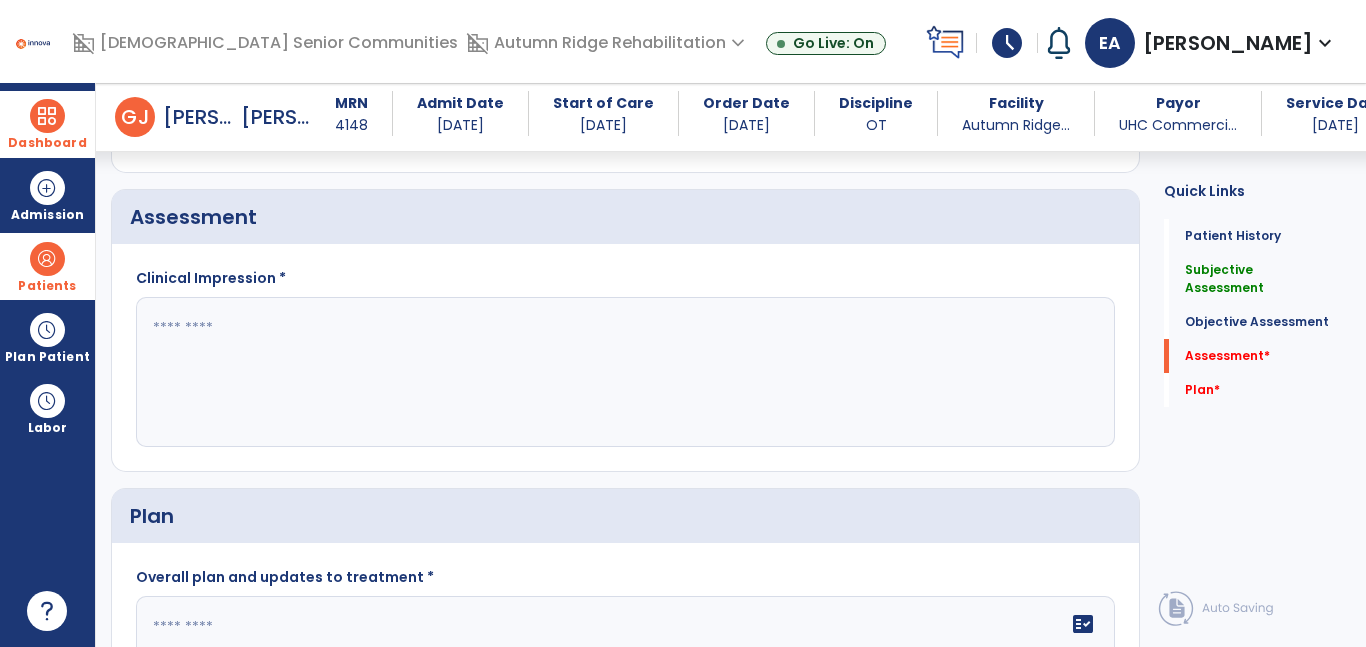 scroll, scrollTop: 2782, scrollLeft: 0, axis: vertical 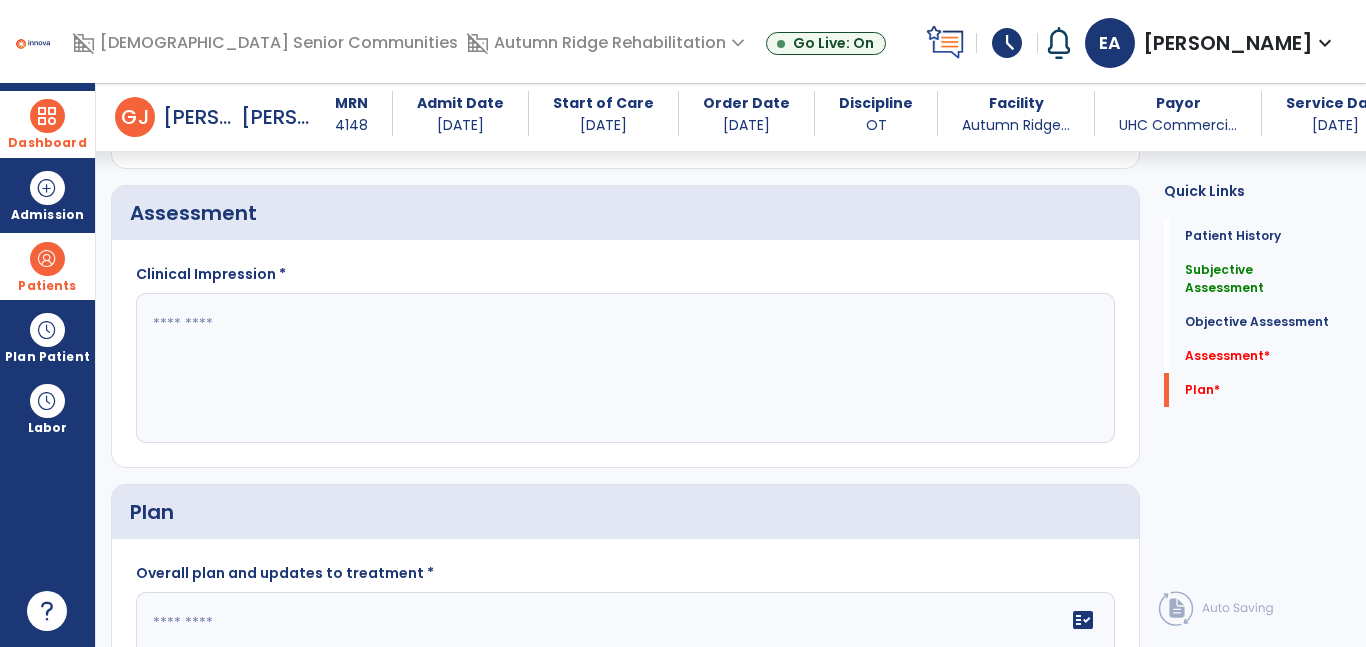 click 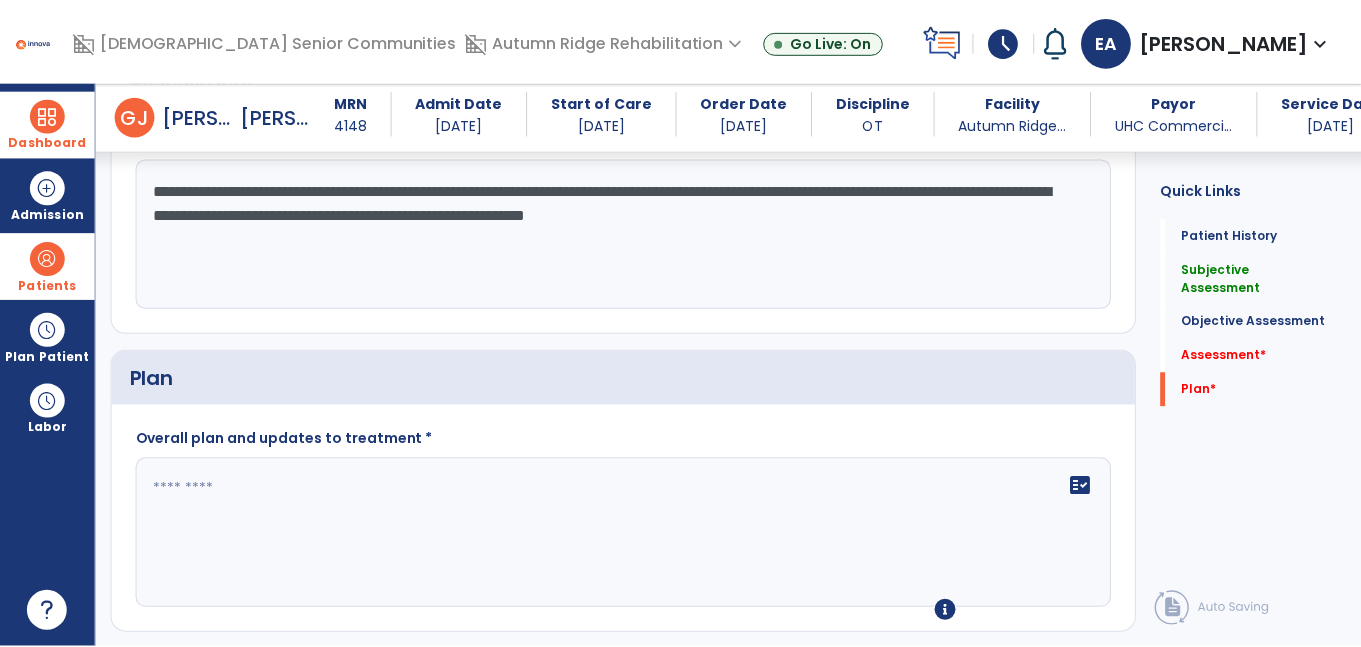 scroll, scrollTop: 2974, scrollLeft: 0, axis: vertical 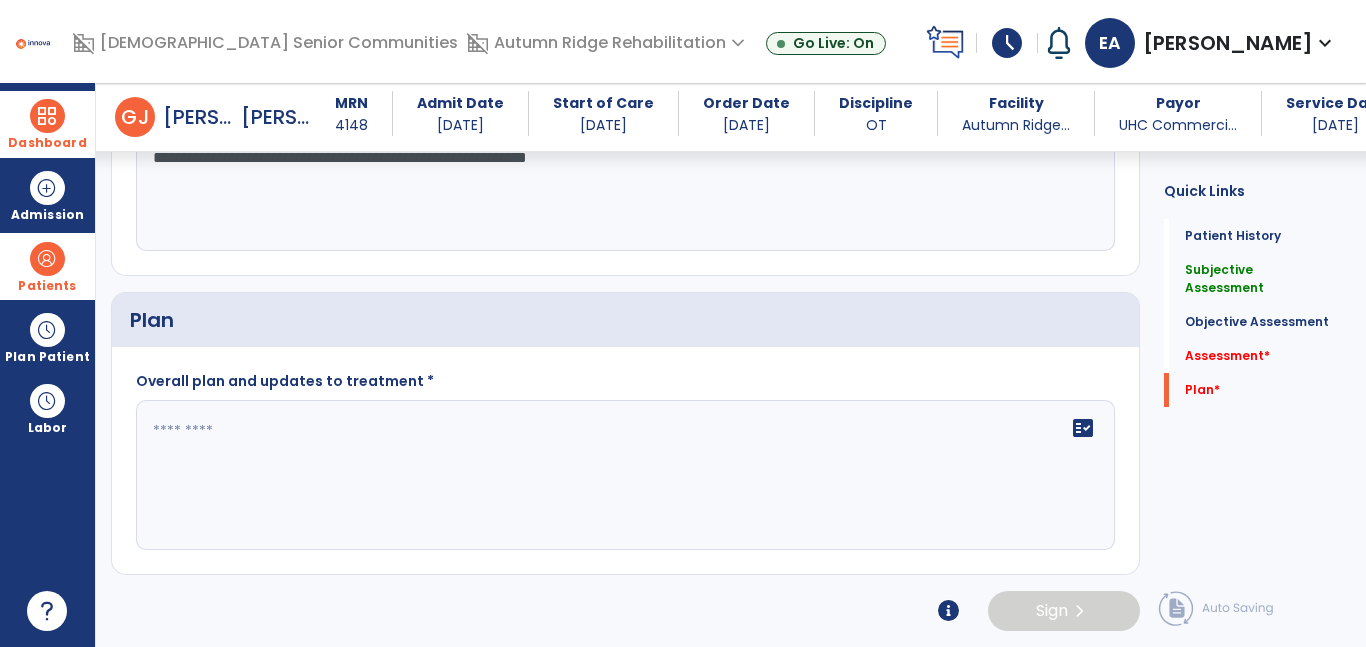 type on "**********" 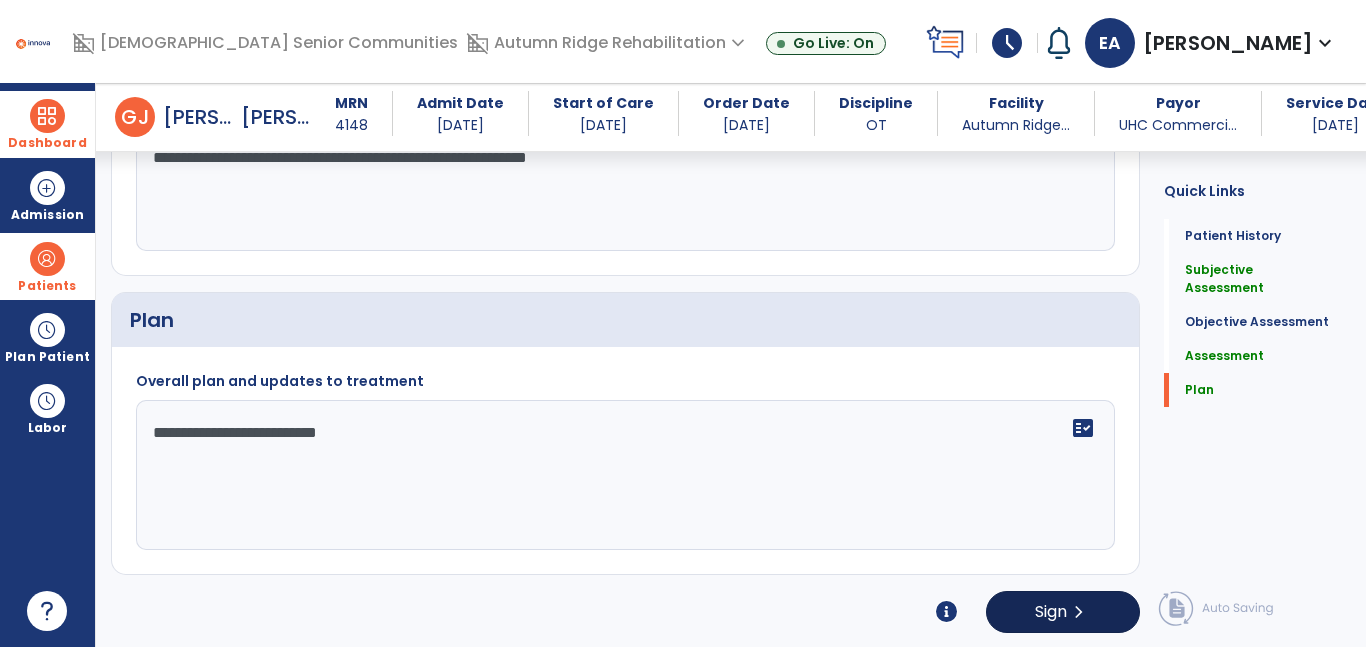 type on "**********" 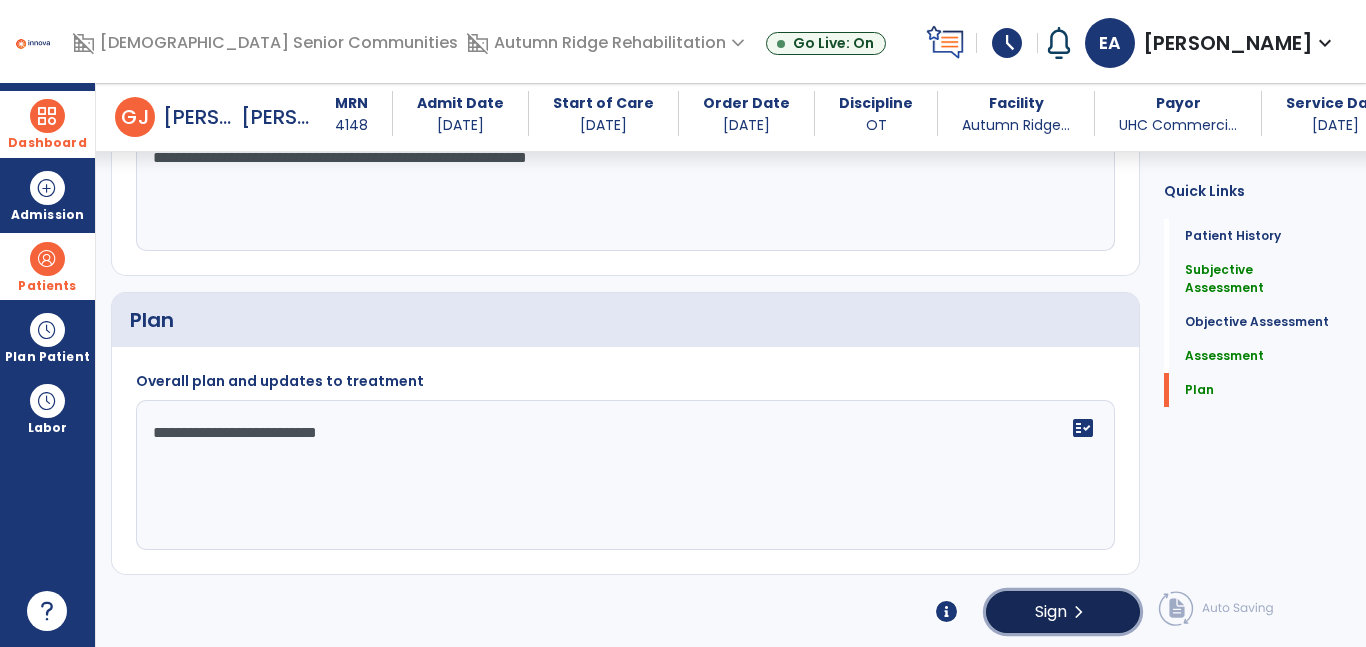 click on "Sign  chevron_right" 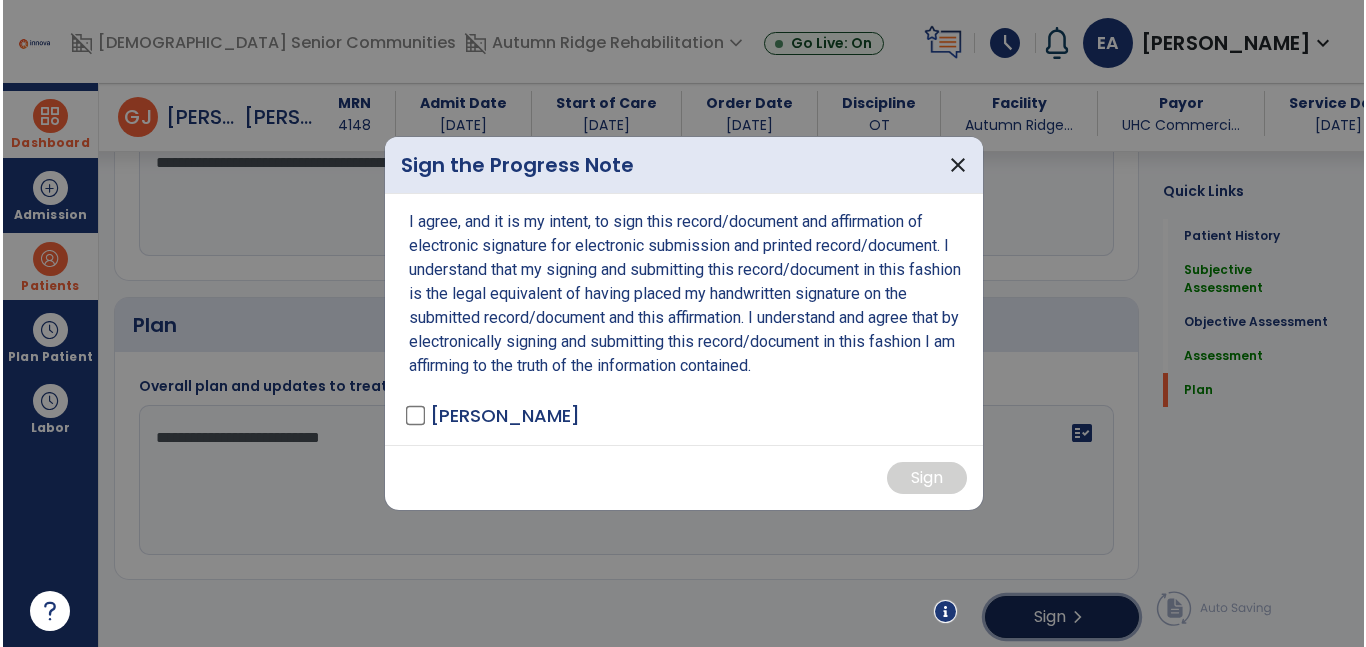 scroll, scrollTop: 2974, scrollLeft: 0, axis: vertical 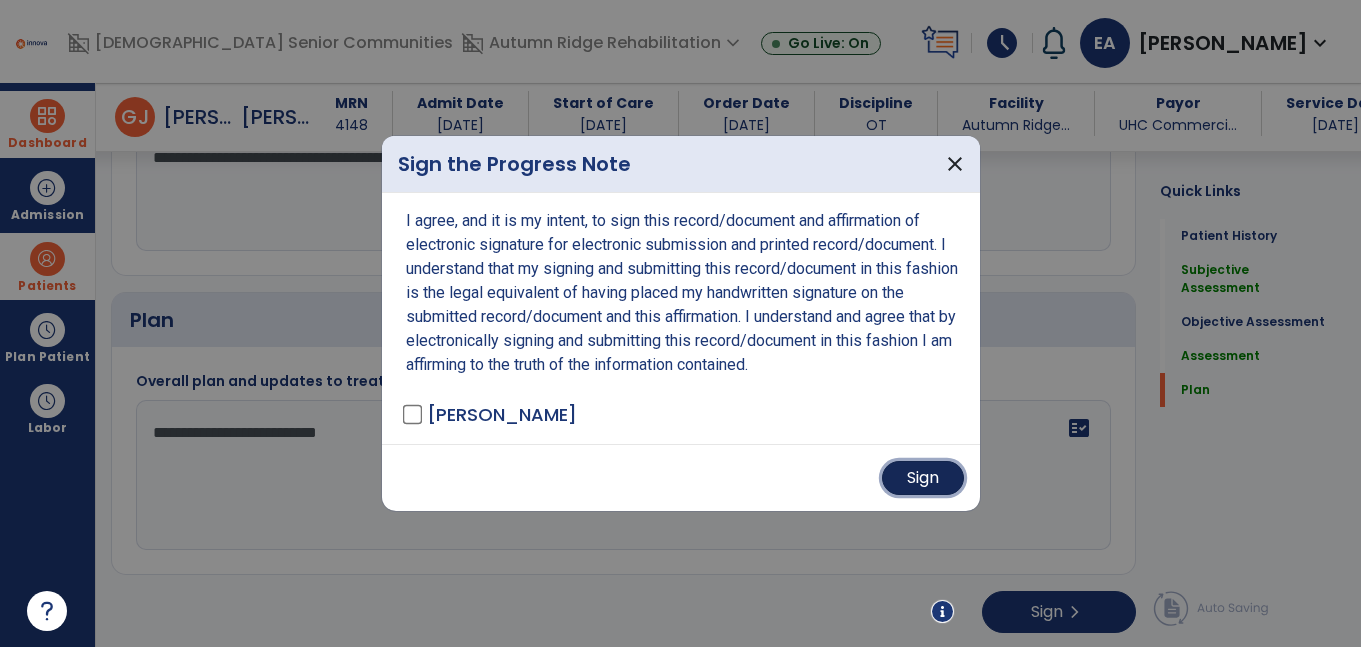click on "Sign" at bounding box center (923, 478) 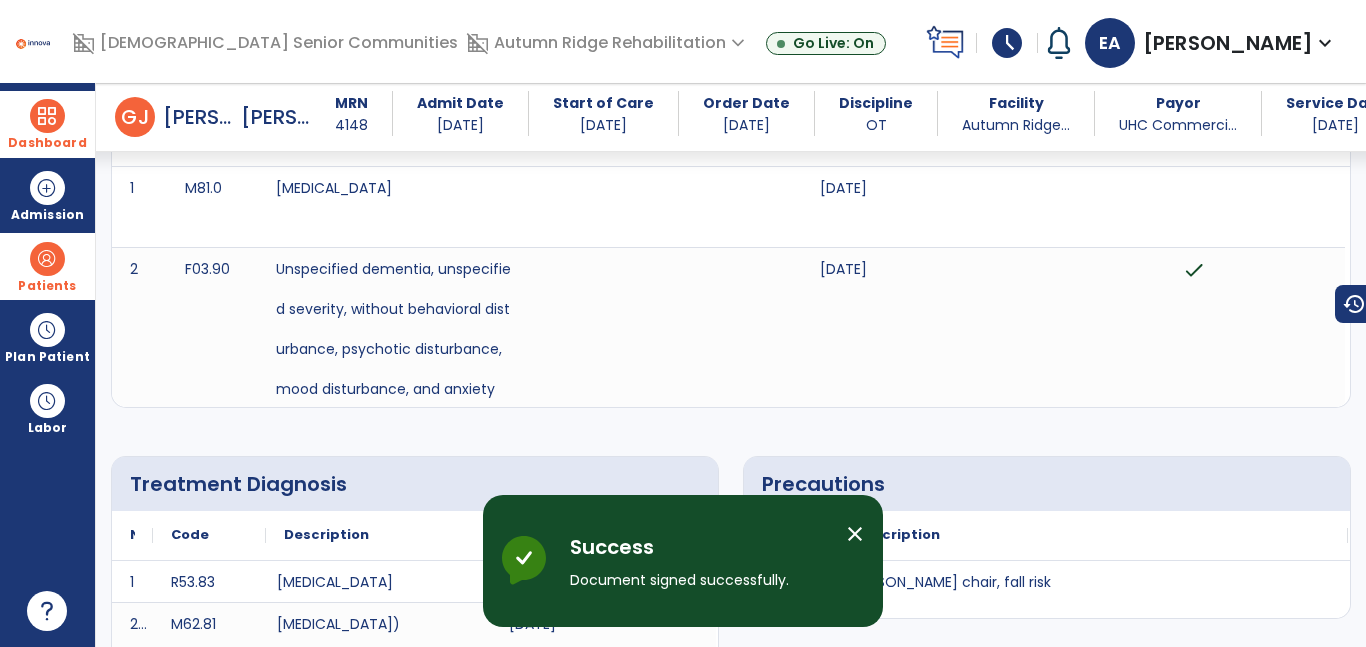 scroll, scrollTop: 0, scrollLeft: 0, axis: both 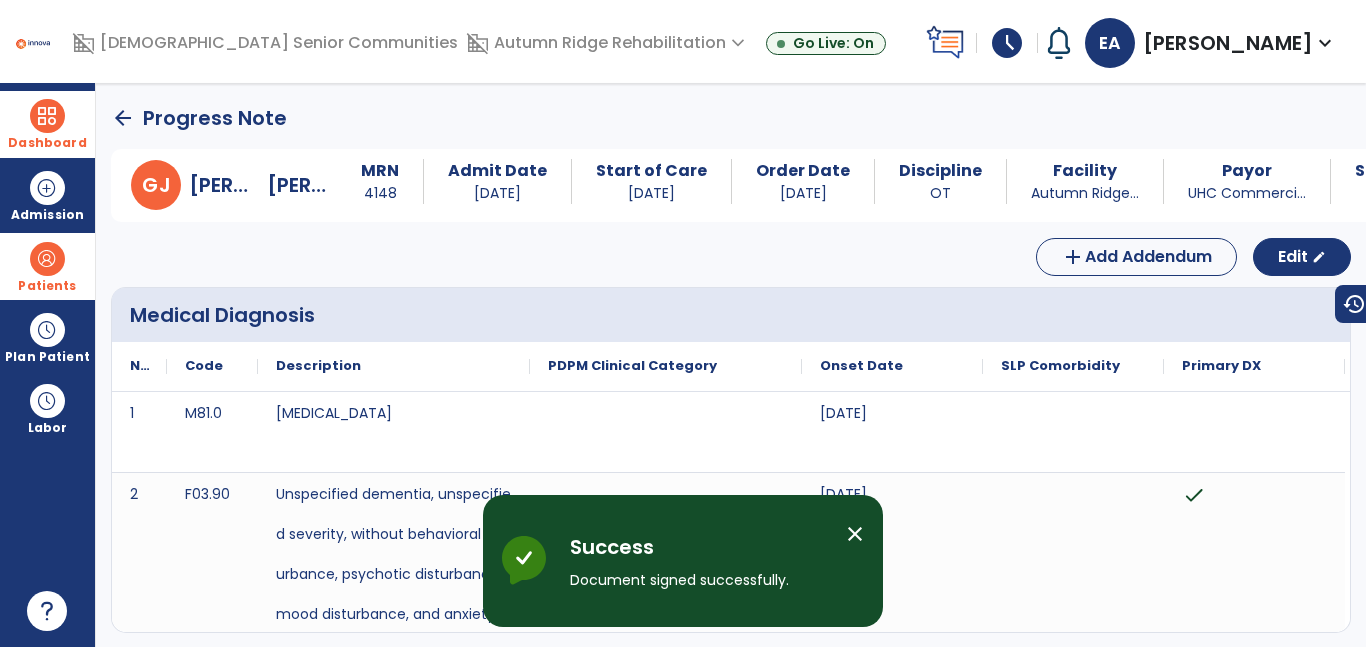 click on "arrow_back" 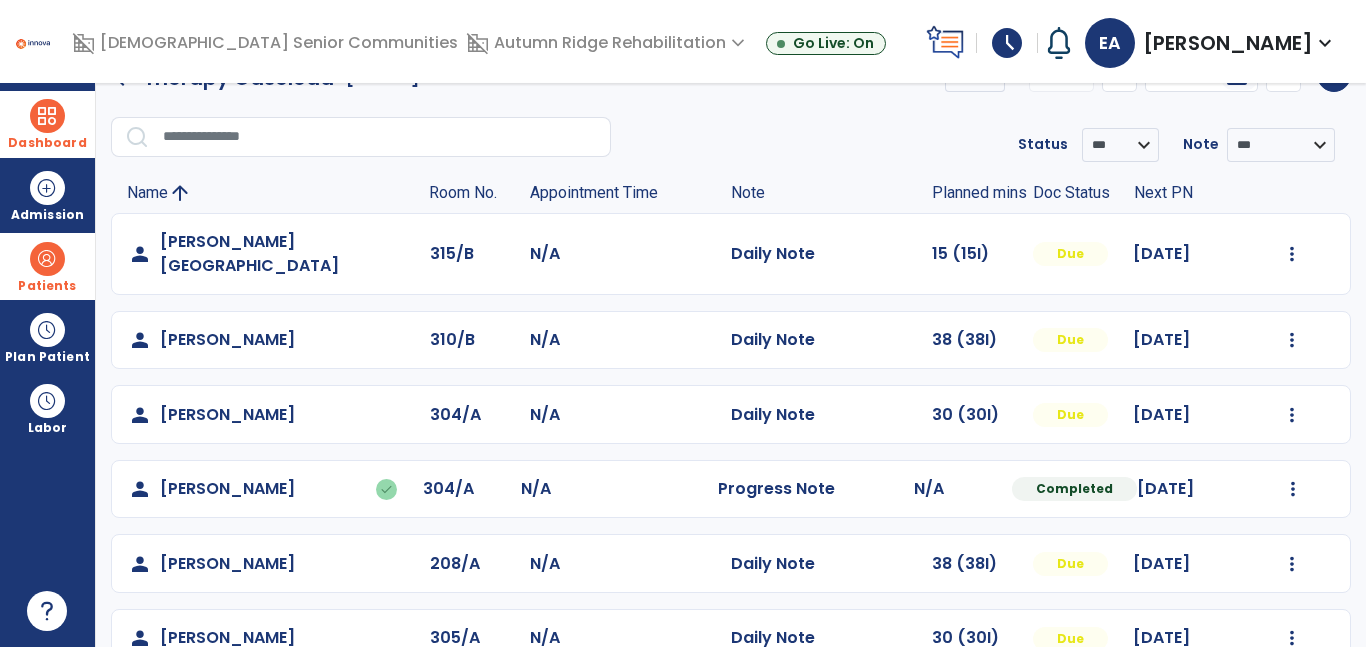 scroll, scrollTop: 47, scrollLeft: 0, axis: vertical 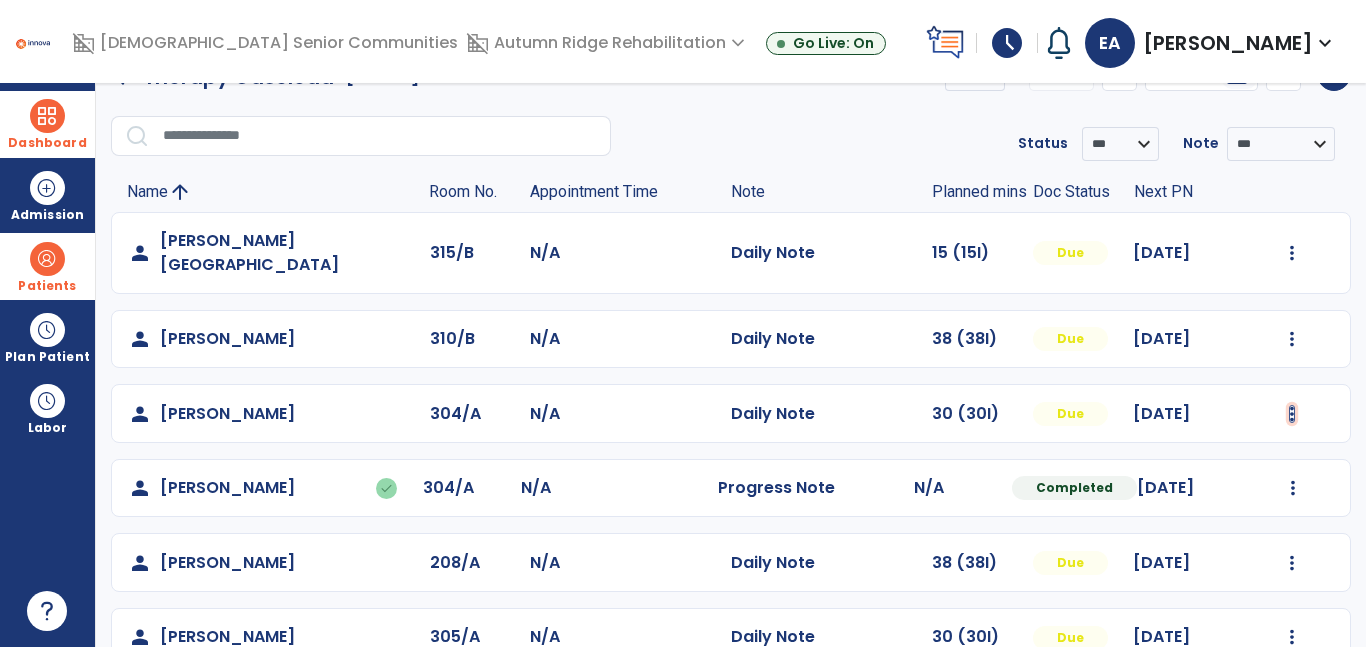 click at bounding box center [1292, 253] 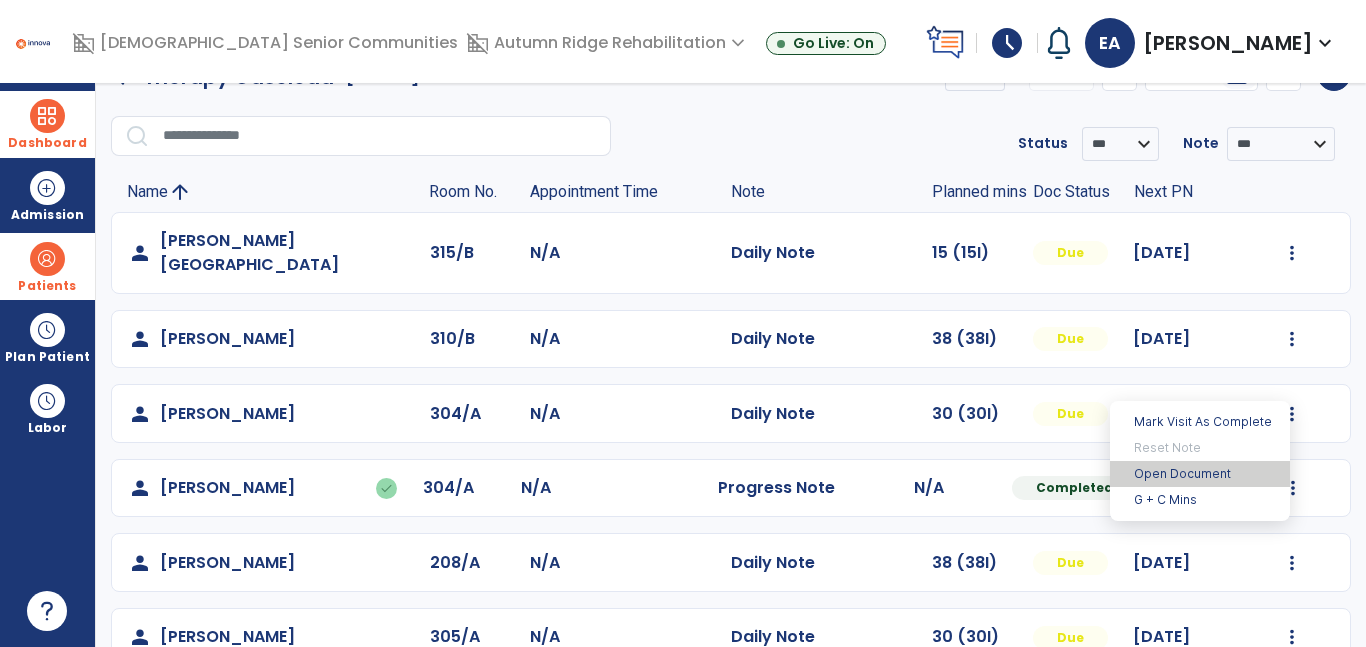 click on "Open Document" at bounding box center (1200, 474) 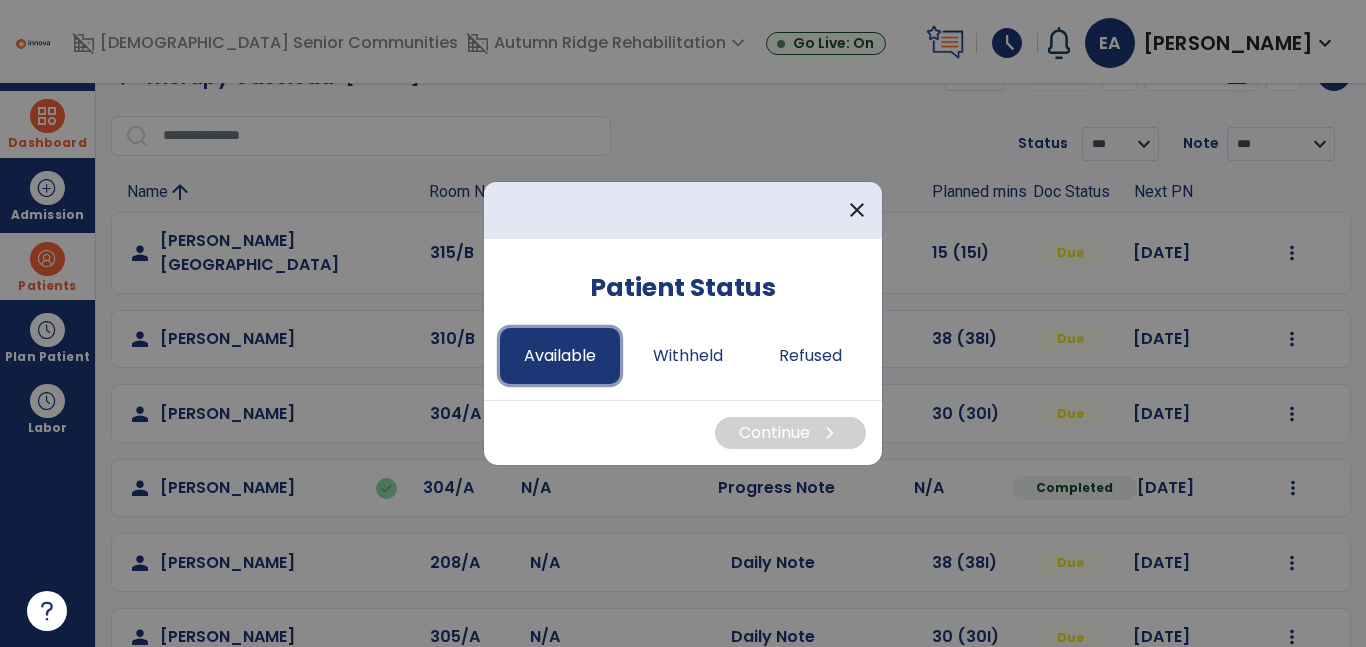 click on "Available" at bounding box center [560, 356] 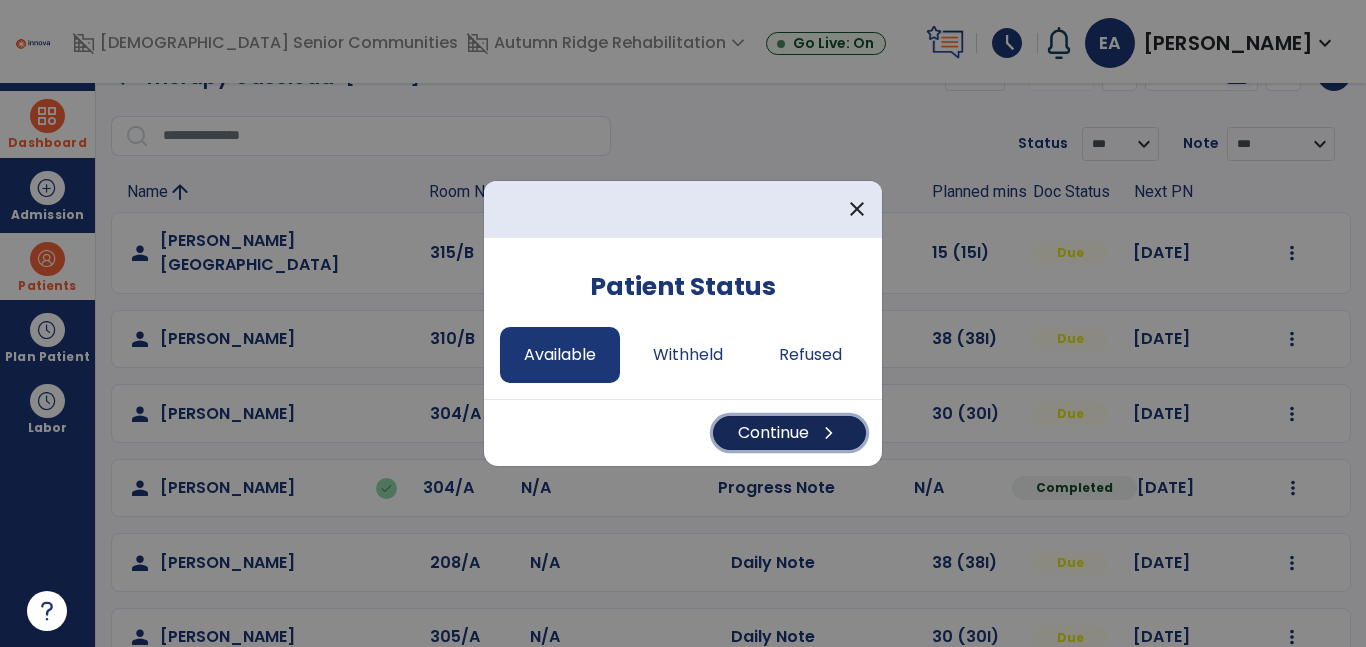 click on "Continue   chevron_right" at bounding box center [789, 433] 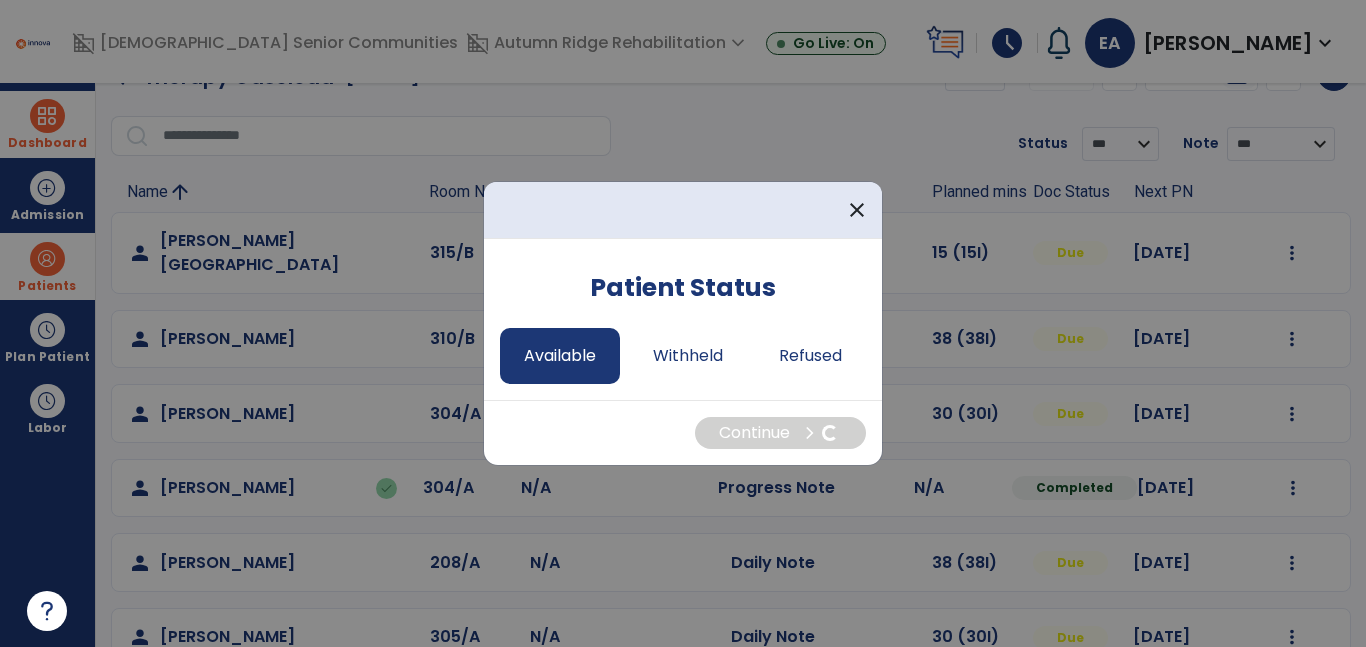 select on "*" 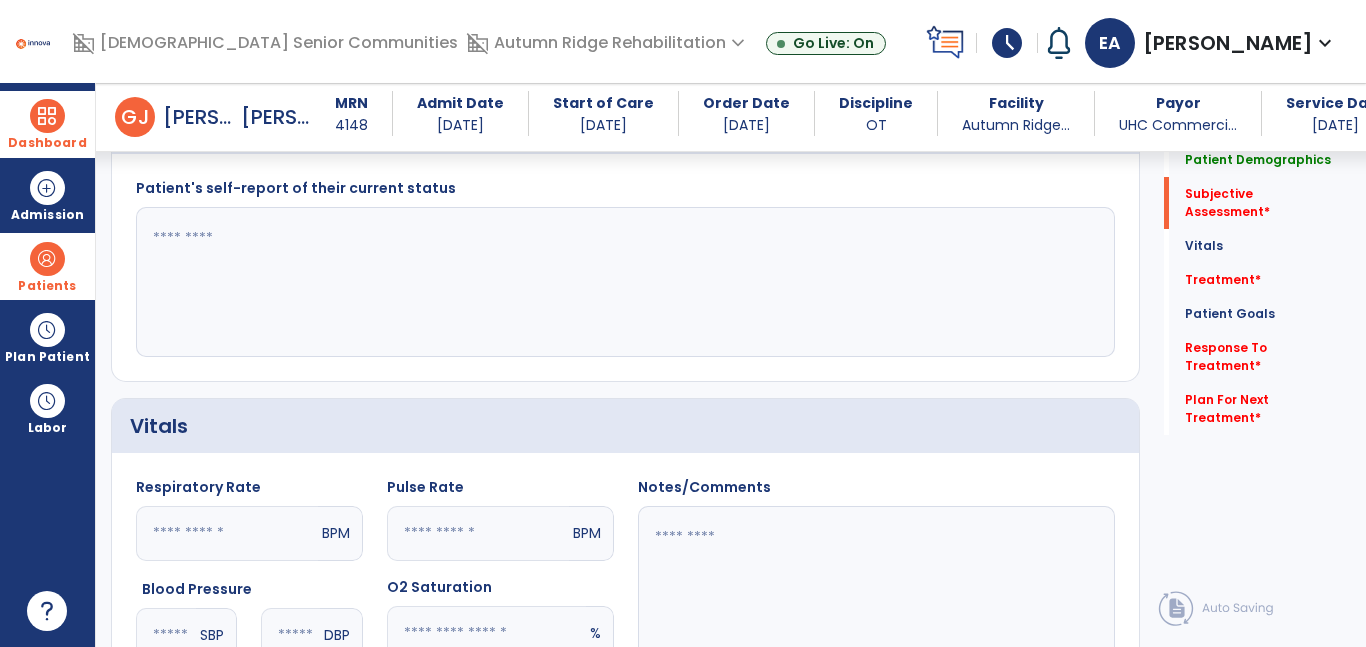 scroll, scrollTop: 473, scrollLeft: 0, axis: vertical 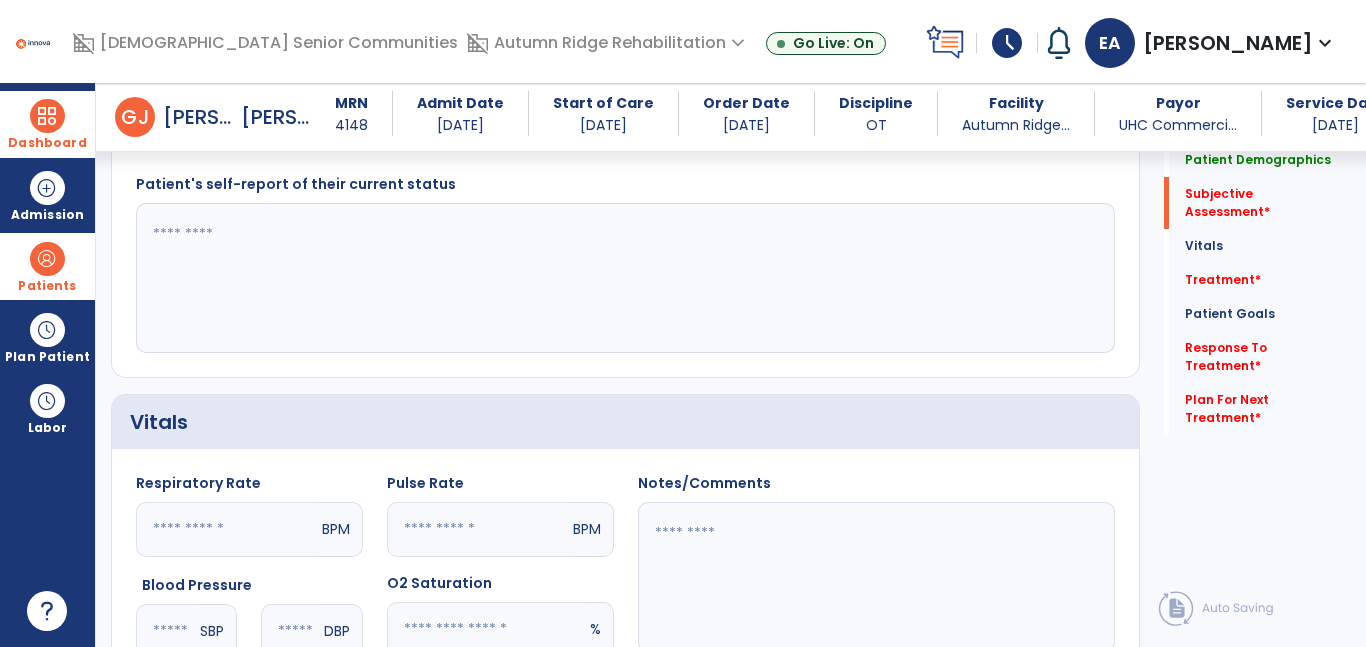 click 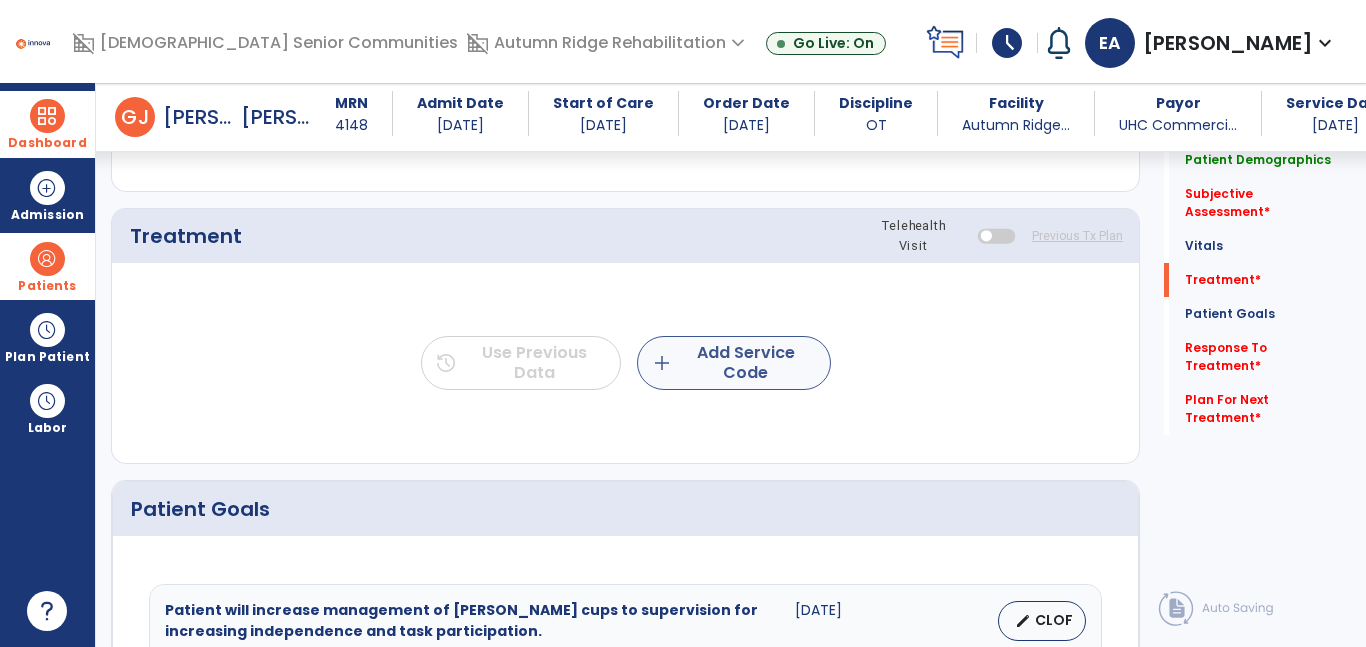 type on "****" 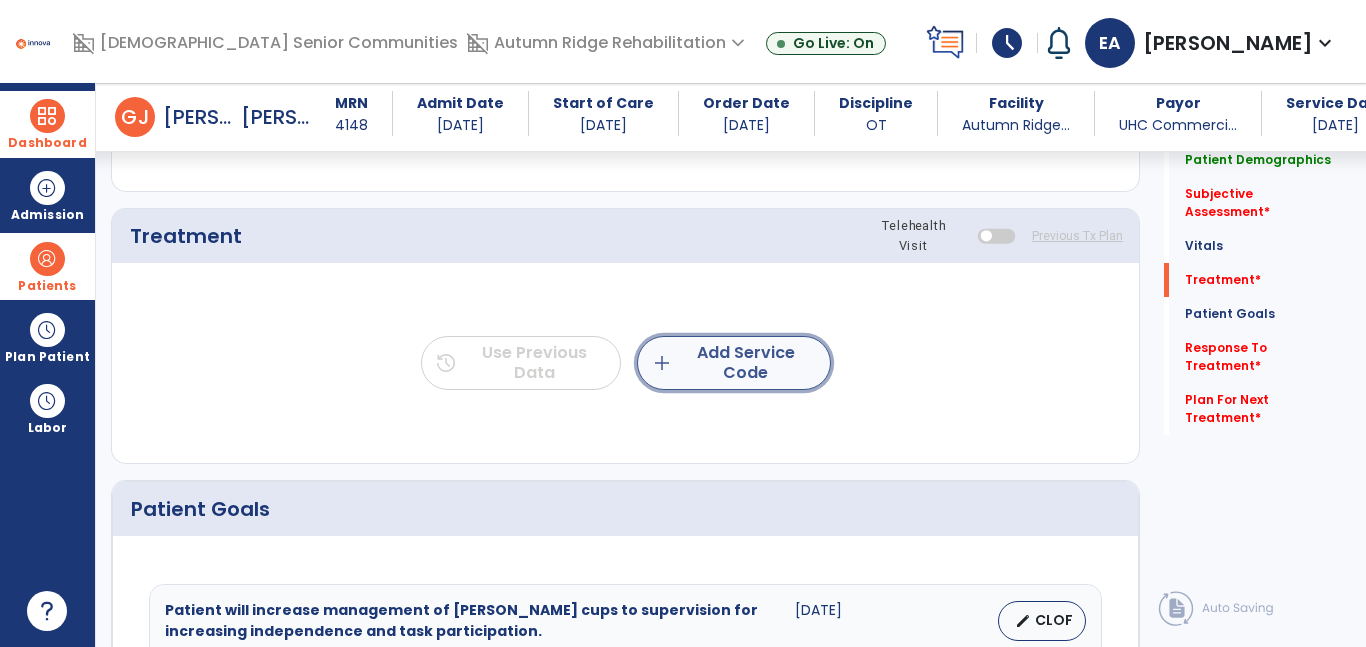 click on "add  Add Service Code" 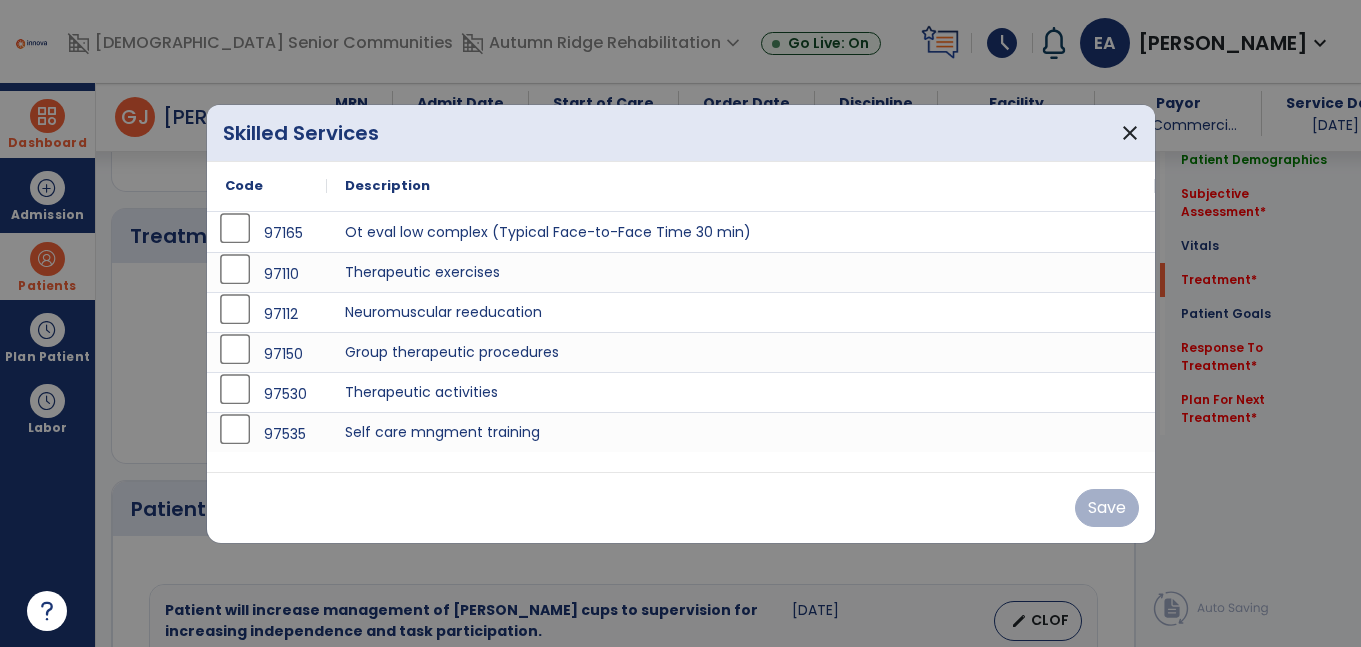 scroll, scrollTop: 1081, scrollLeft: 0, axis: vertical 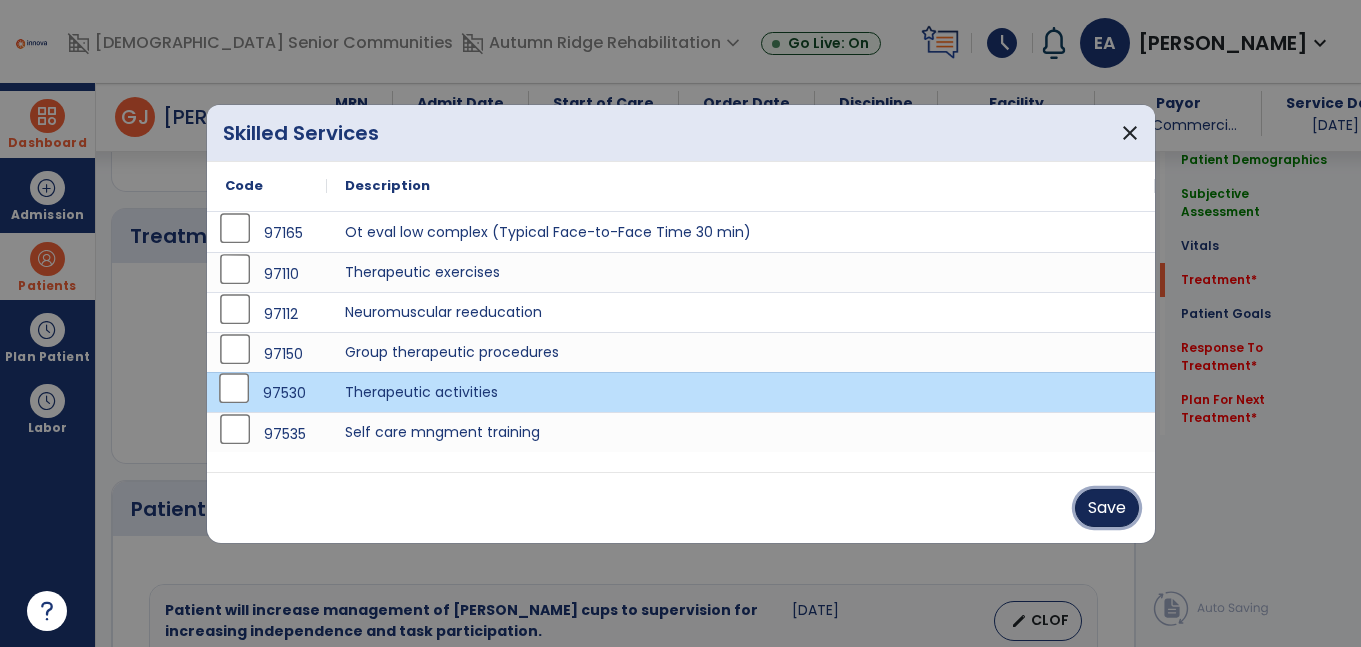 click on "Save" at bounding box center (1107, 508) 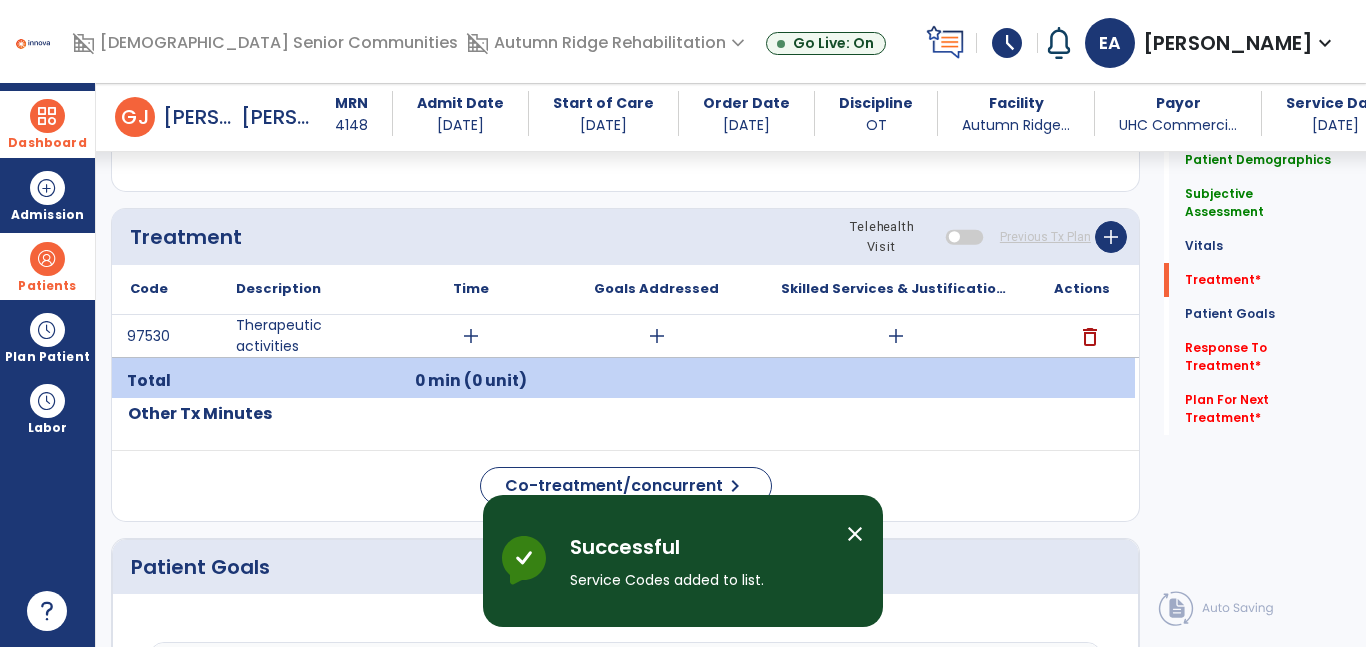 click on "add" at bounding box center [471, 336] 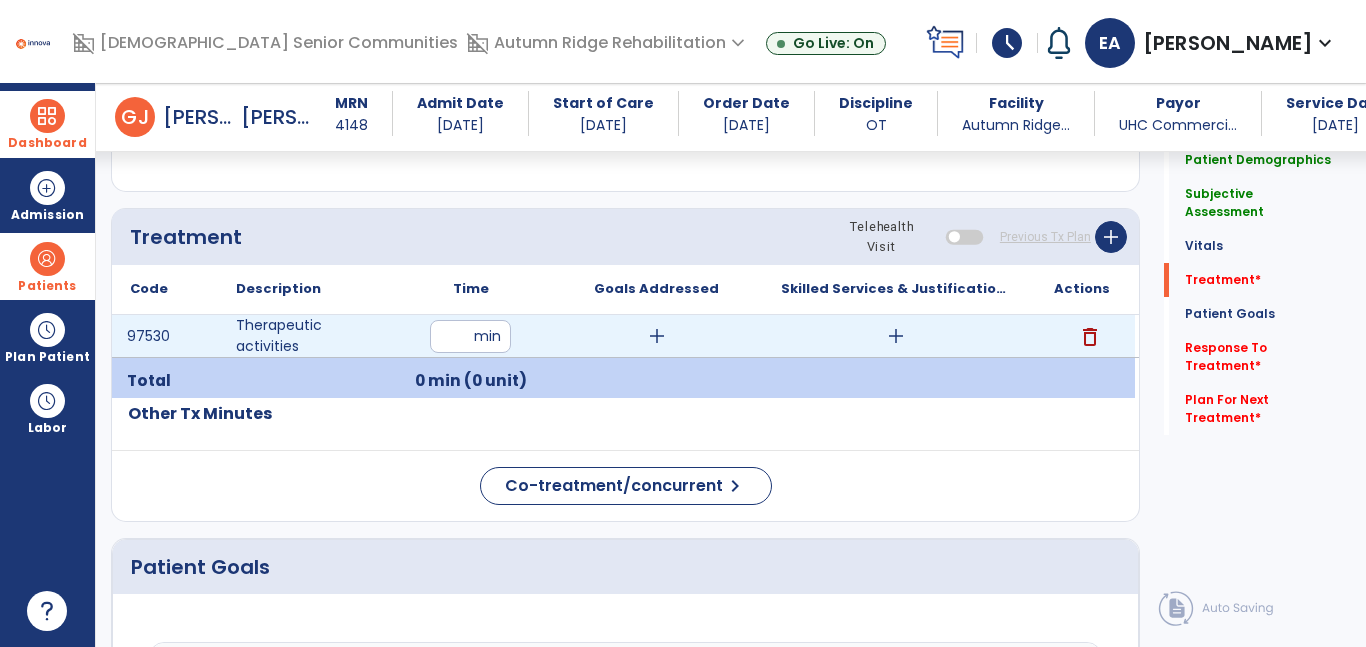 type on "**" 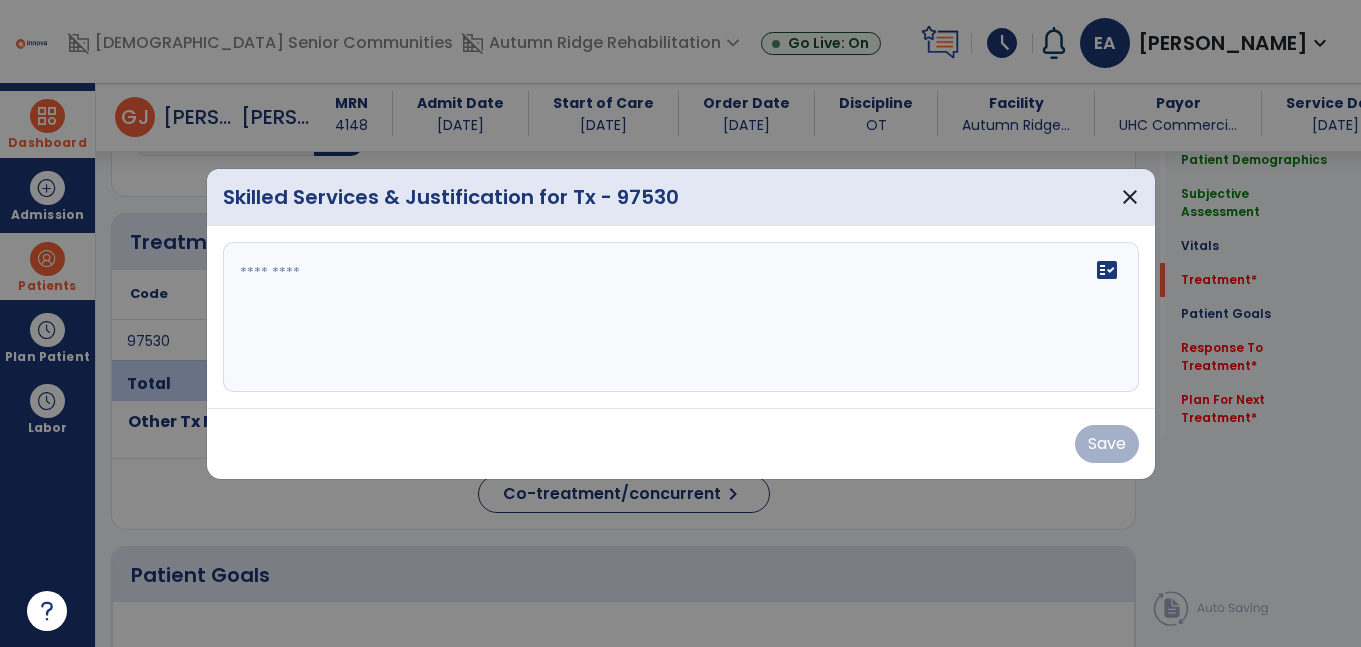 click on "fact_check" at bounding box center (681, 317) 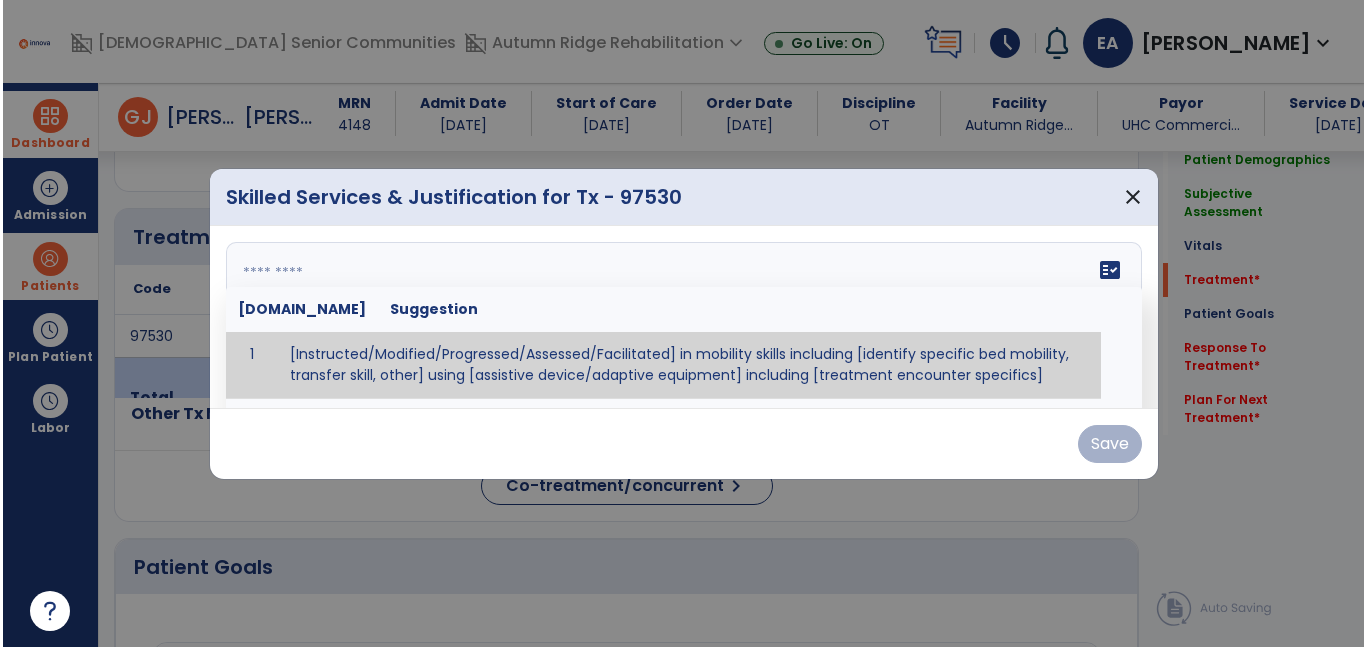 scroll, scrollTop: 1081, scrollLeft: 0, axis: vertical 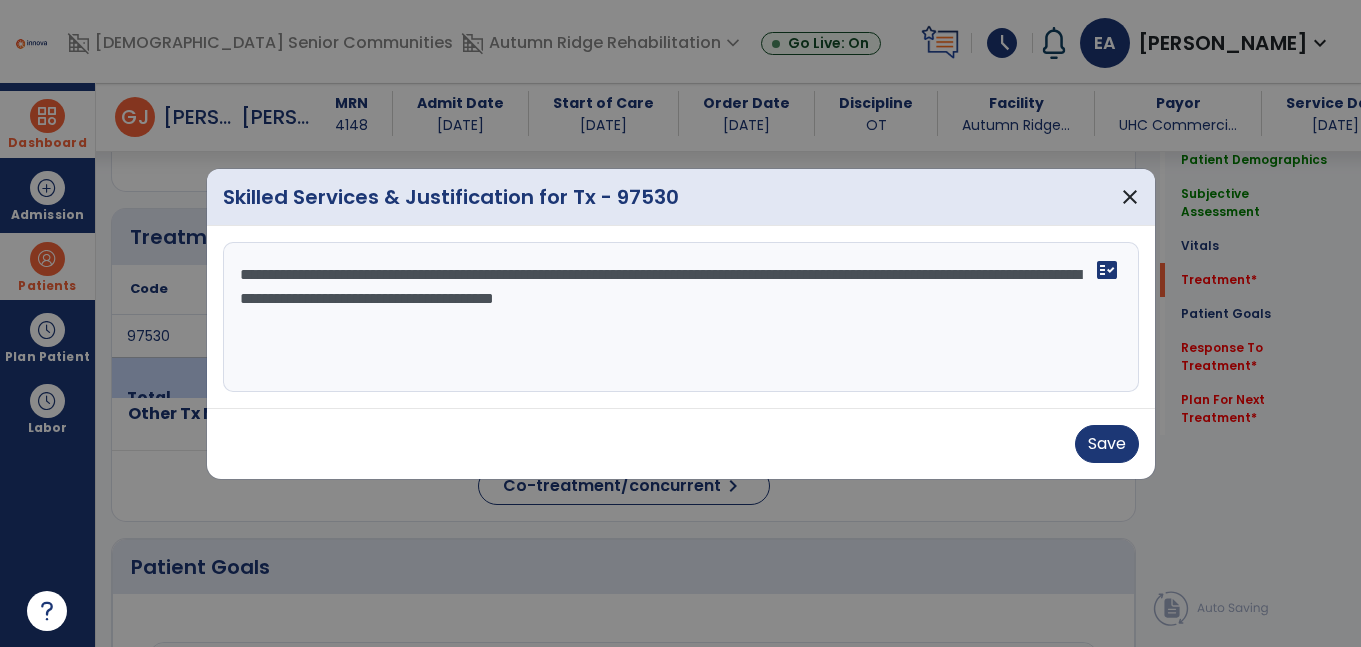 type on "**********" 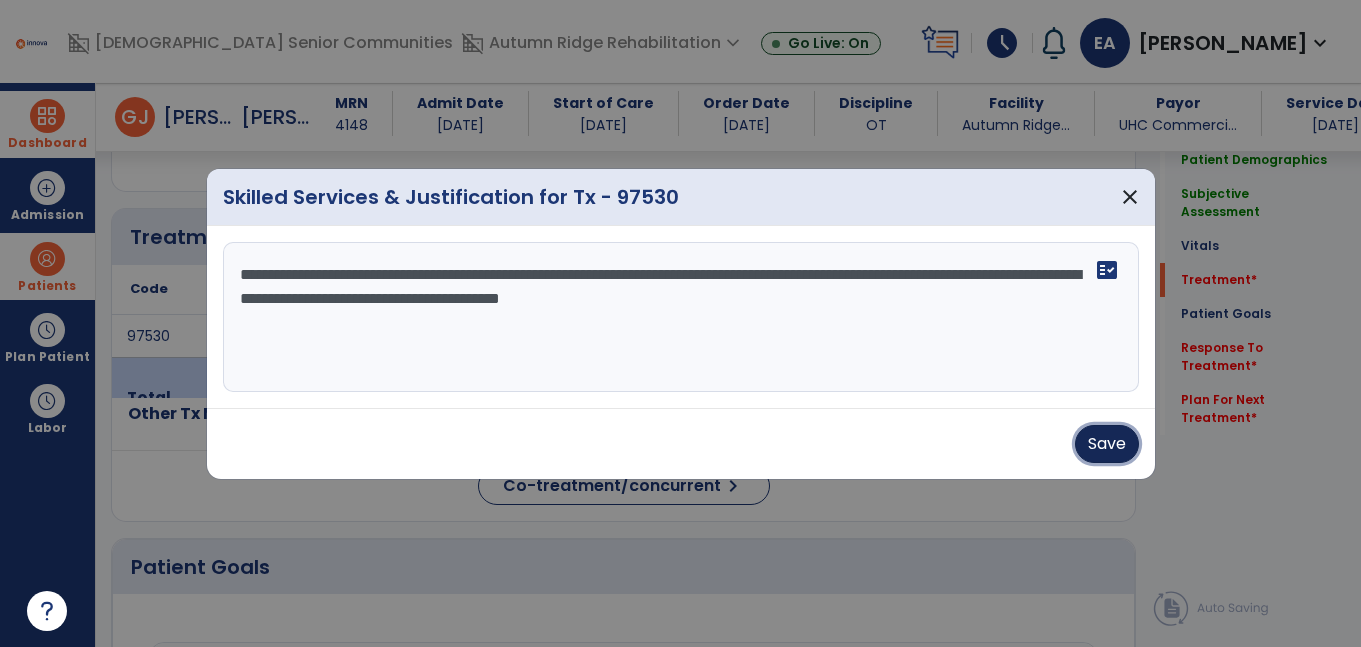 click on "Save" at bounding box center [1107, 444] 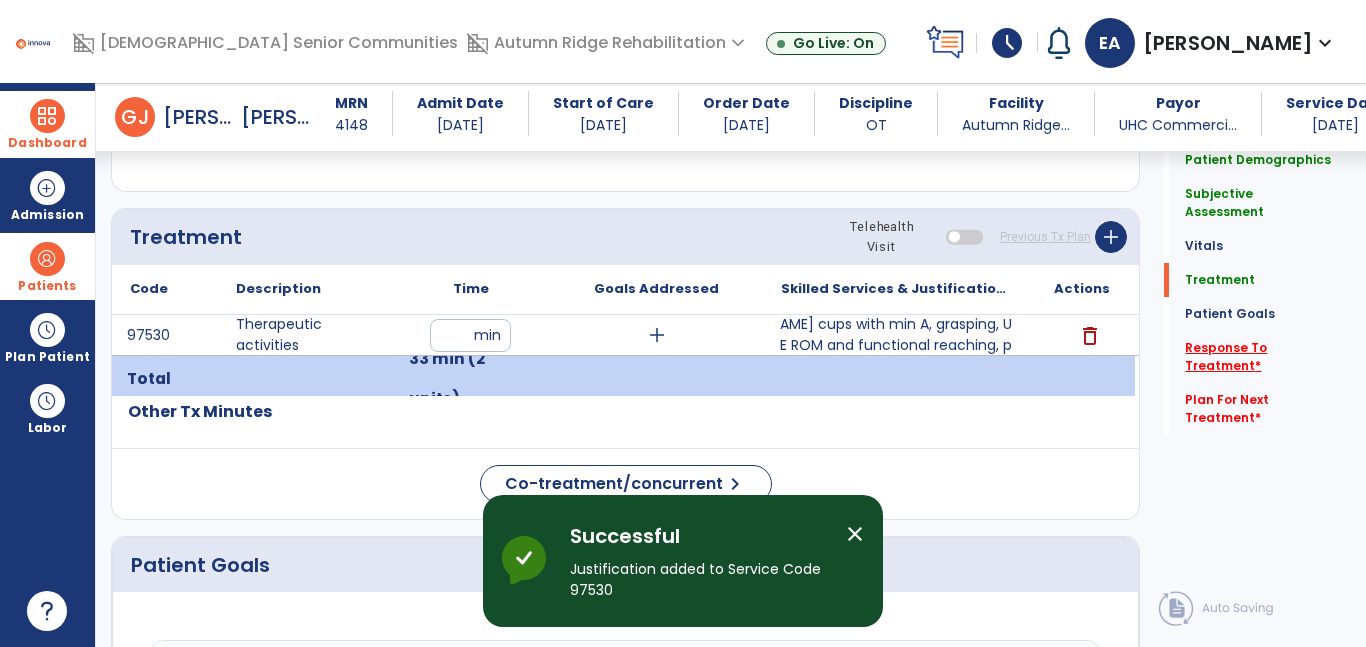 click on "Response To Treatment   *" 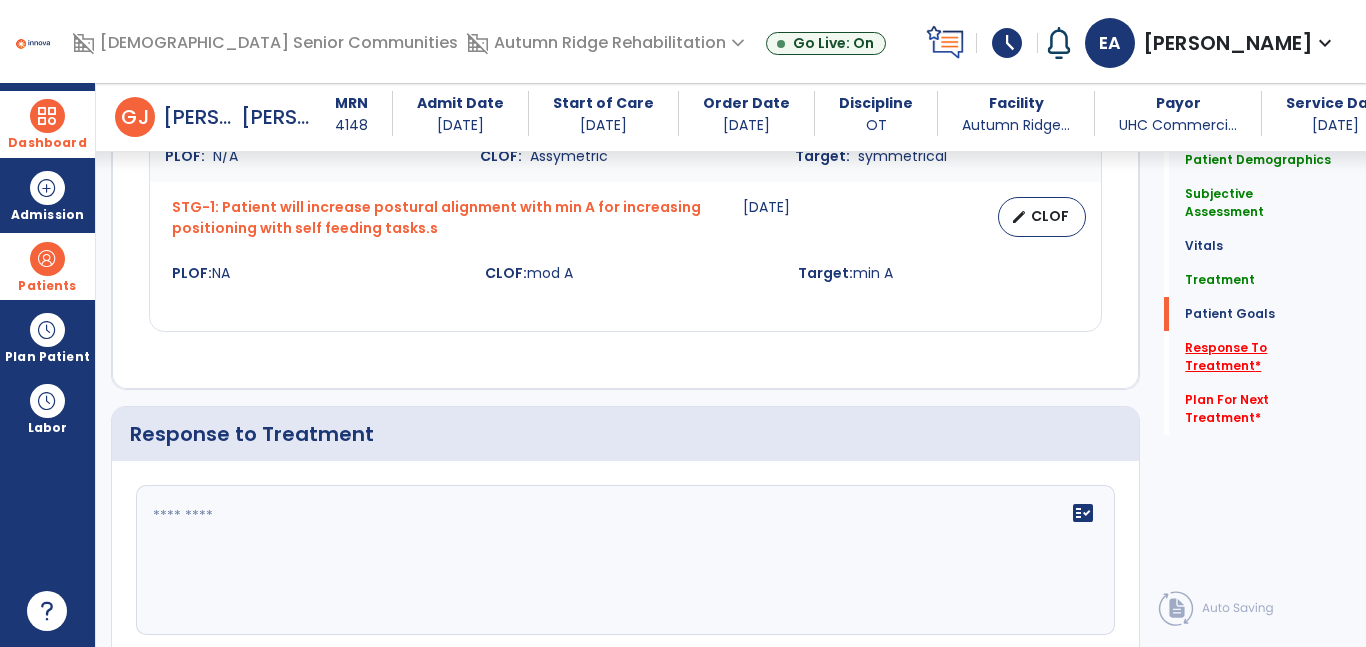 scroll, scrollTop: 3291, scrollLeft: 0, axis: vertical 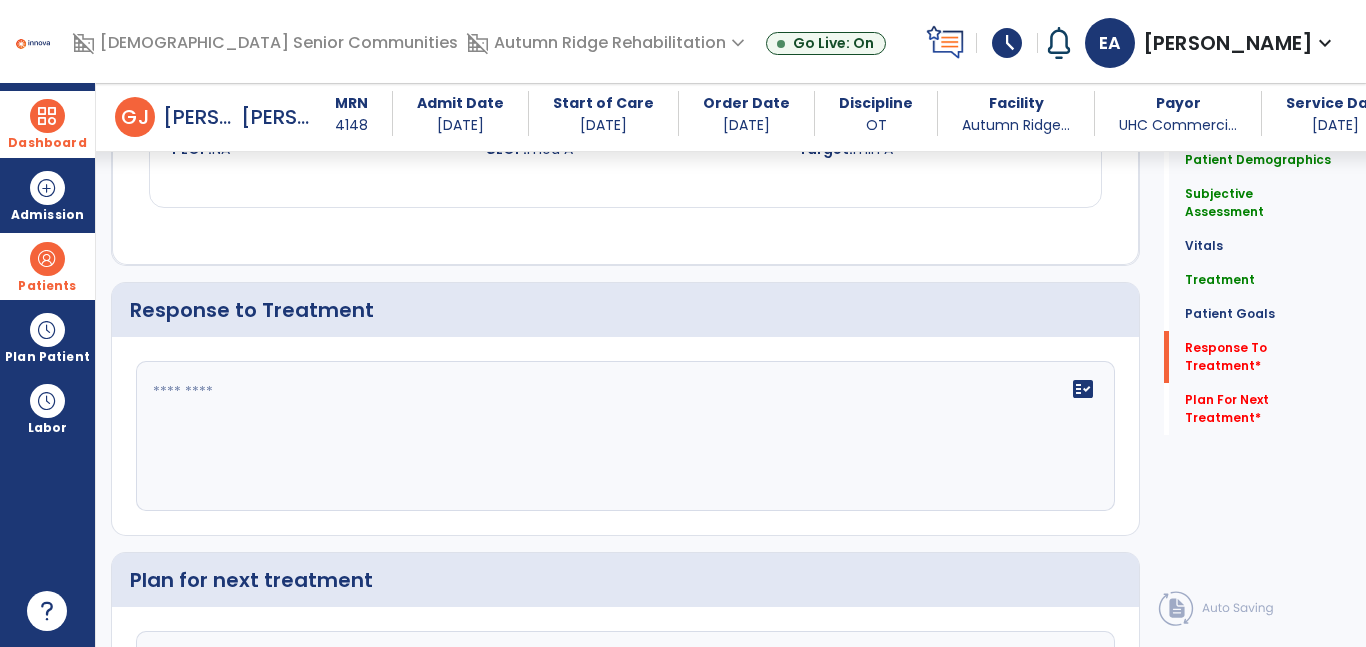 click 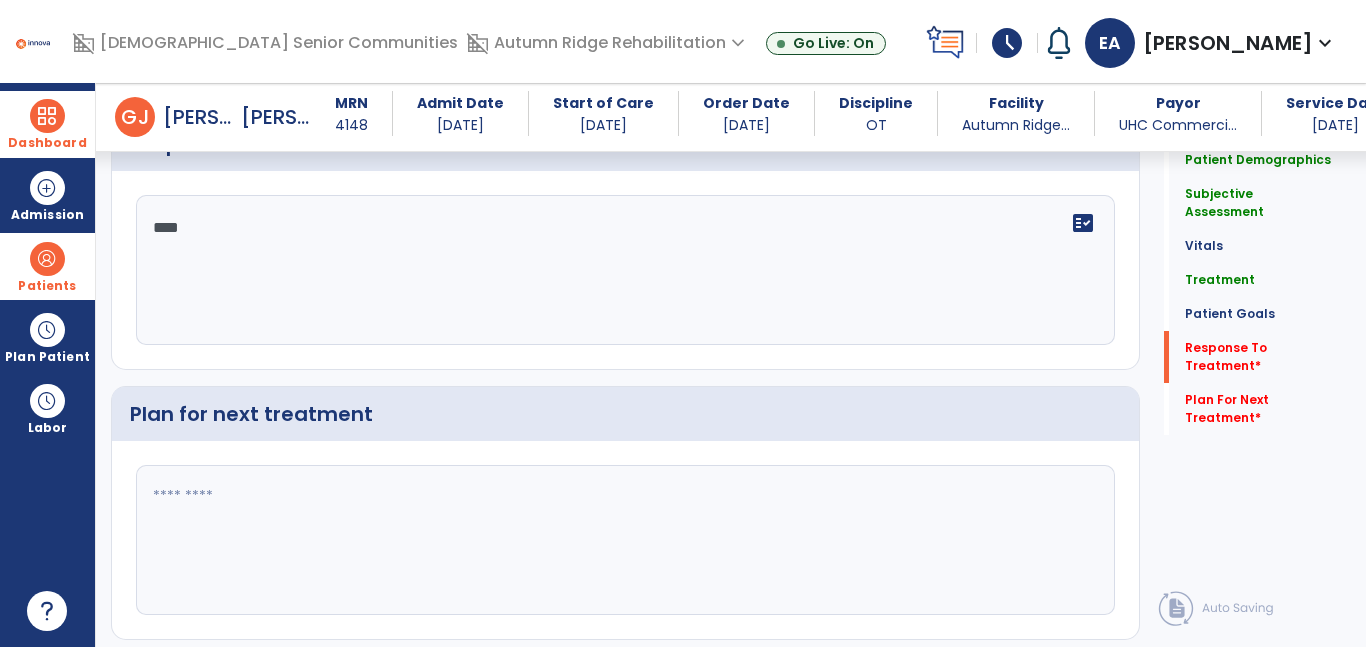 scroll, scrollTop: 3516, scrollLeft: 0, axis: vertical 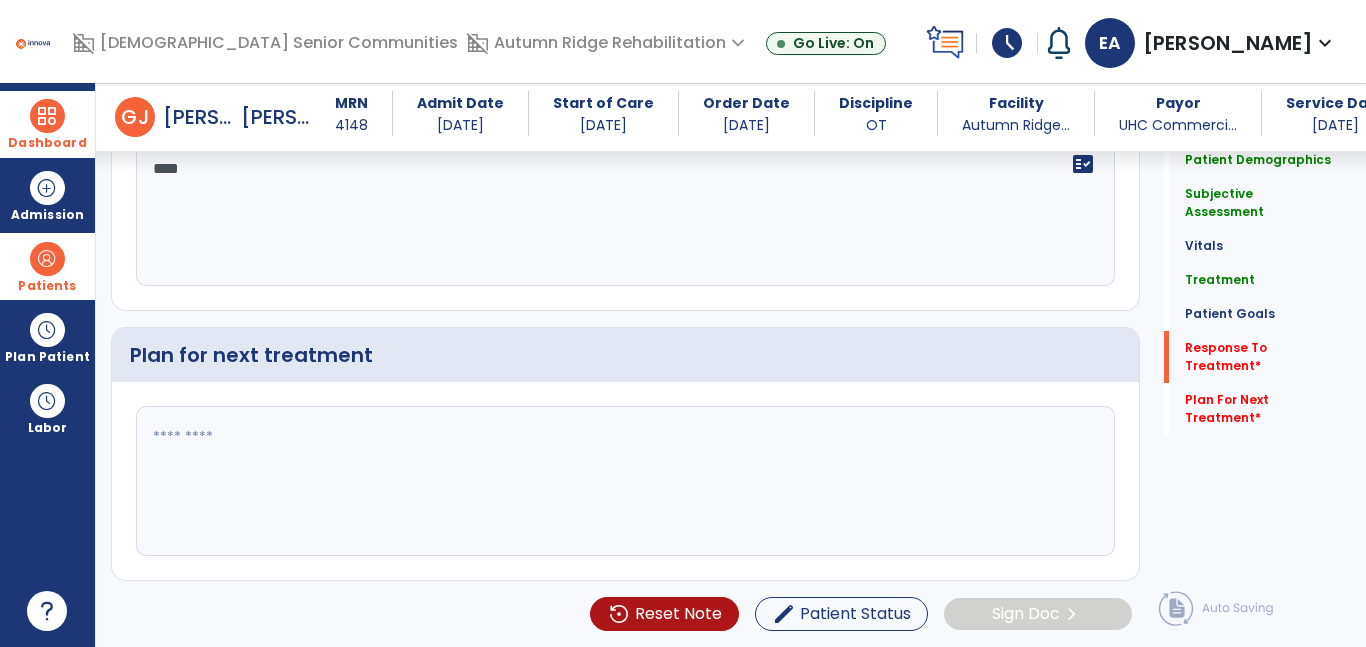type on "****" 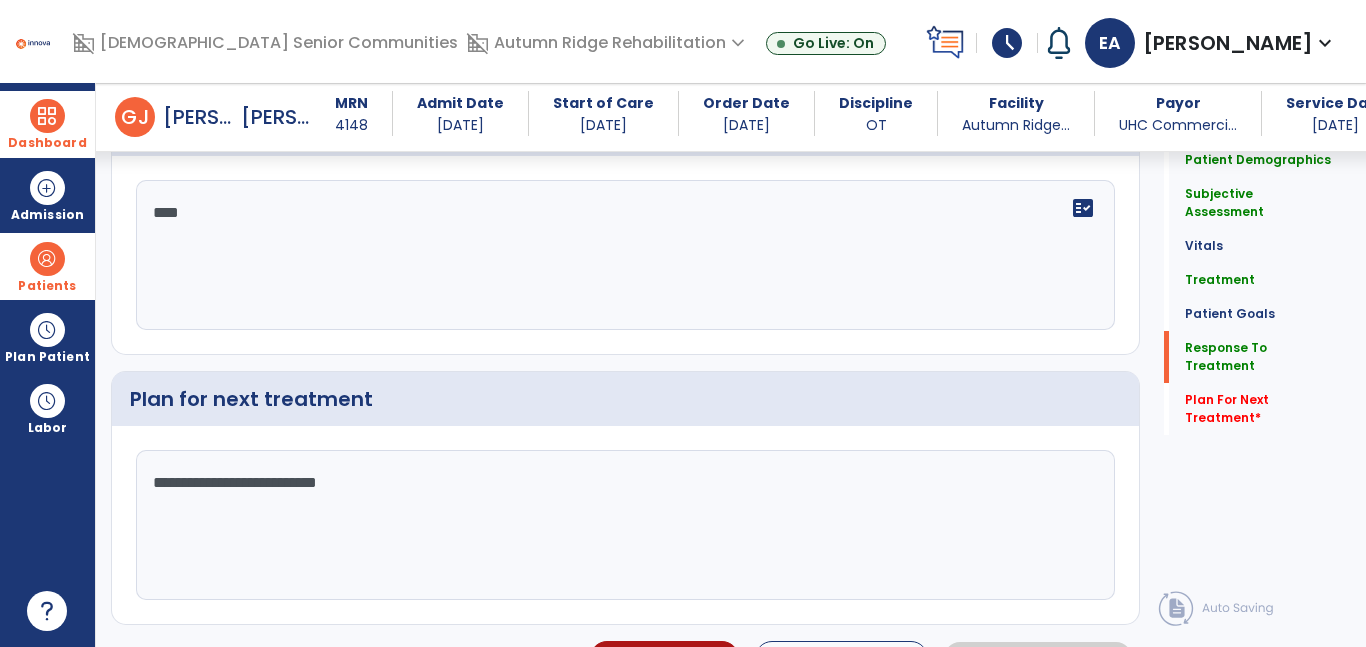 scroll, scrollTop: 3516, scrollLeft: 0, axis: vertical 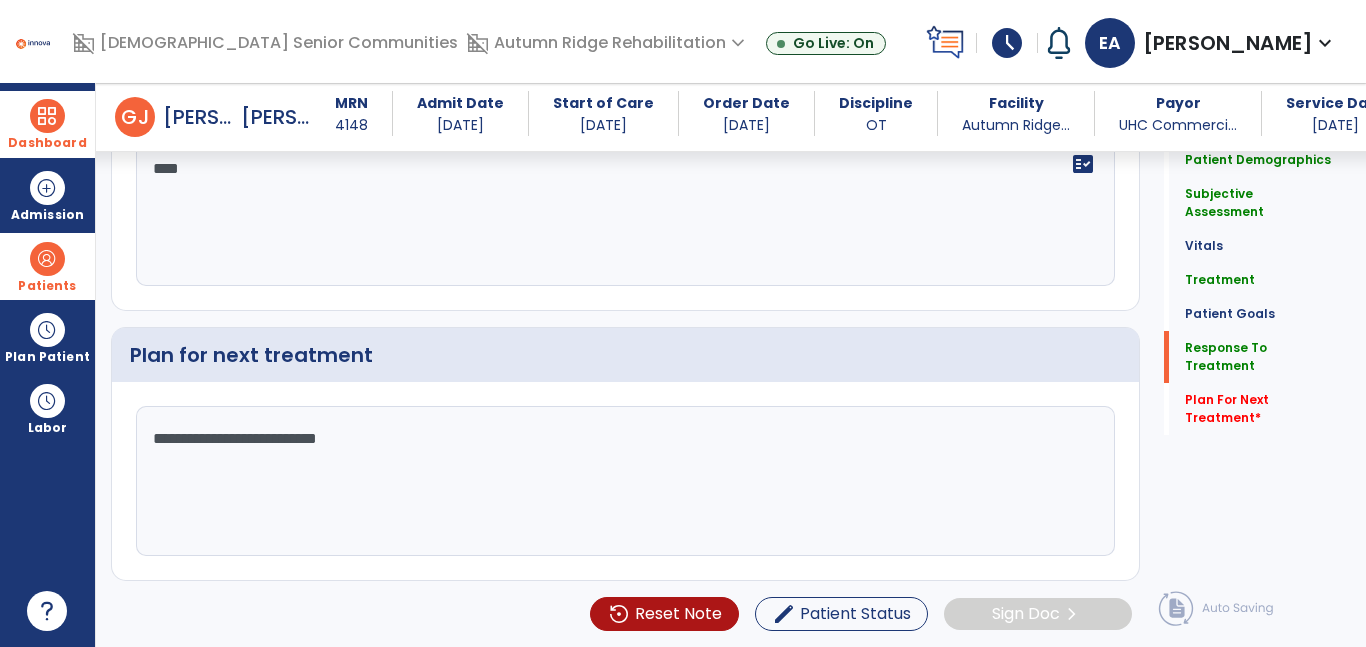 type on "**********" 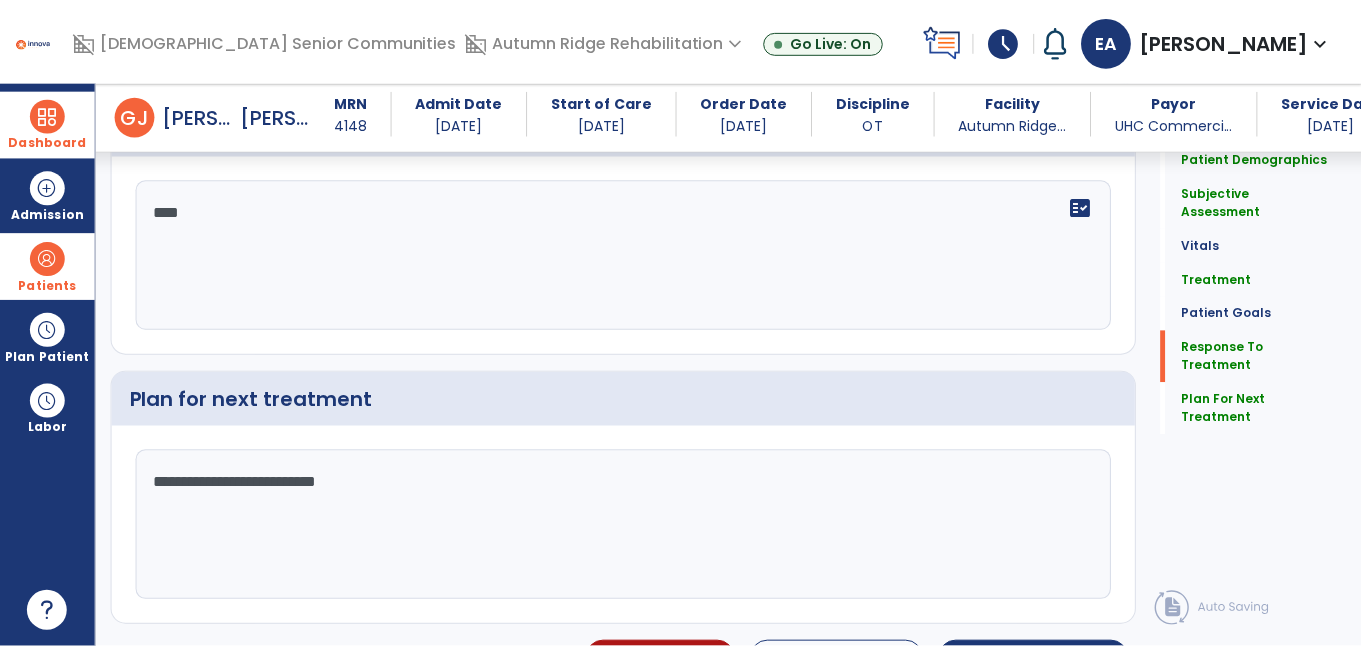 scroll, scrollTop: 3516, scrollLeft: 0, axis: vertical 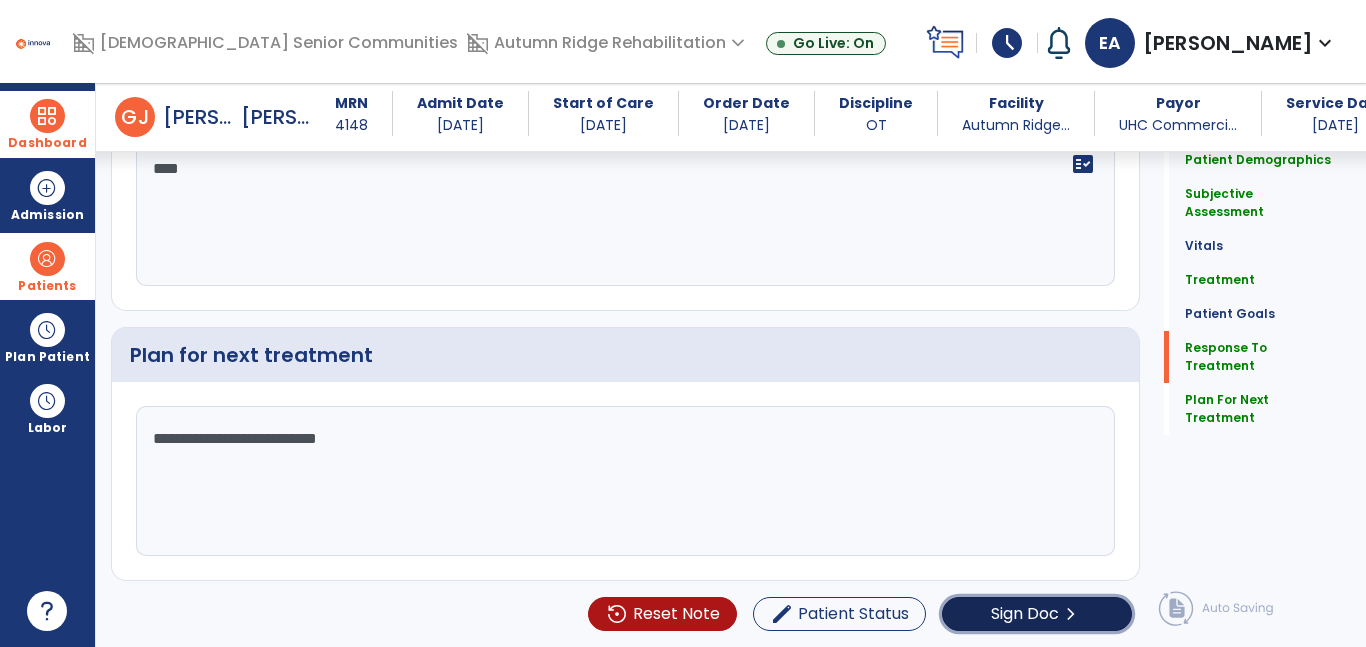 click on "Sign Doc  chevron_right" 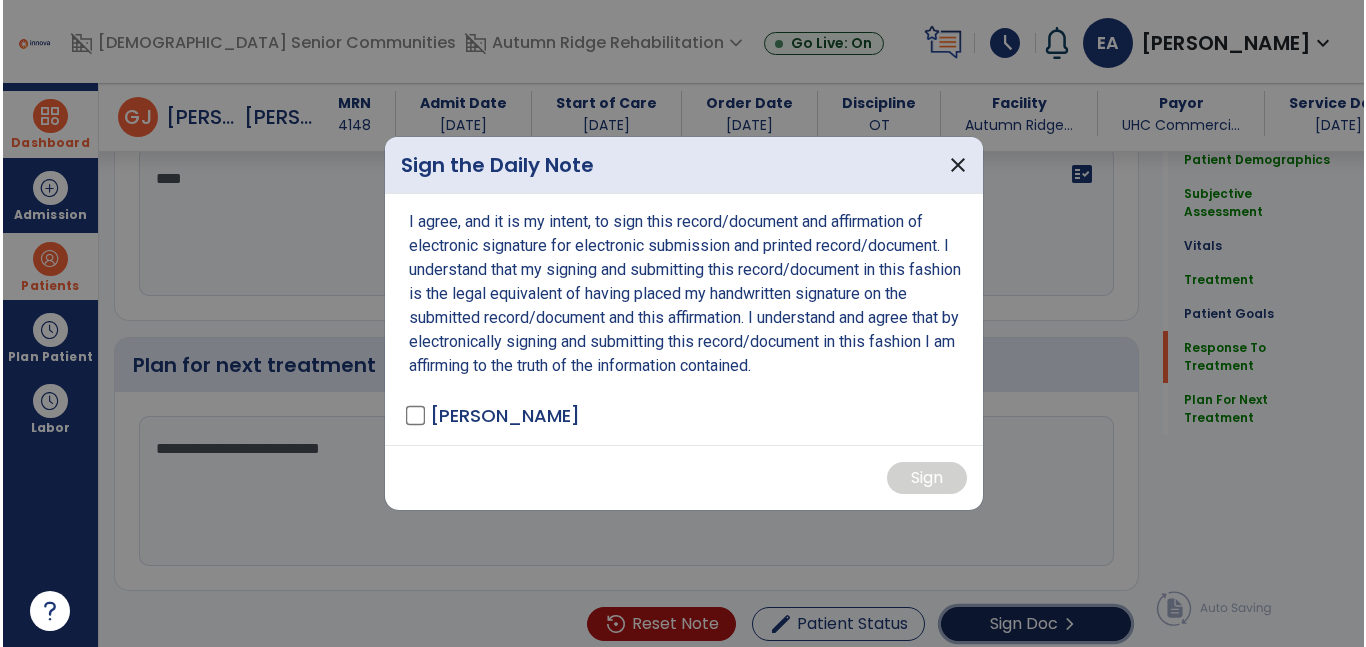 scroll, scrollTop: 3516, scrollLeft: 0, axis: vertical 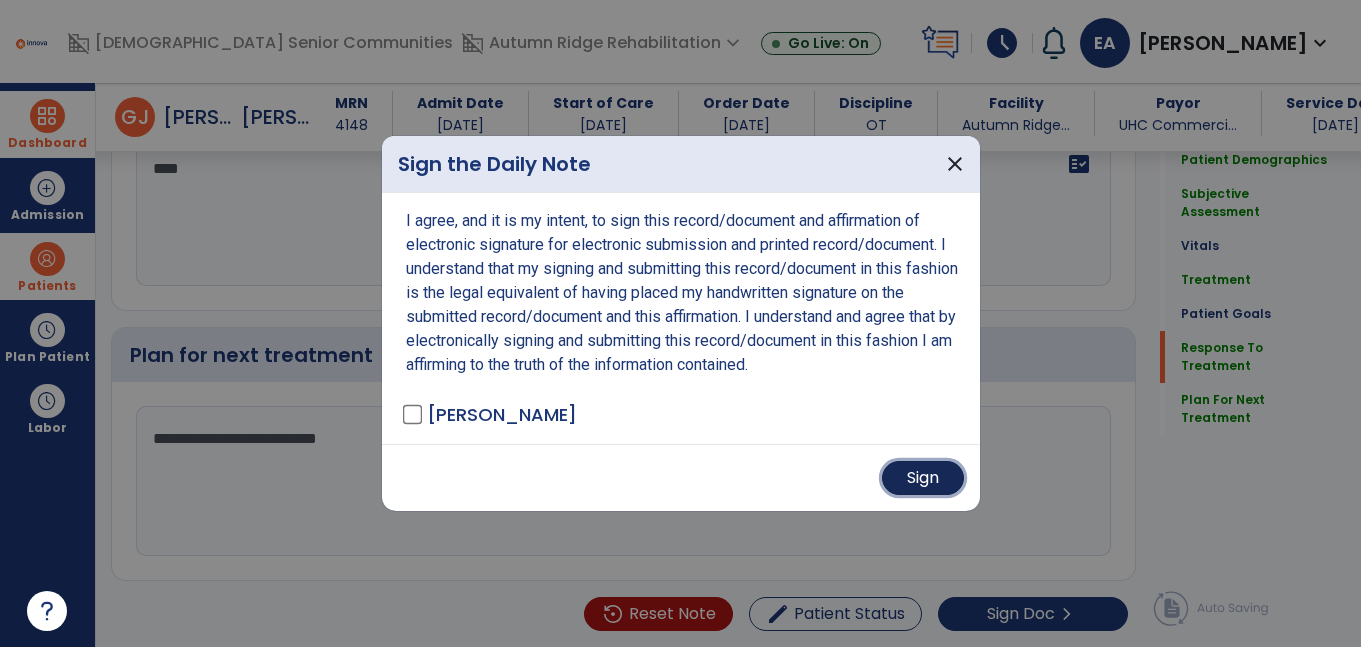 click on "Sign" at bounding box center (923, 478) 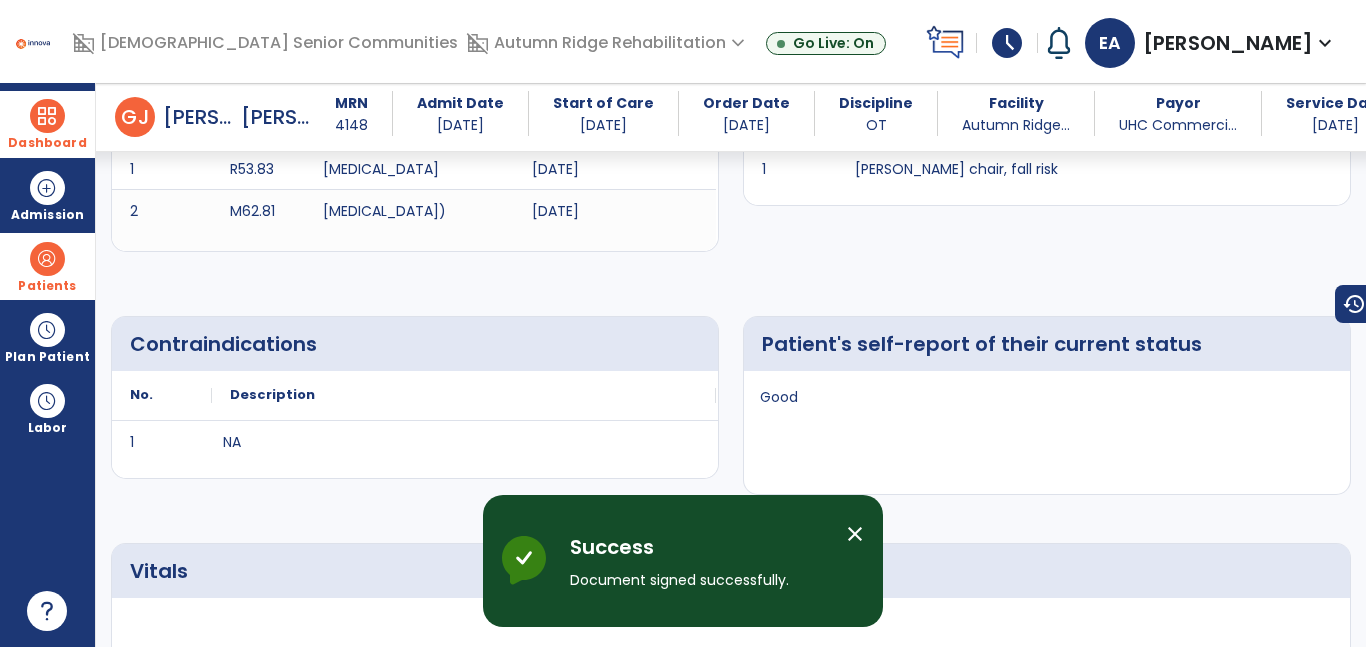 scroll, scrollTop: 0, scrollLeft: 0, axis: both 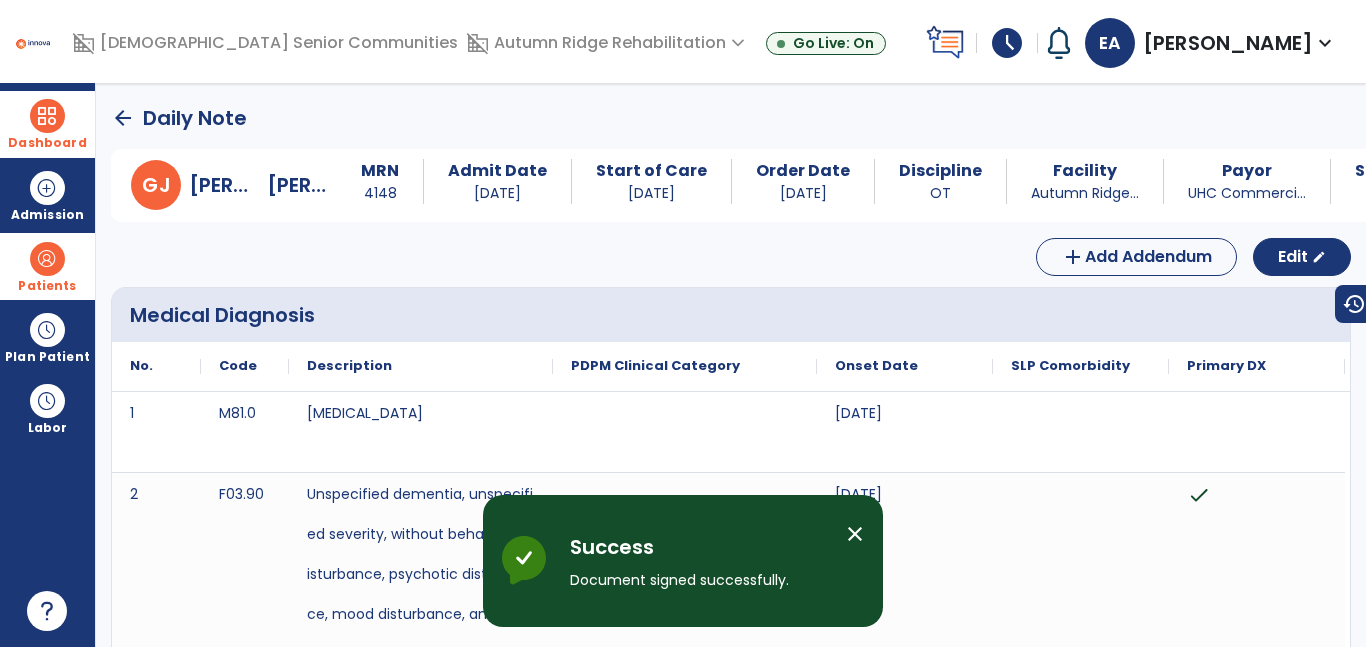click on "arrow_back" 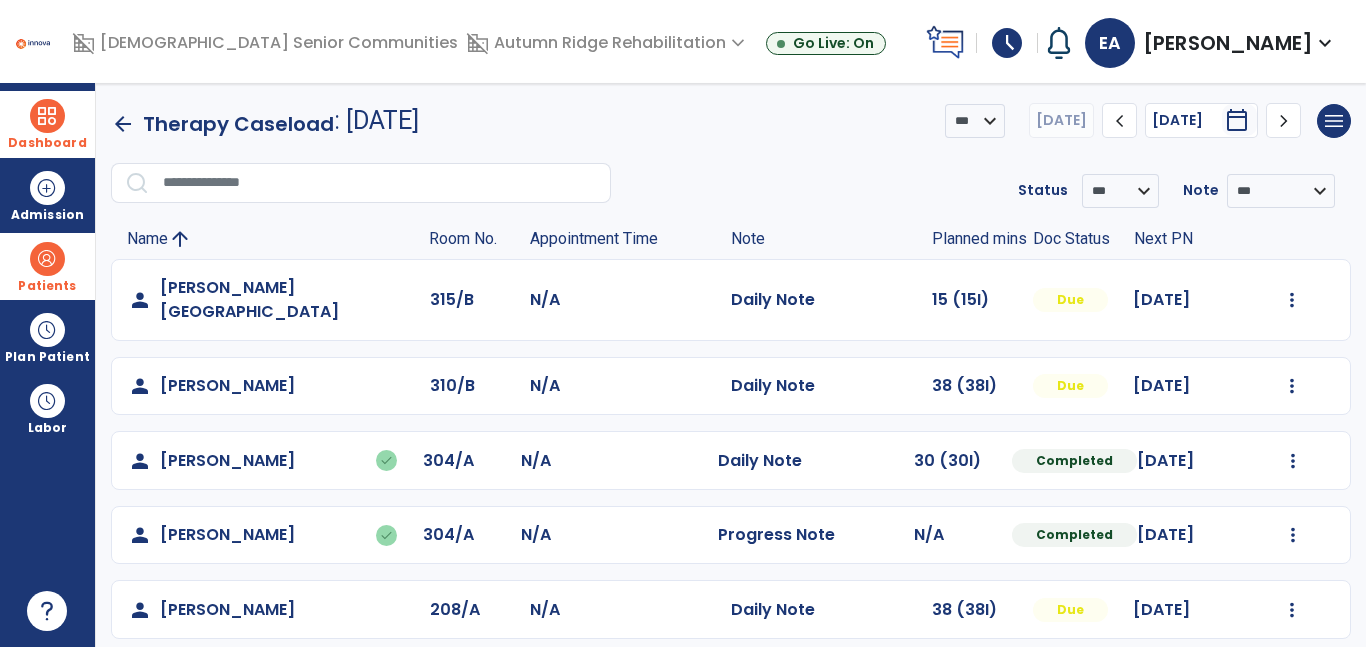 click on "calendar_today" at bounding box center (1237, 120) 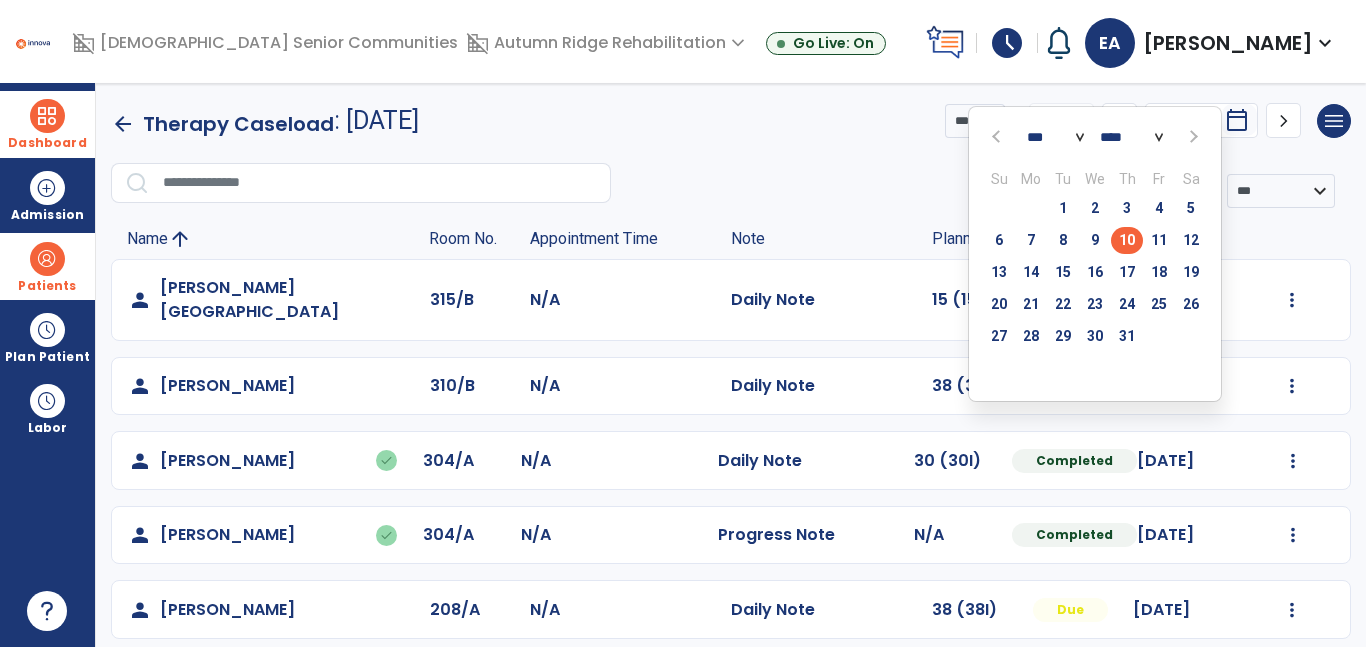 click on "chevron_right" 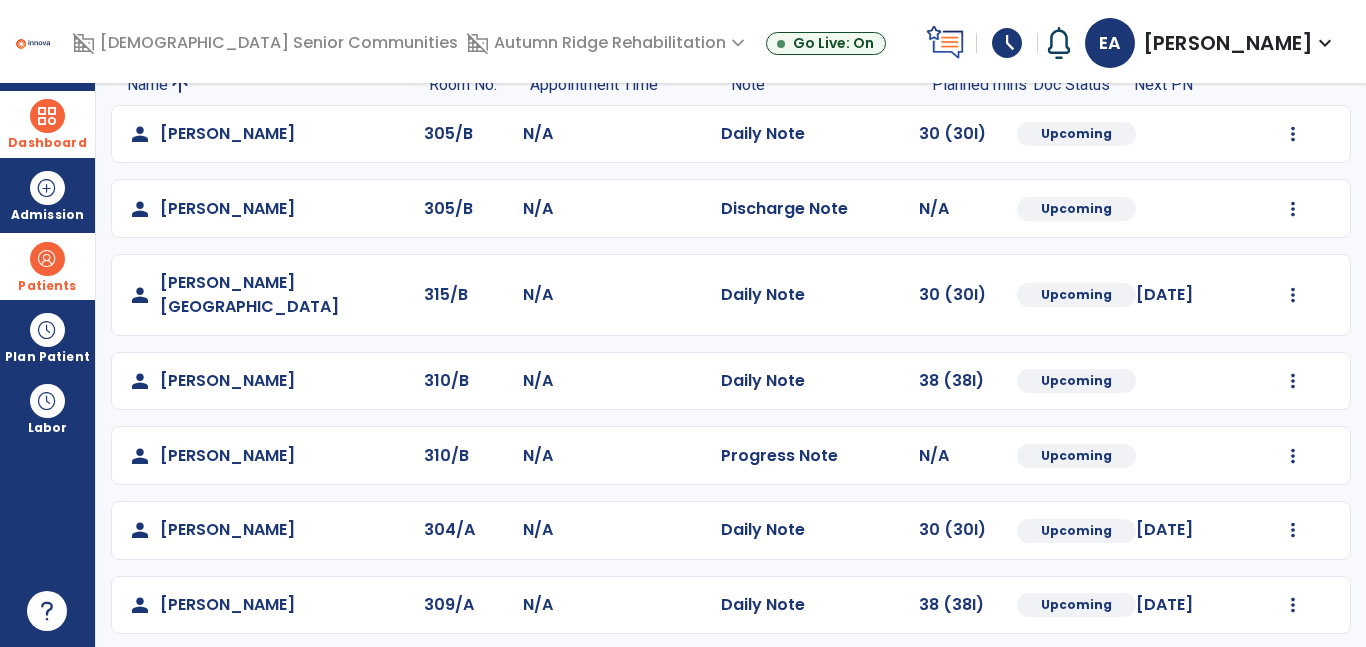 scroll, scrollTop: 0, scrollLeft: 0, axis: both 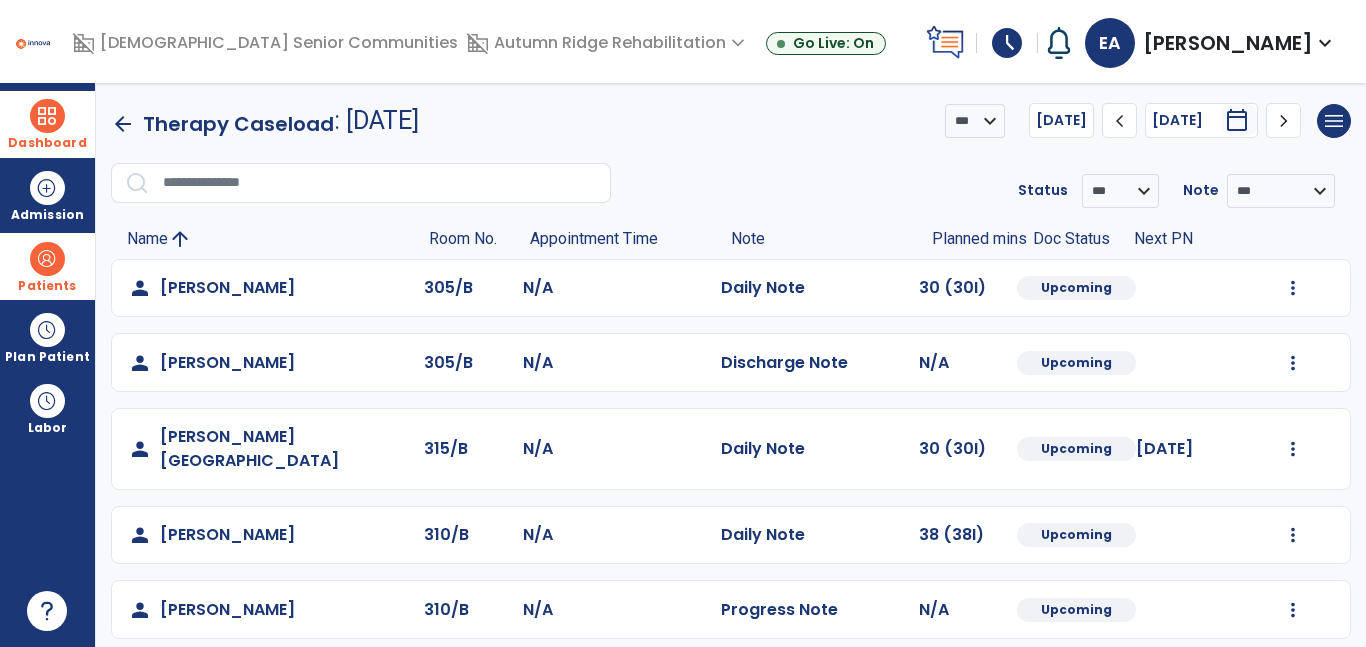 click on "chevron_left" 